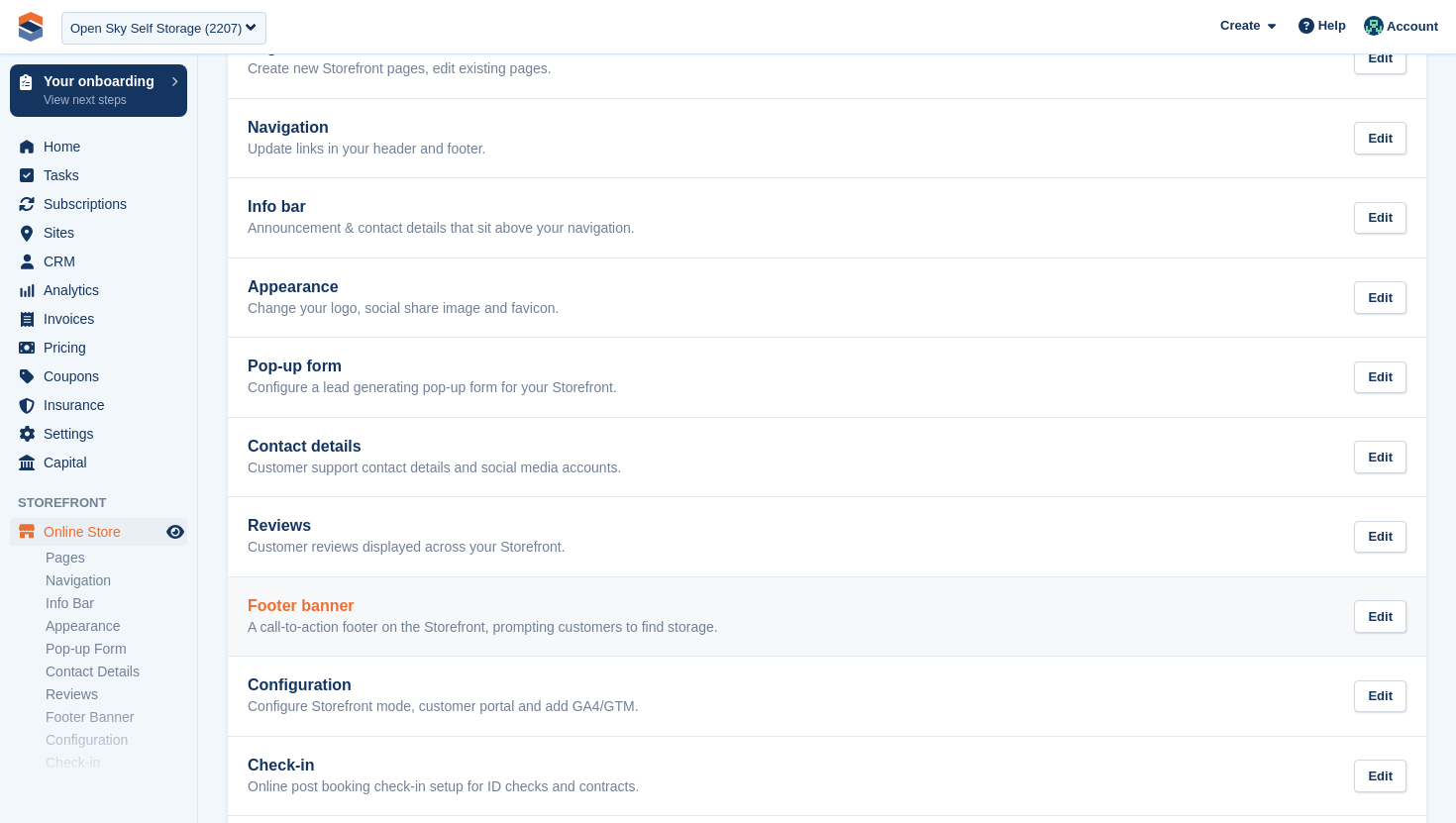 scroll, scrollTop: 234, scrollLeft: 0, axis: vertical 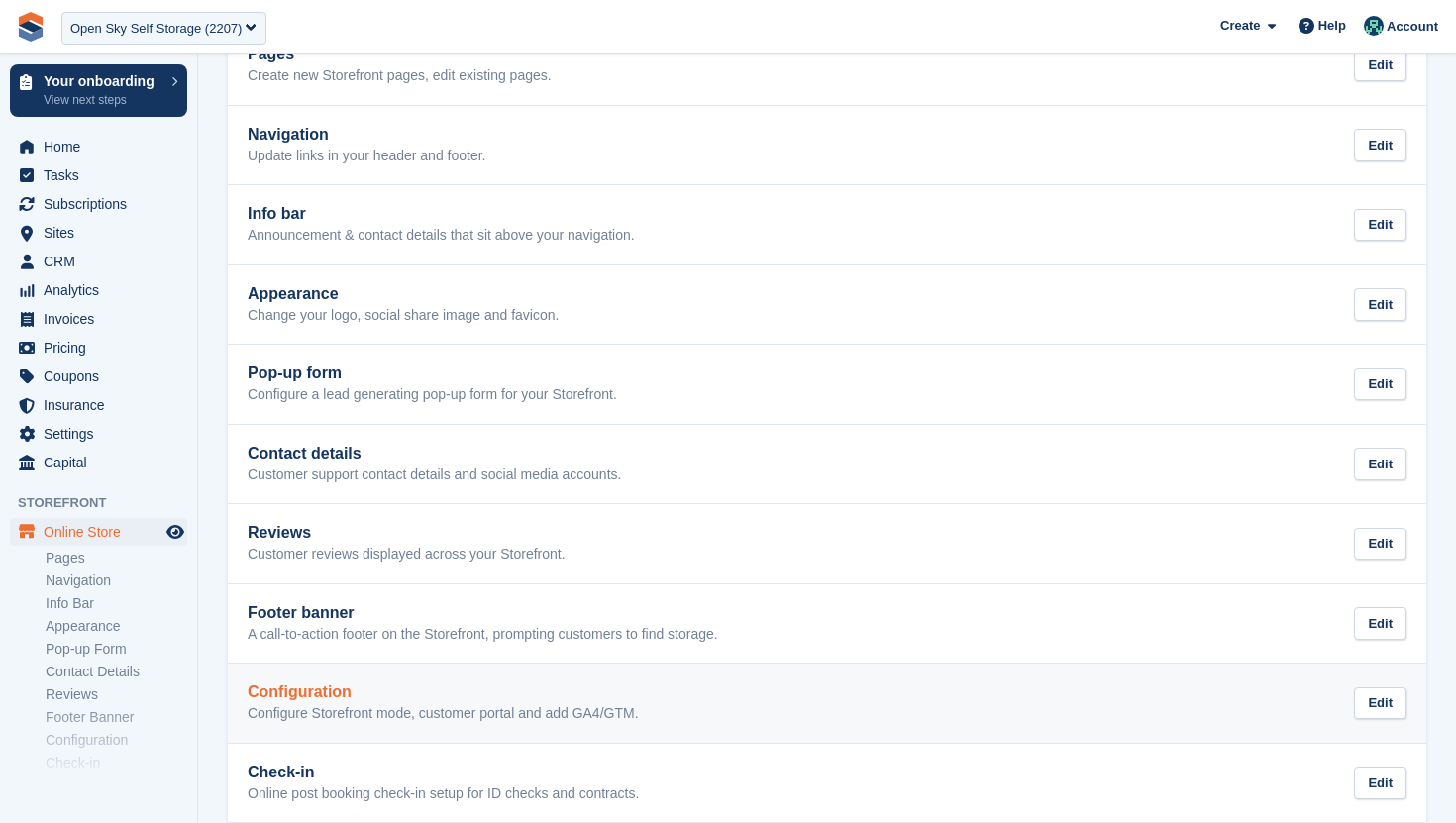 click on "Configuration
Configure Storefront mode, customer portal and add GA4/GTM.
Edit" at bounding box center [827, 703] 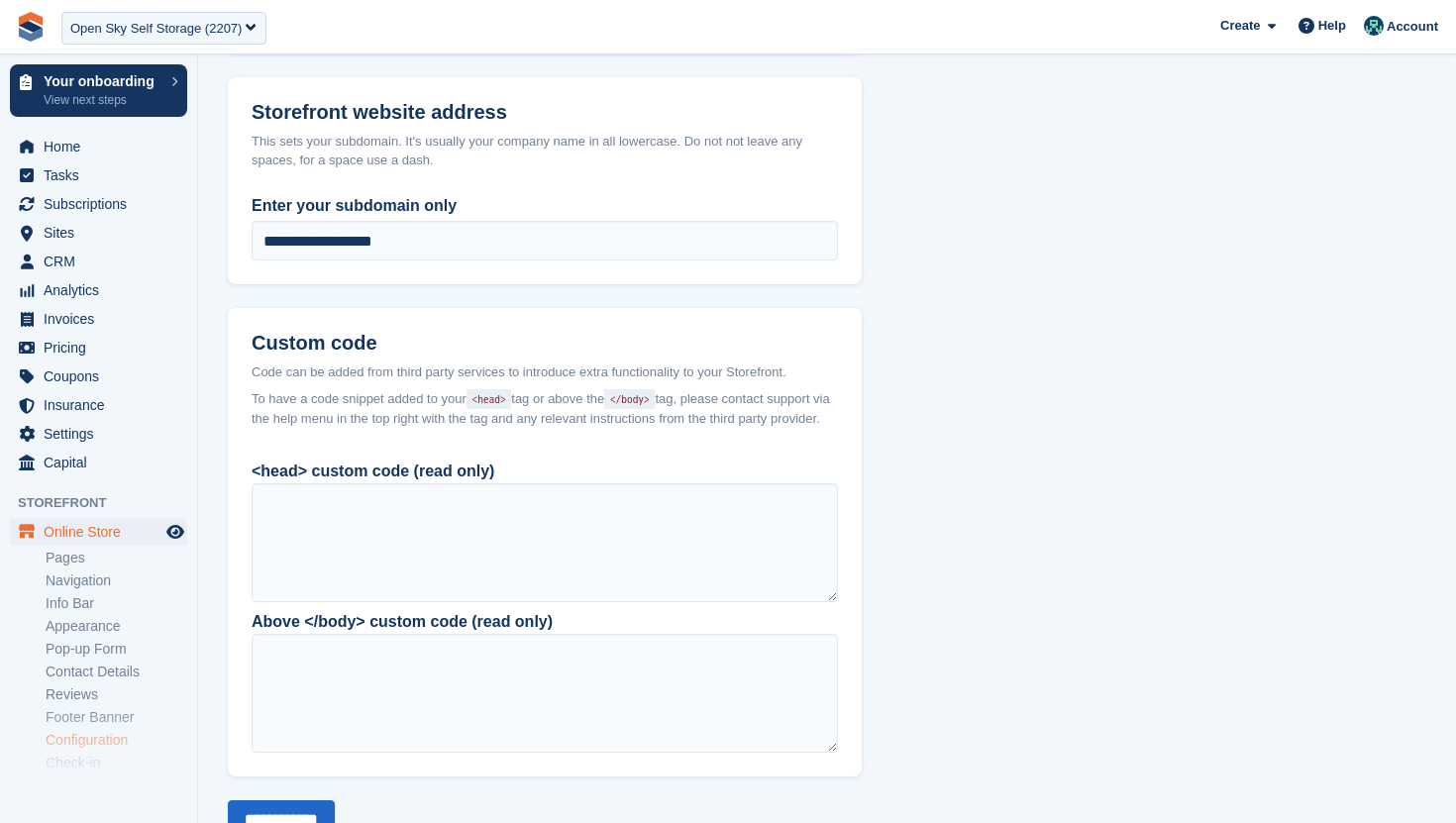 scroll, scrollTop: 1456, scrollLeft: 0, axis: vertical 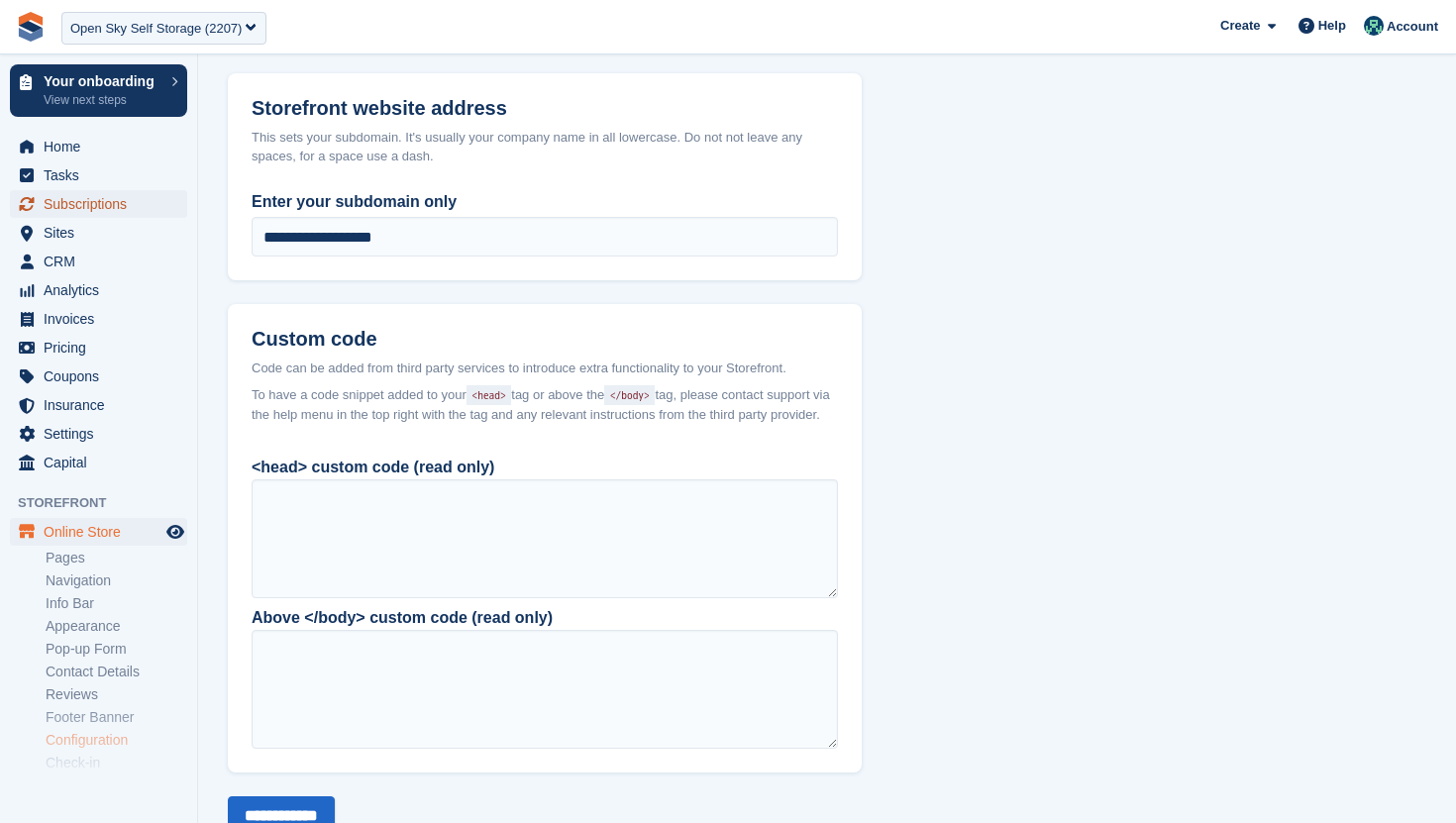 click on "Subscriptions" at bounding box center (103, 204) 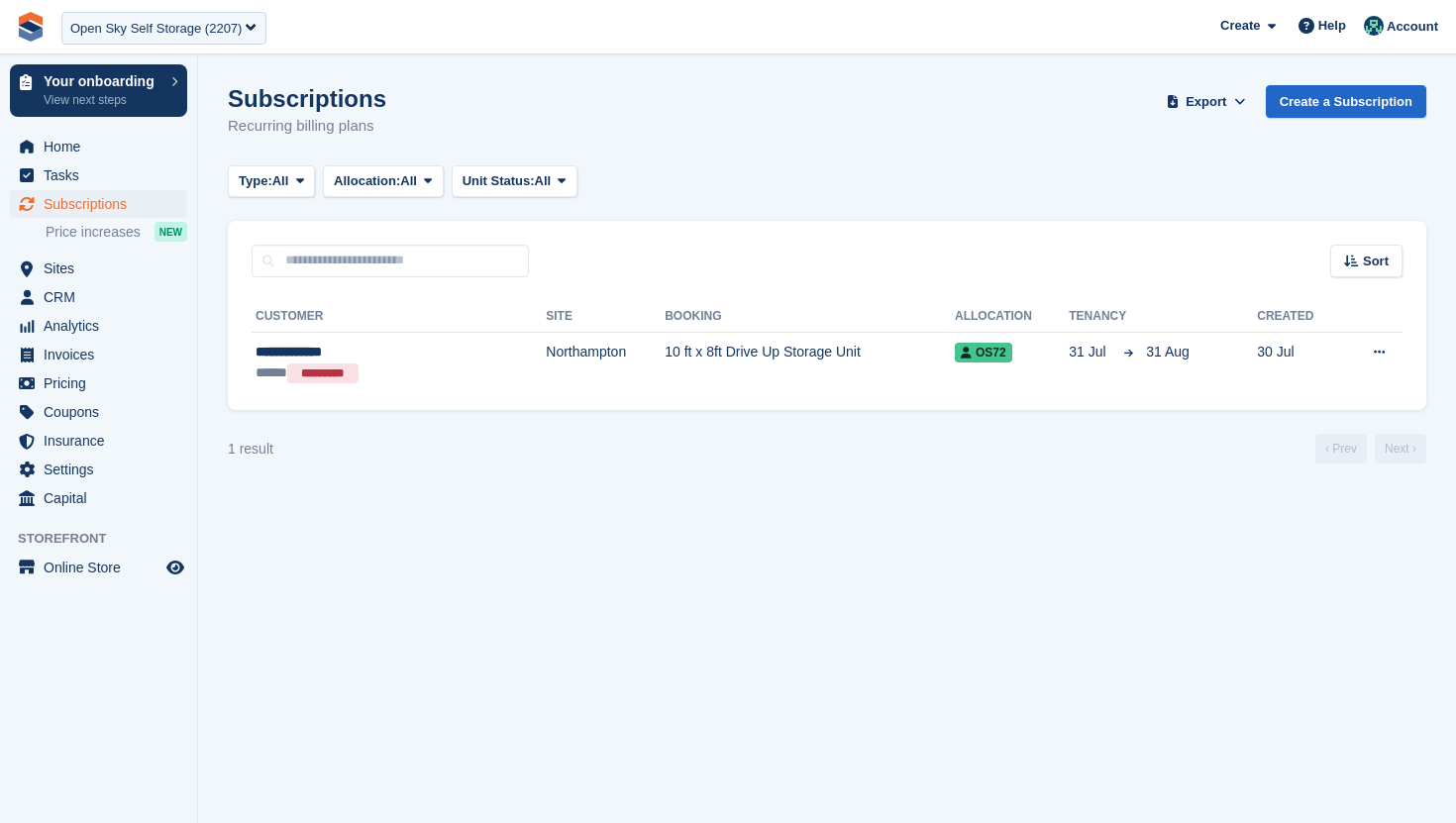 scroll, scrollTop: 0, scrollLeft: 0, axis: both 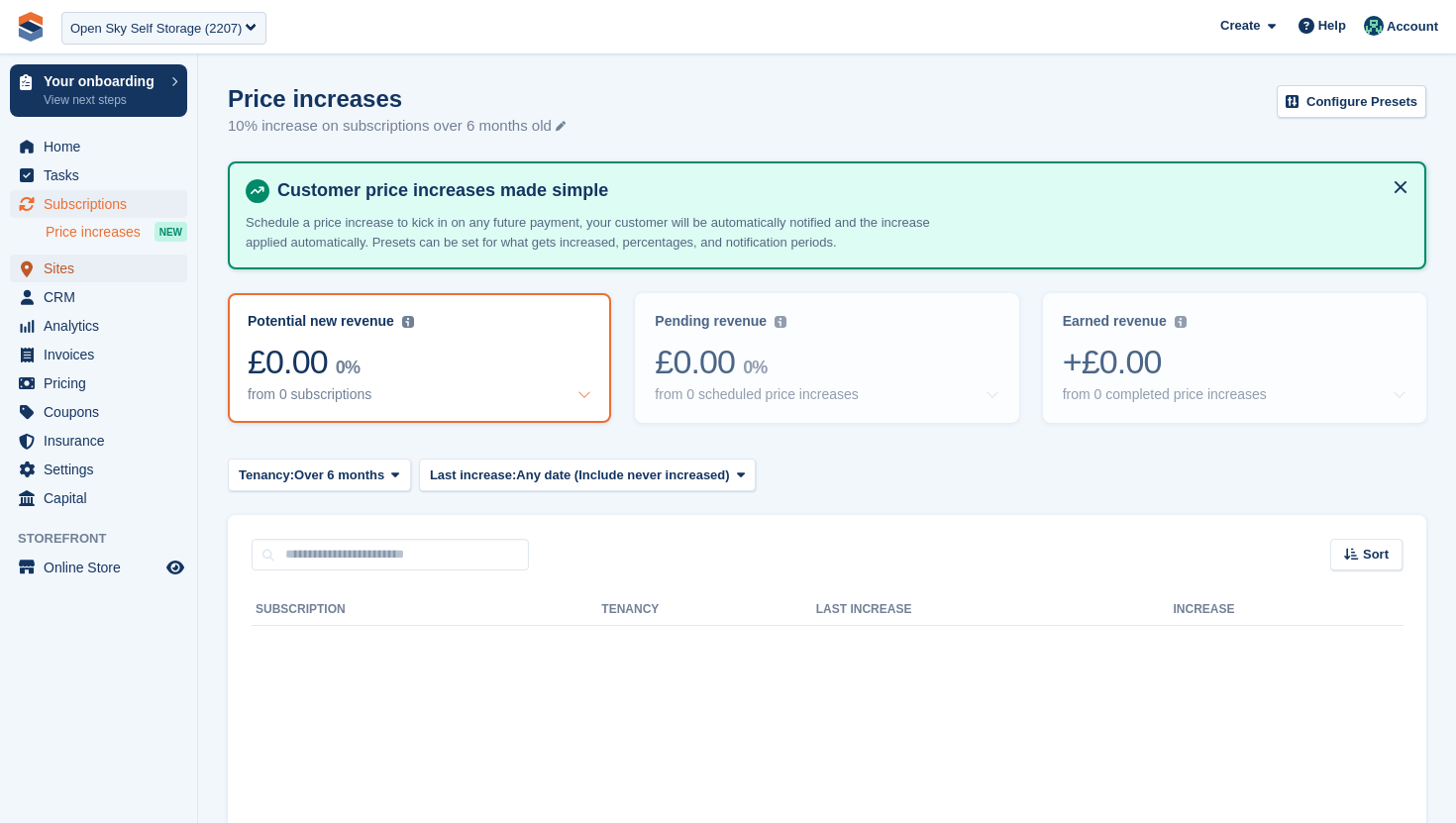 click on "Sites" at bounding box center (103, 268) 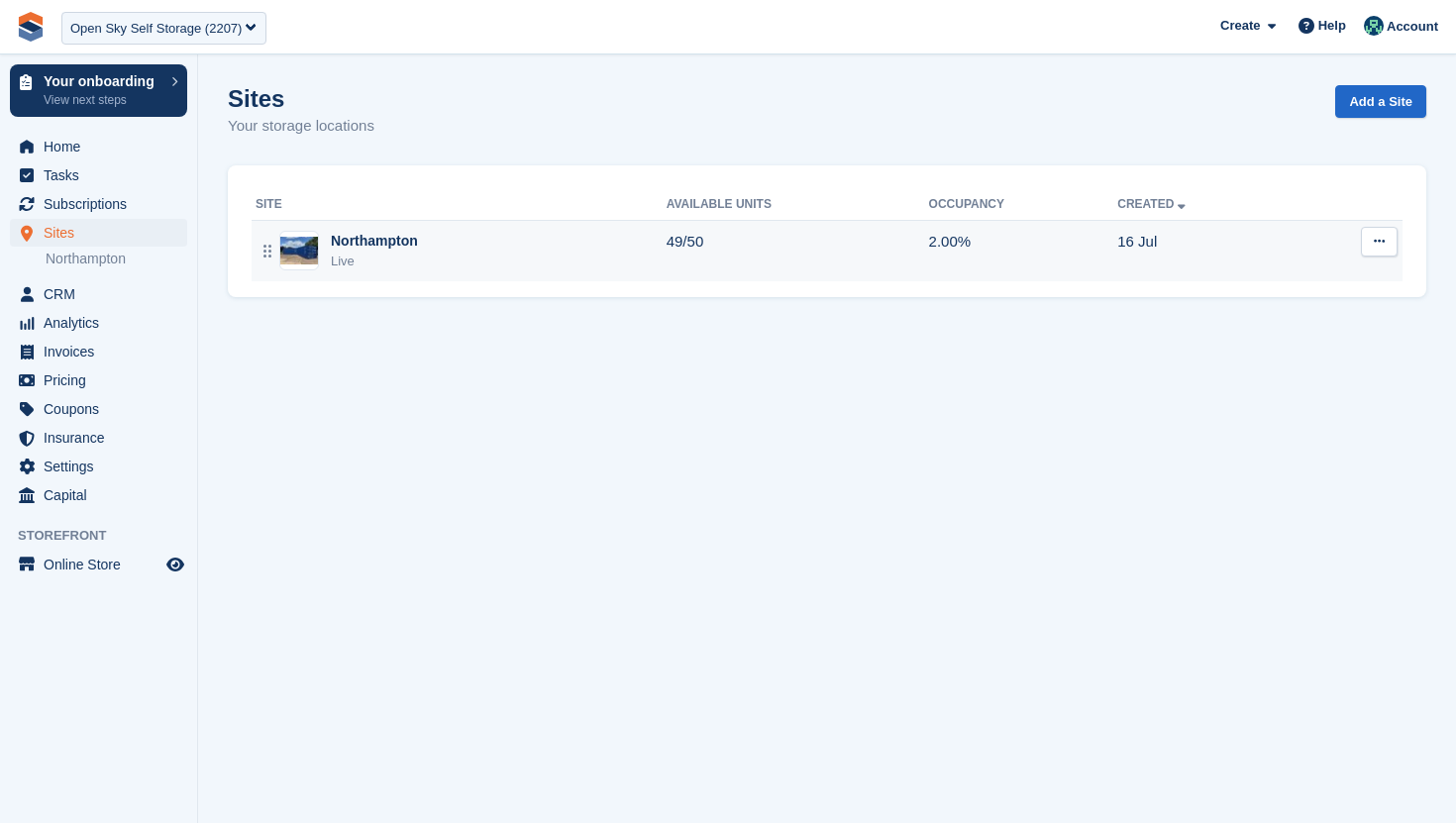 click at bounding box center [1379, 241] 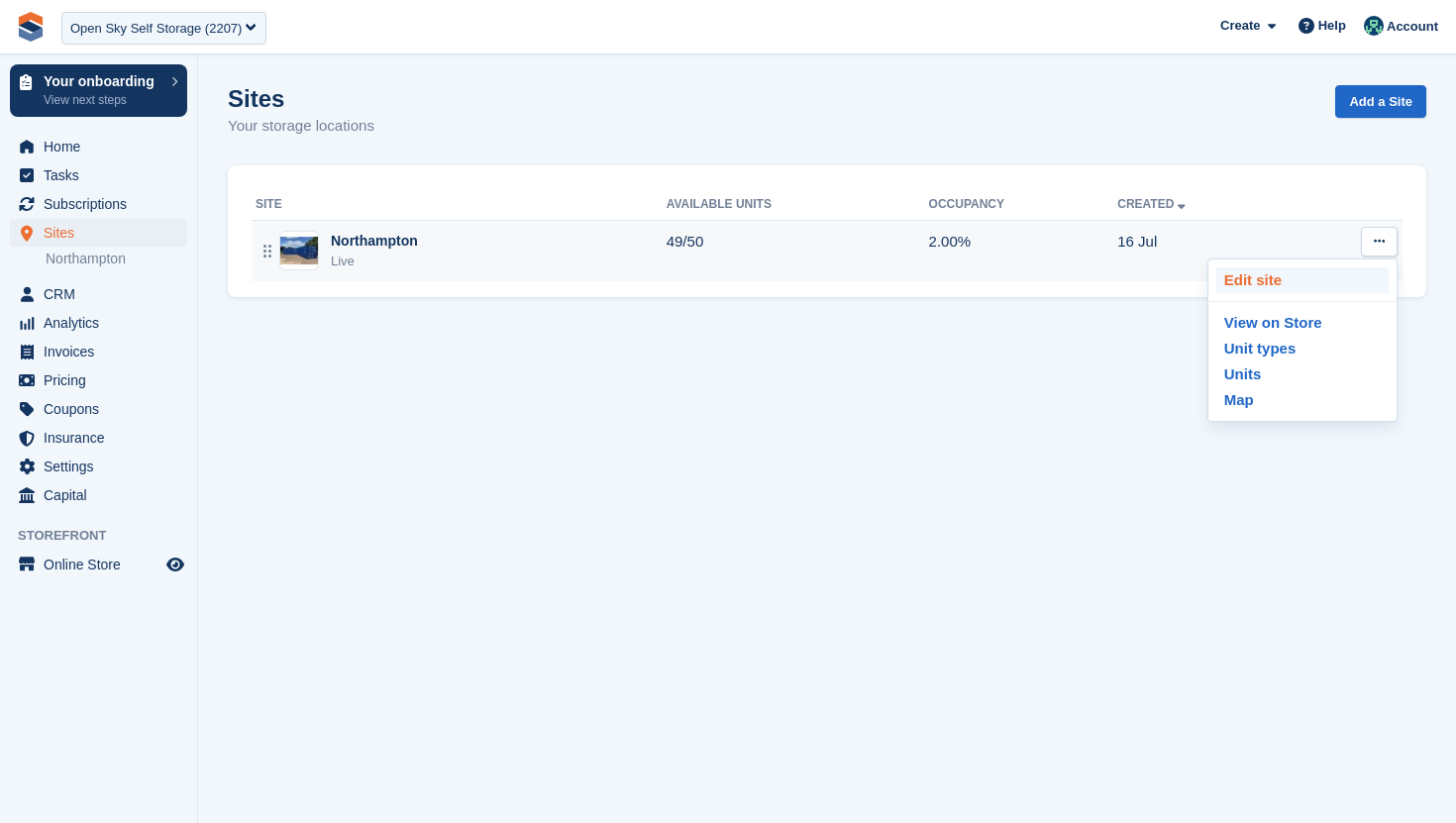 click on "Edit site" at bounding box center [1302, 280] 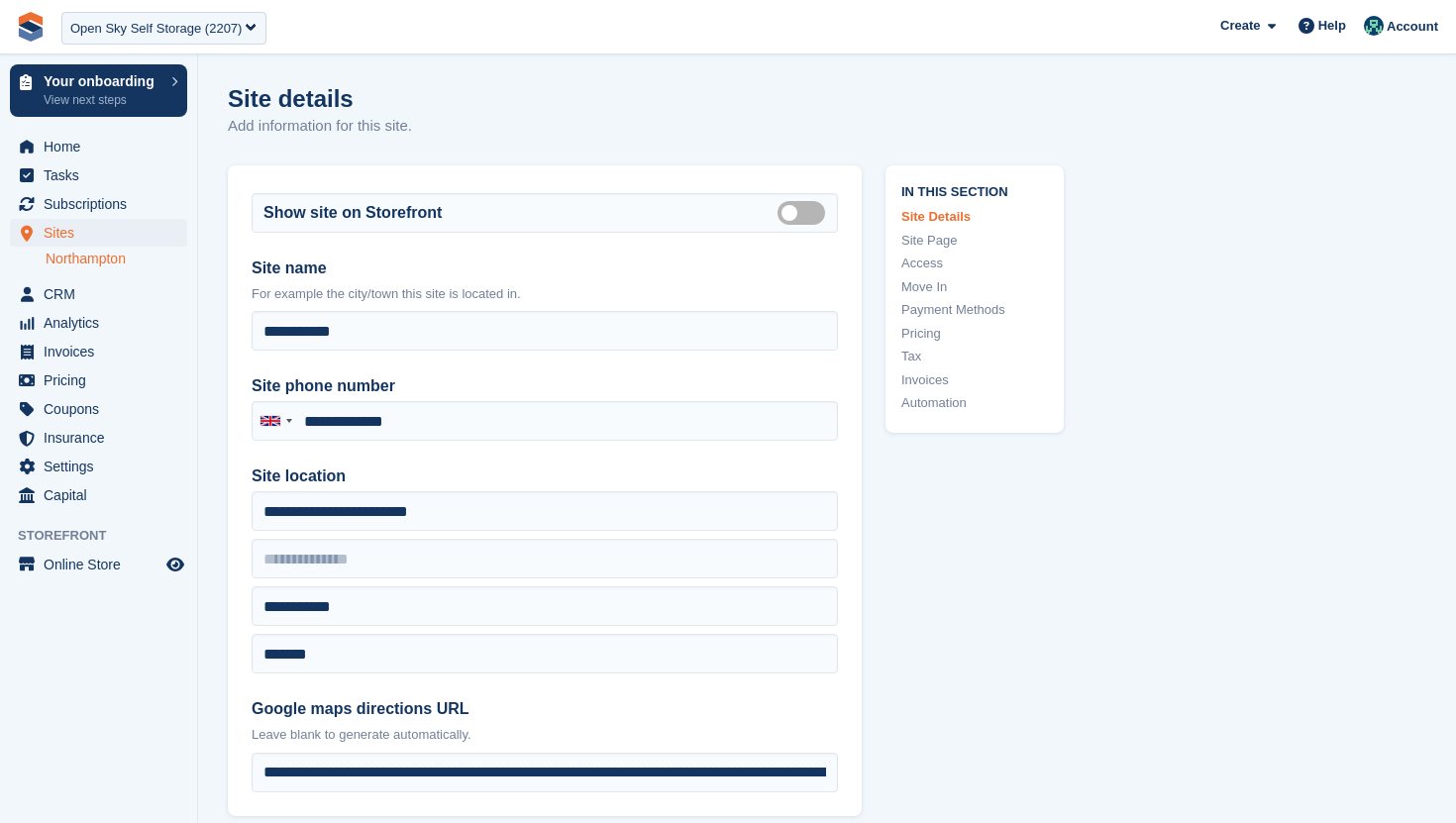 type on "**********" 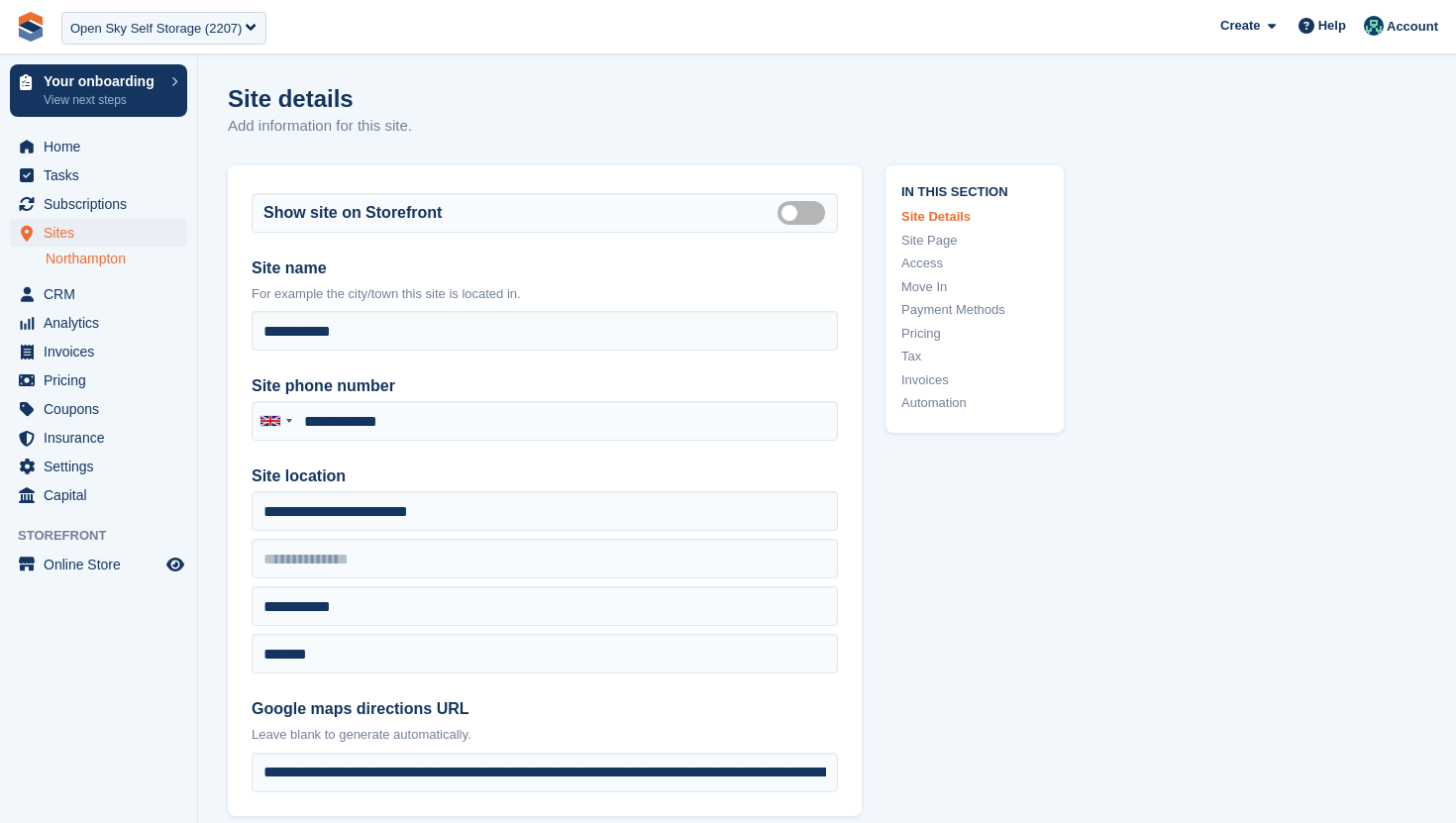 click on "**********" at bounding box center (827, 4680) 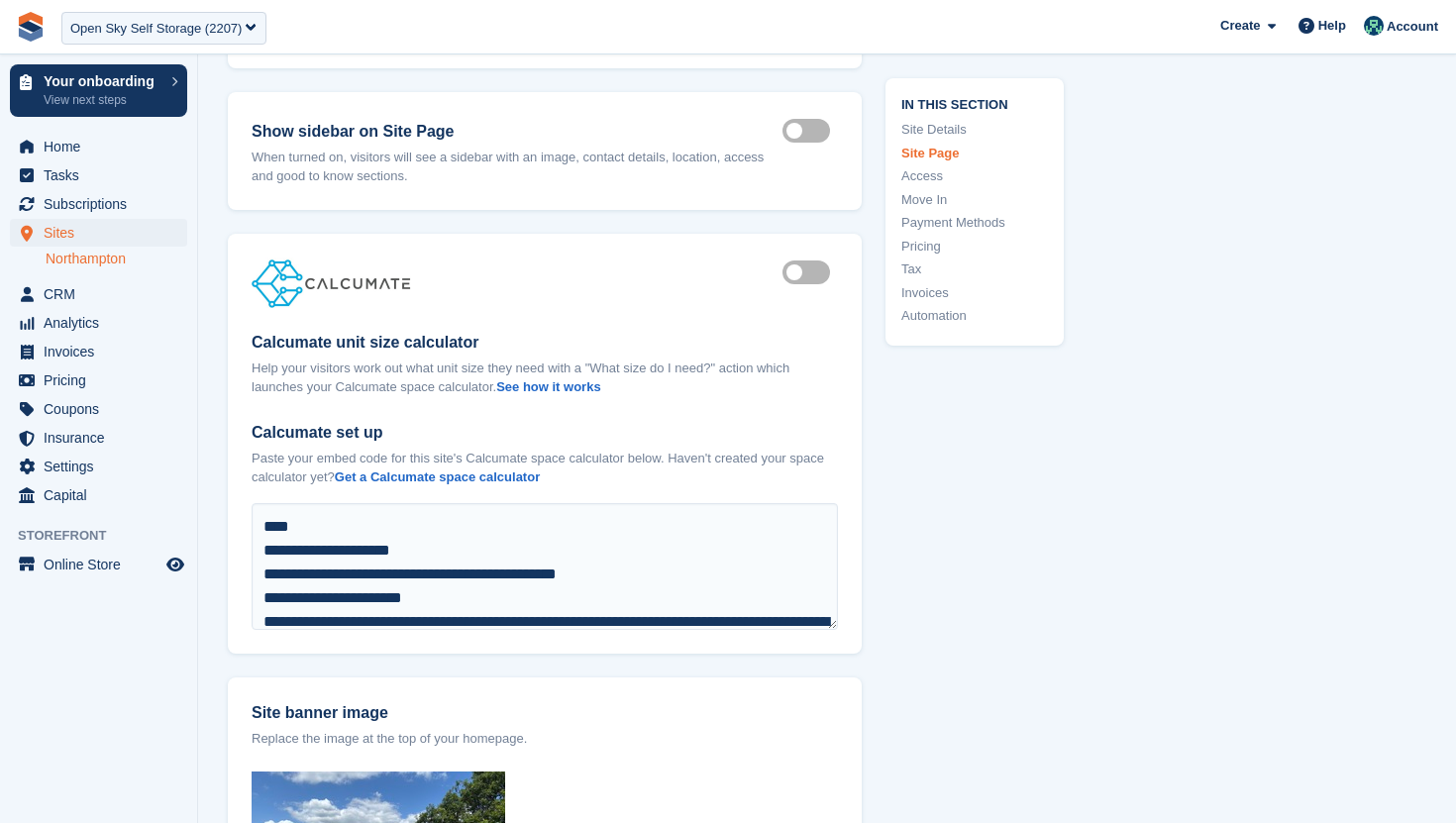 scroll, scrollTop: 1865, scrollLeft: 0, axis: vertical 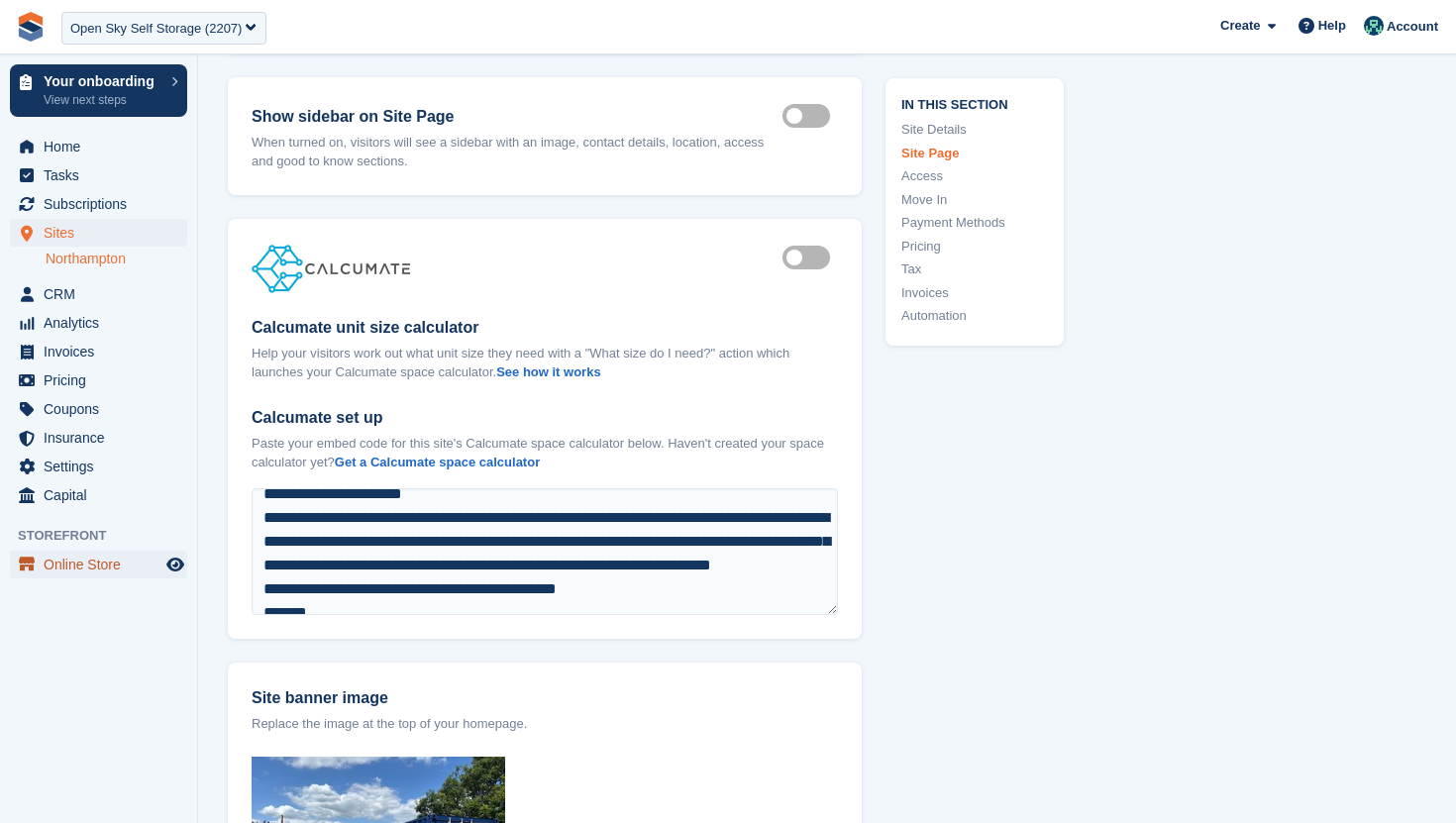 click on "Online Store" at bounding box center (103, 565) 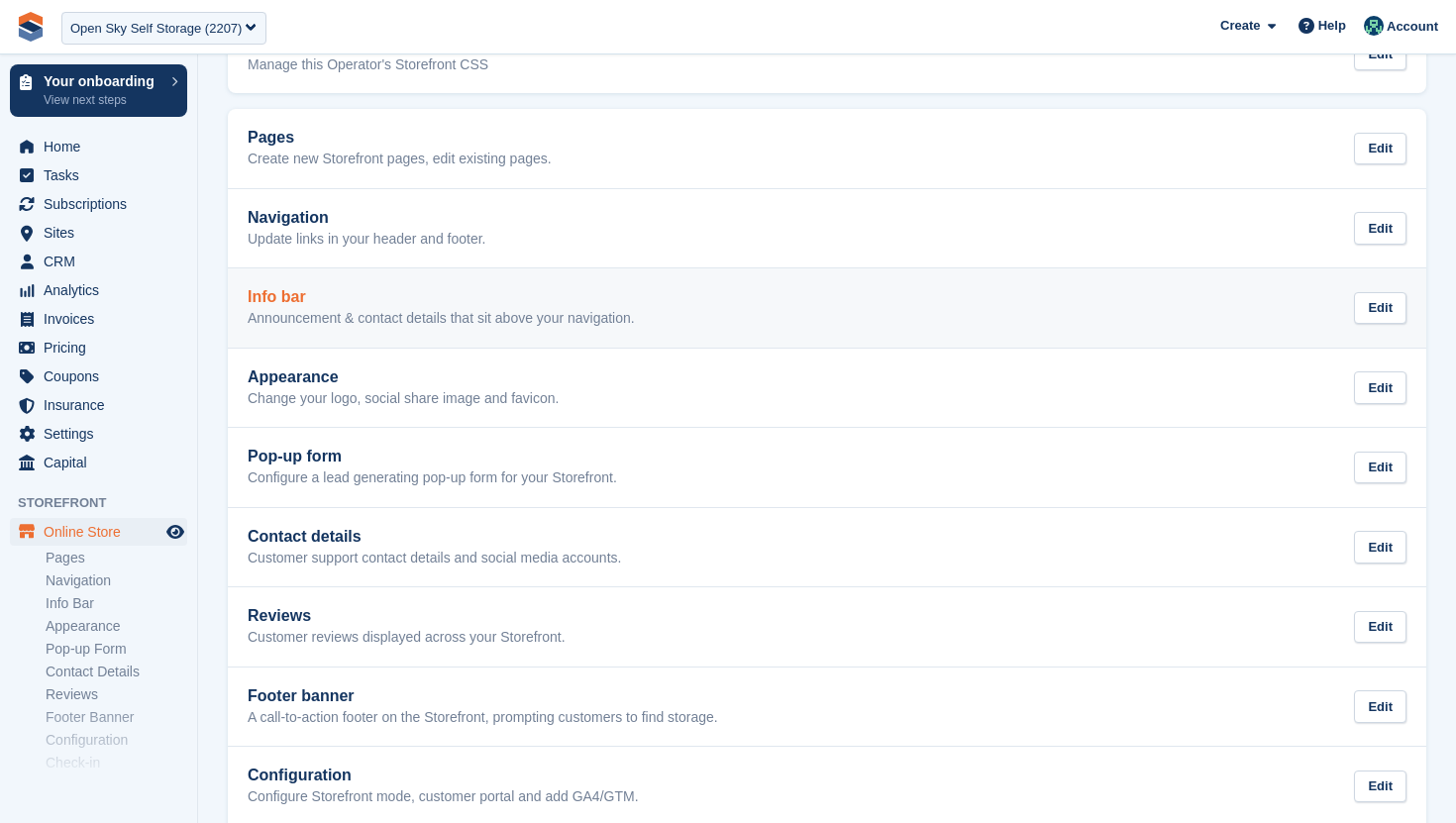 scroll, scrollTop: 141, scrollLeft: 0, axis: vertical 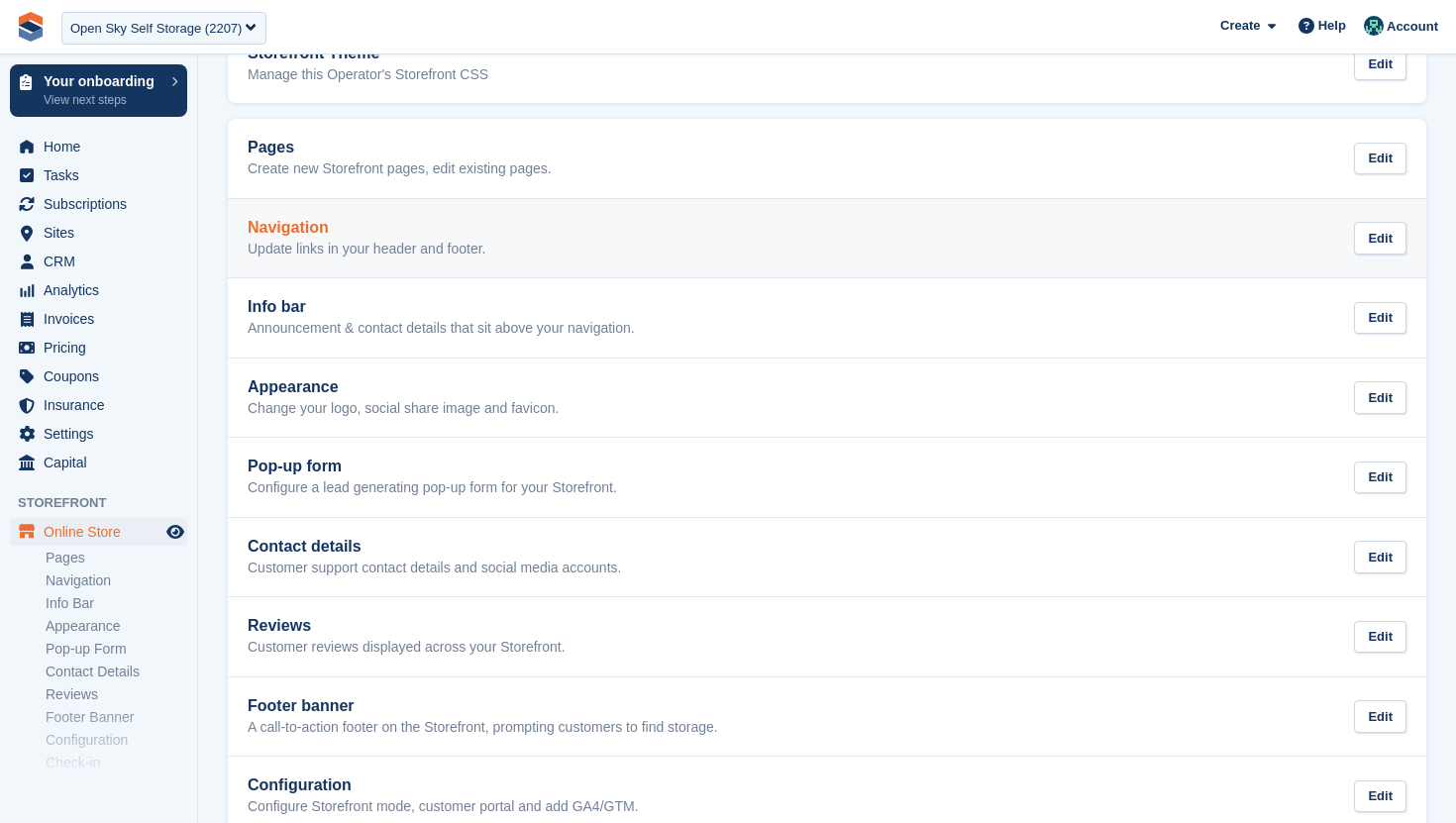click on "Navigation
Update links in your header and footer.
Edit" at bounding box center [827, 239] 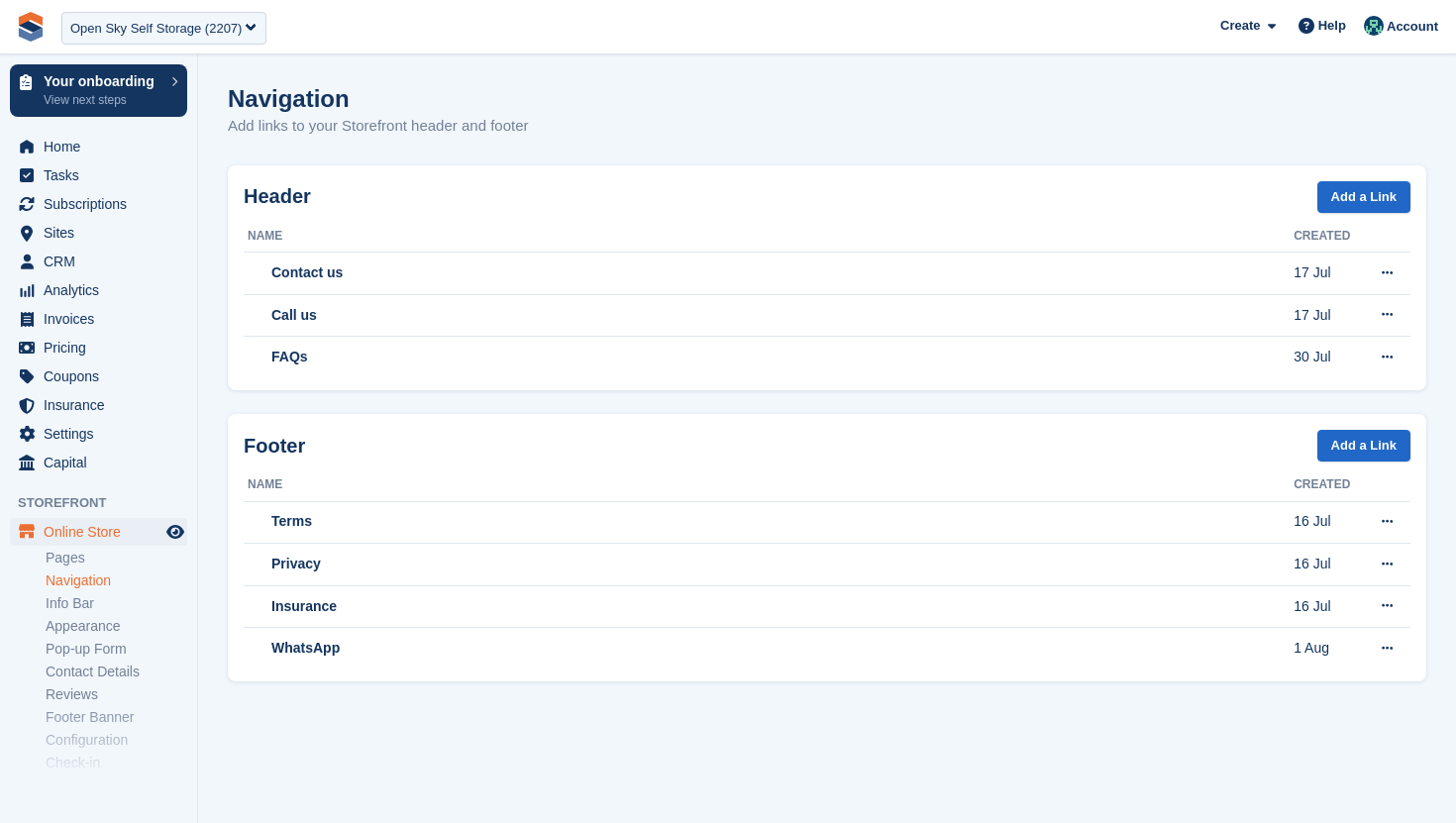 scroll, scrollTop: 0, scrollLeft: 0, axis: both 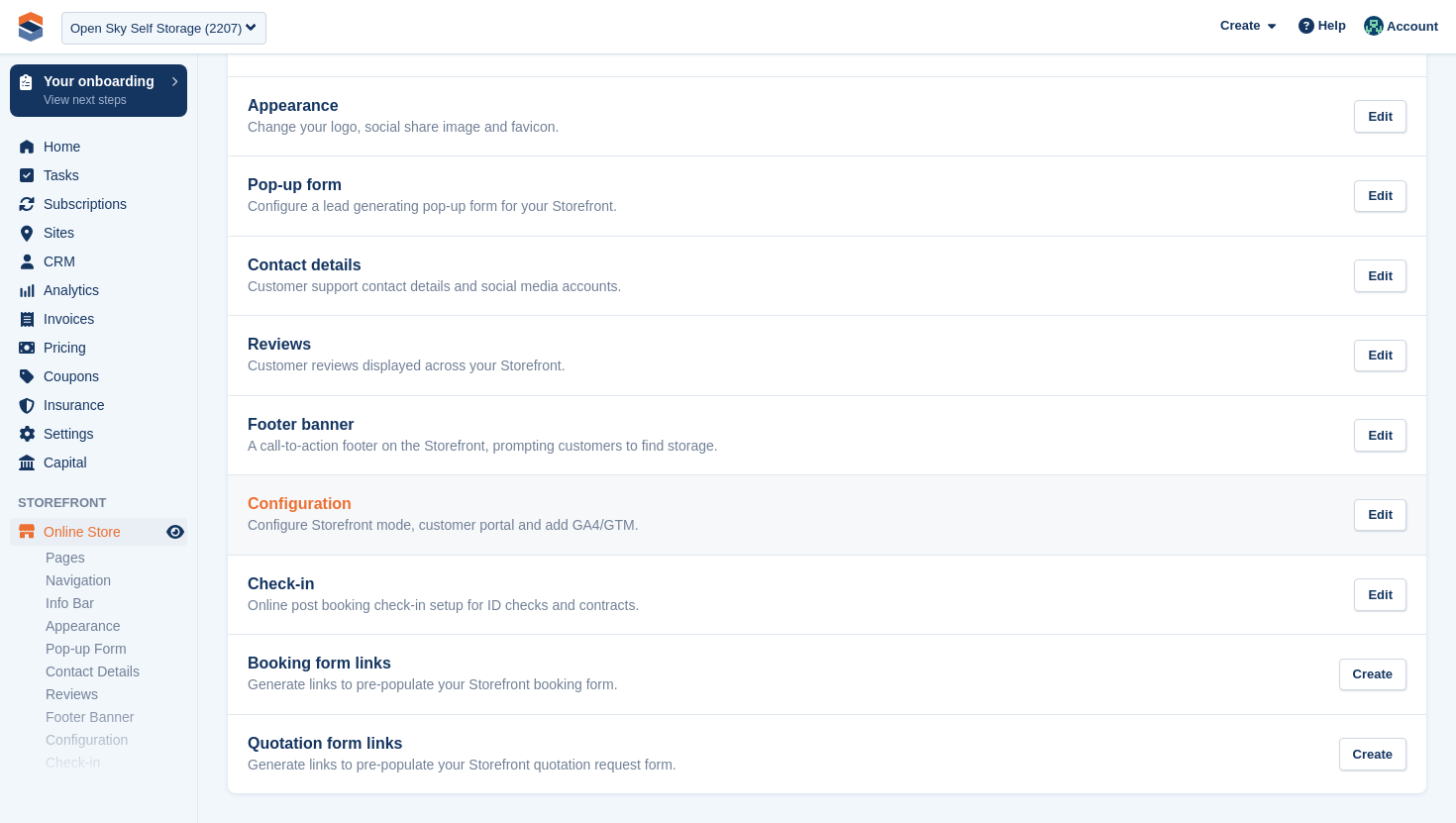 click on "Configuration" at bounding box center (443, 504) 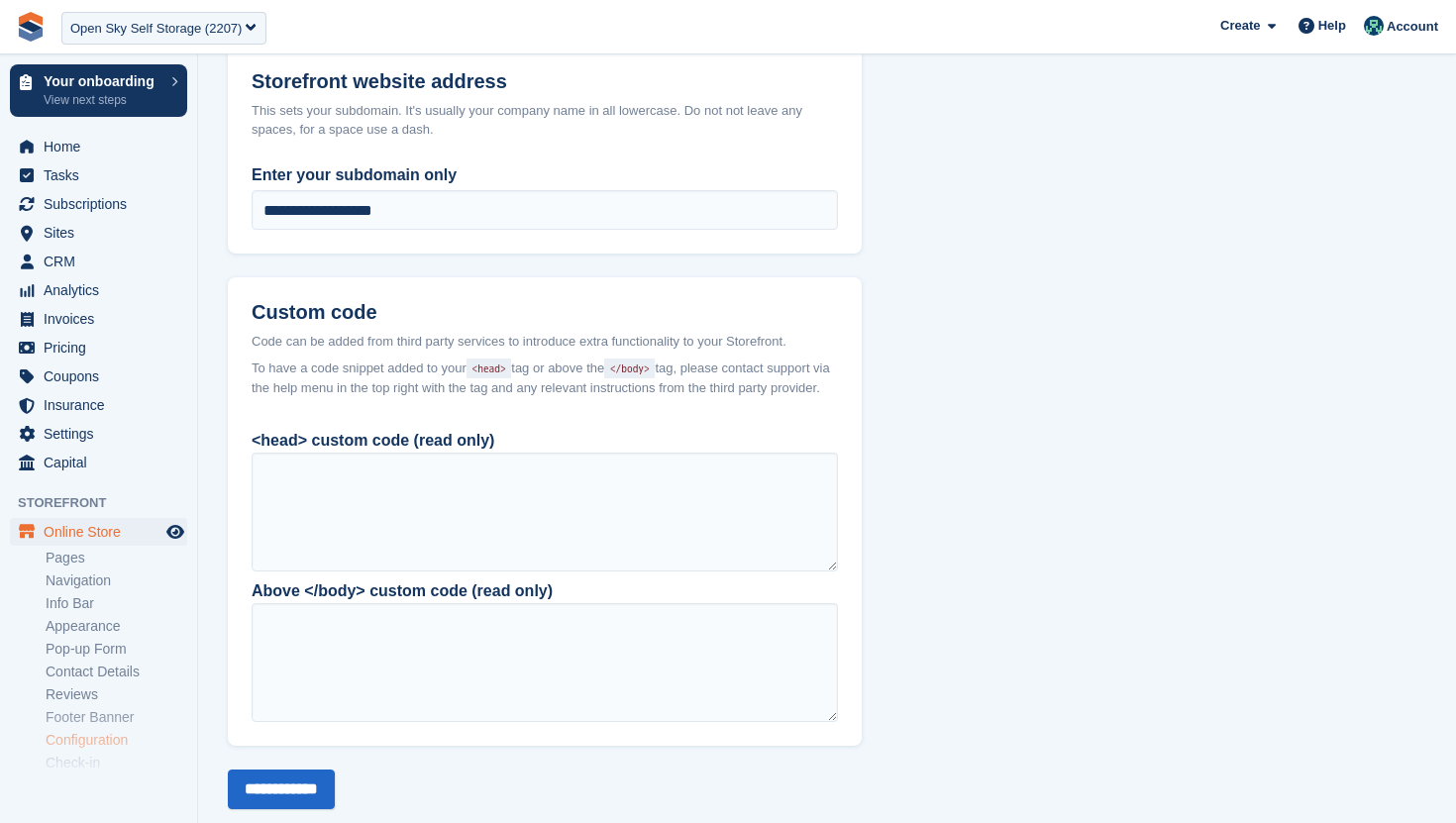 scroll, scrollTop: 1538, scrollLeft: 0, axis: vertical 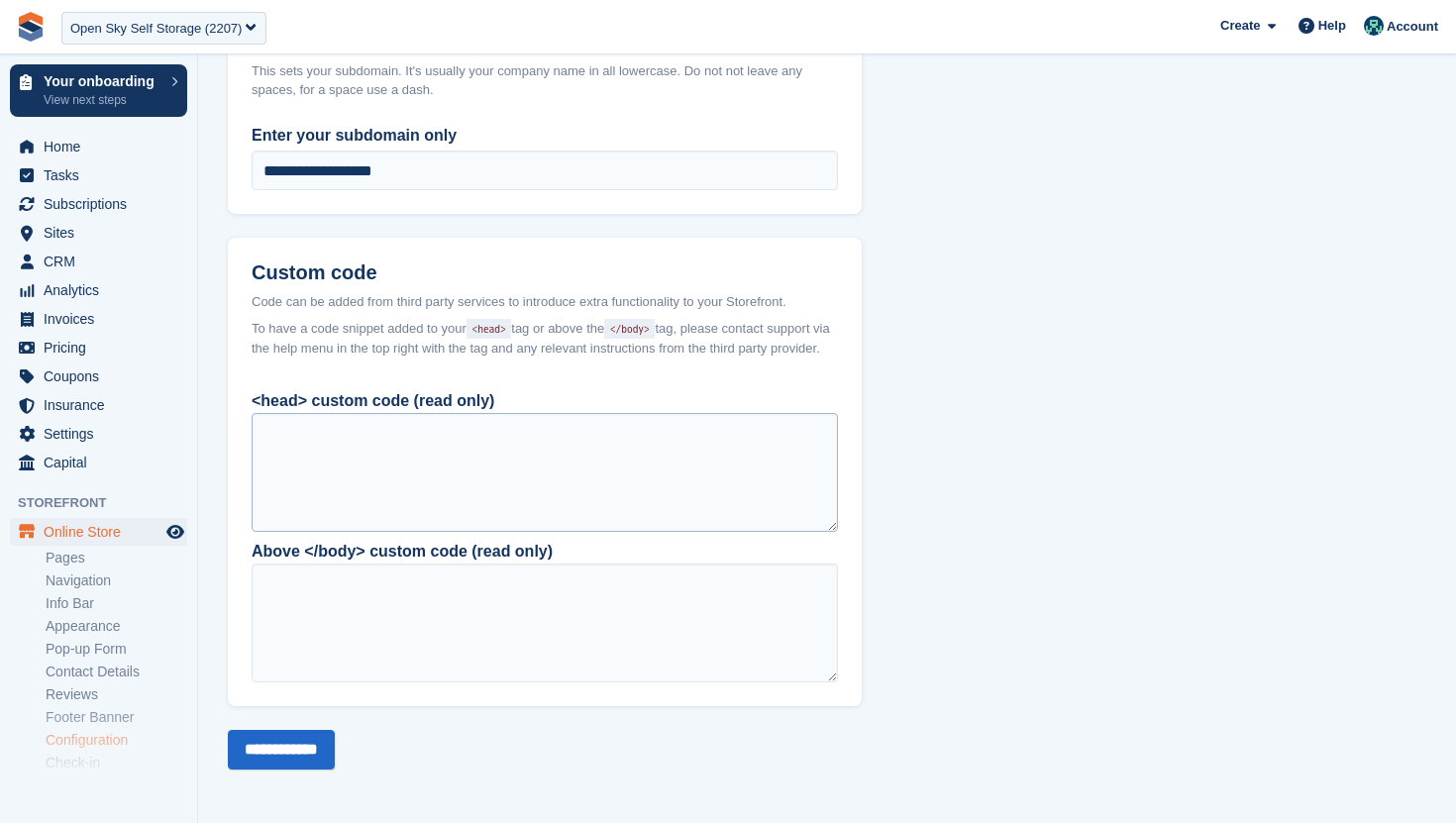 click at bounding box center (545, 472) 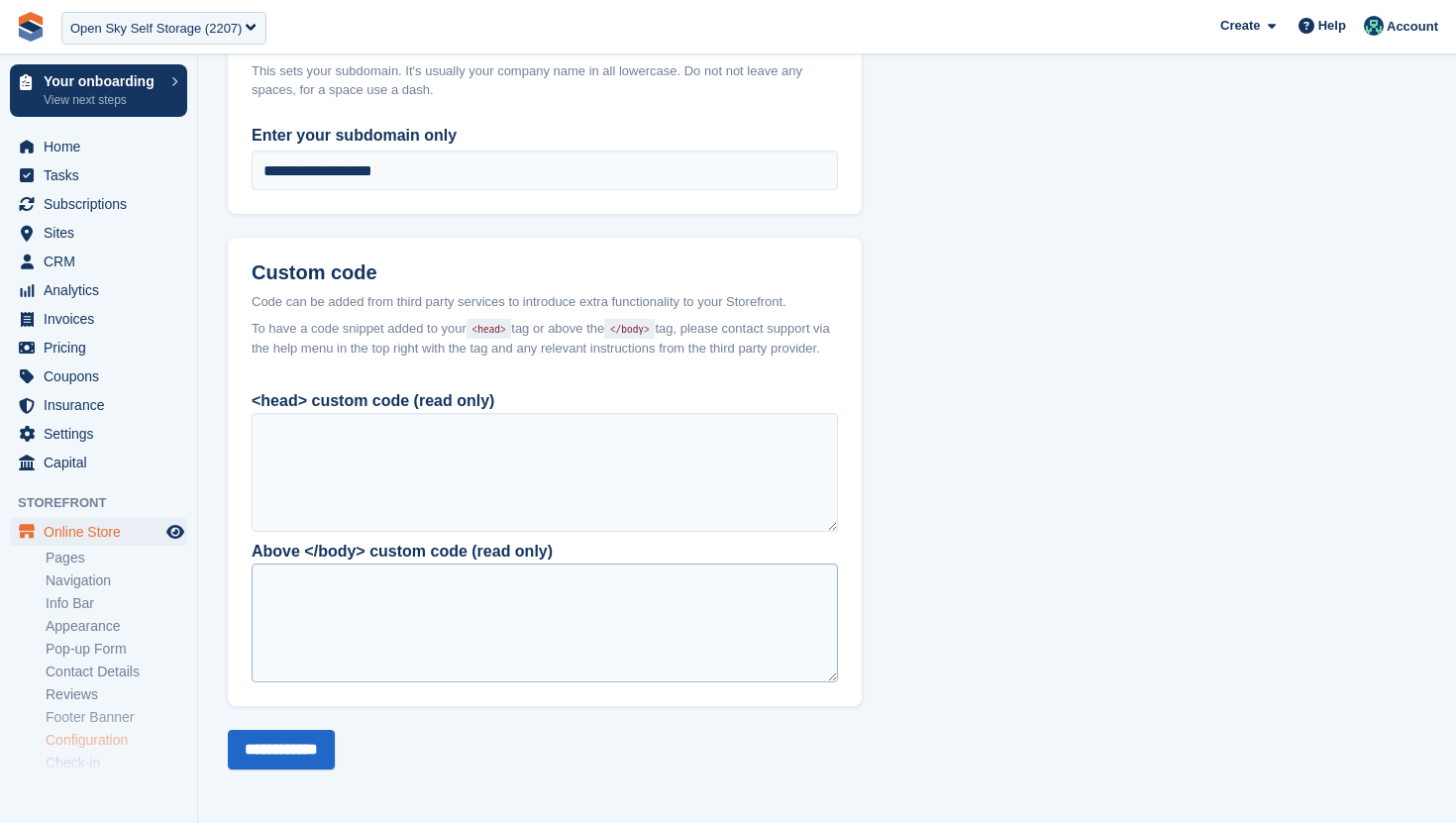 click at bounding box center (545, 623) 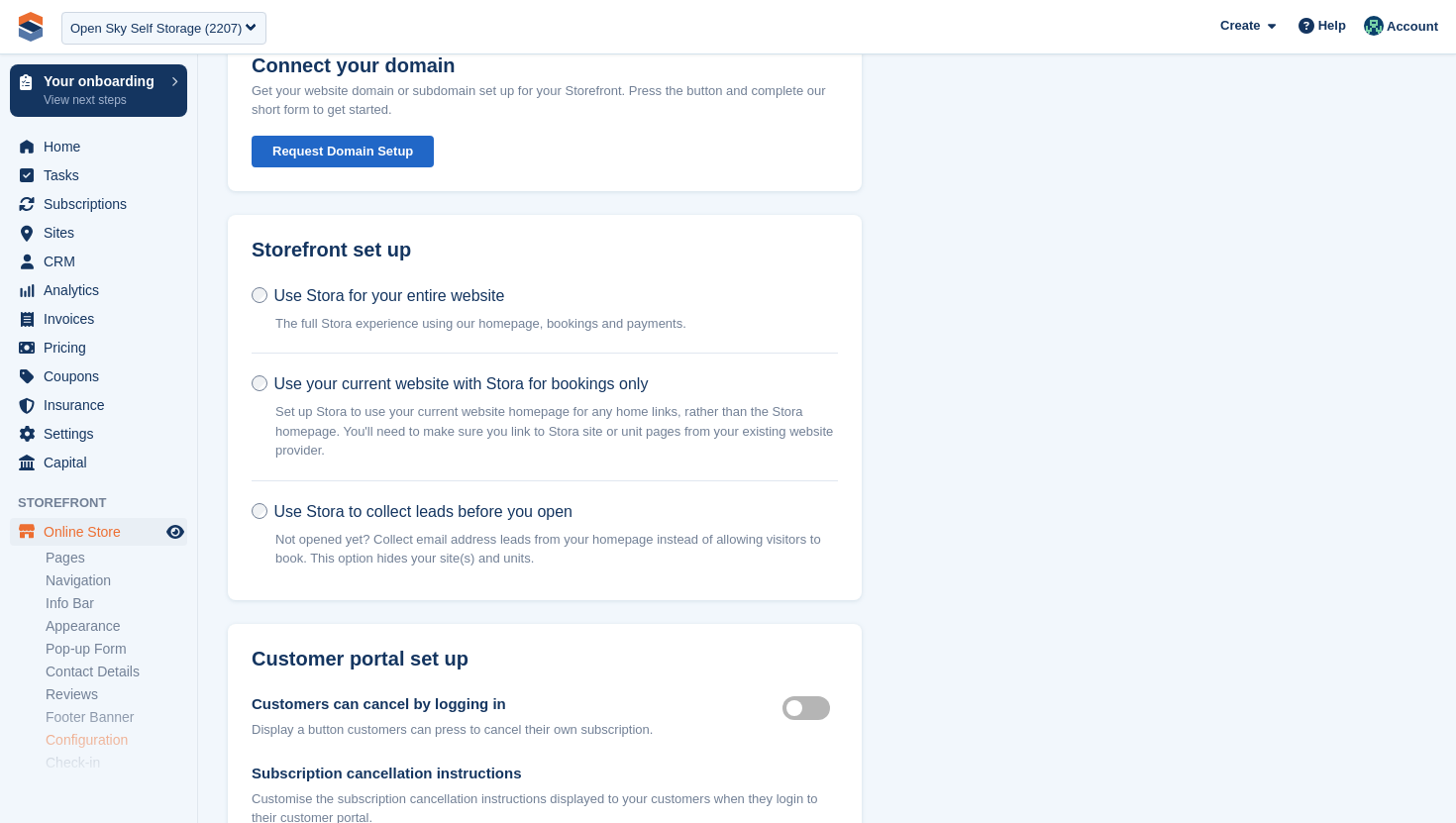 scroll, scrollTop: 106, scrollLeft: 0, axis: vertical 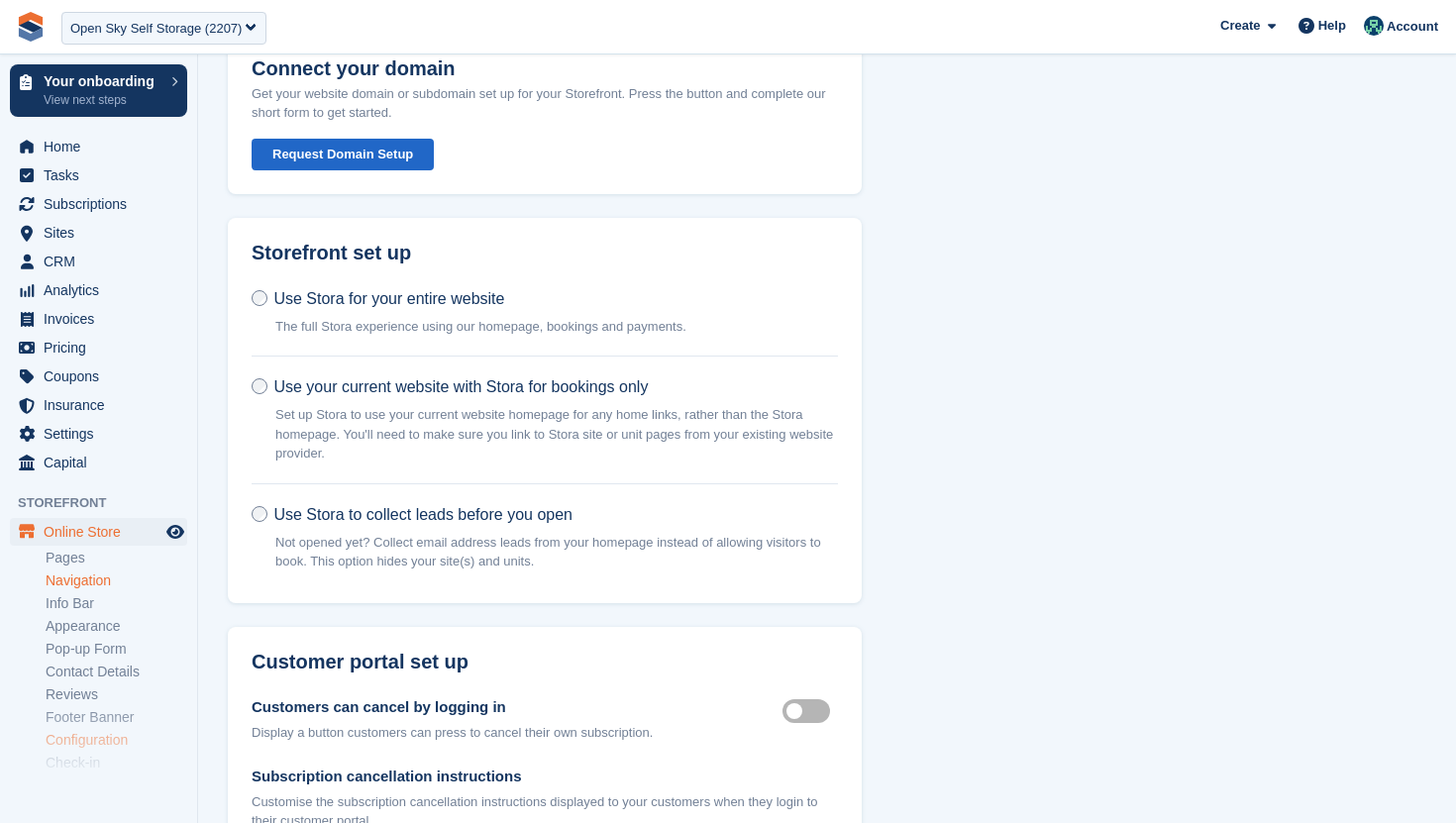 click on "Navigation" at bounding box center (116, 580) 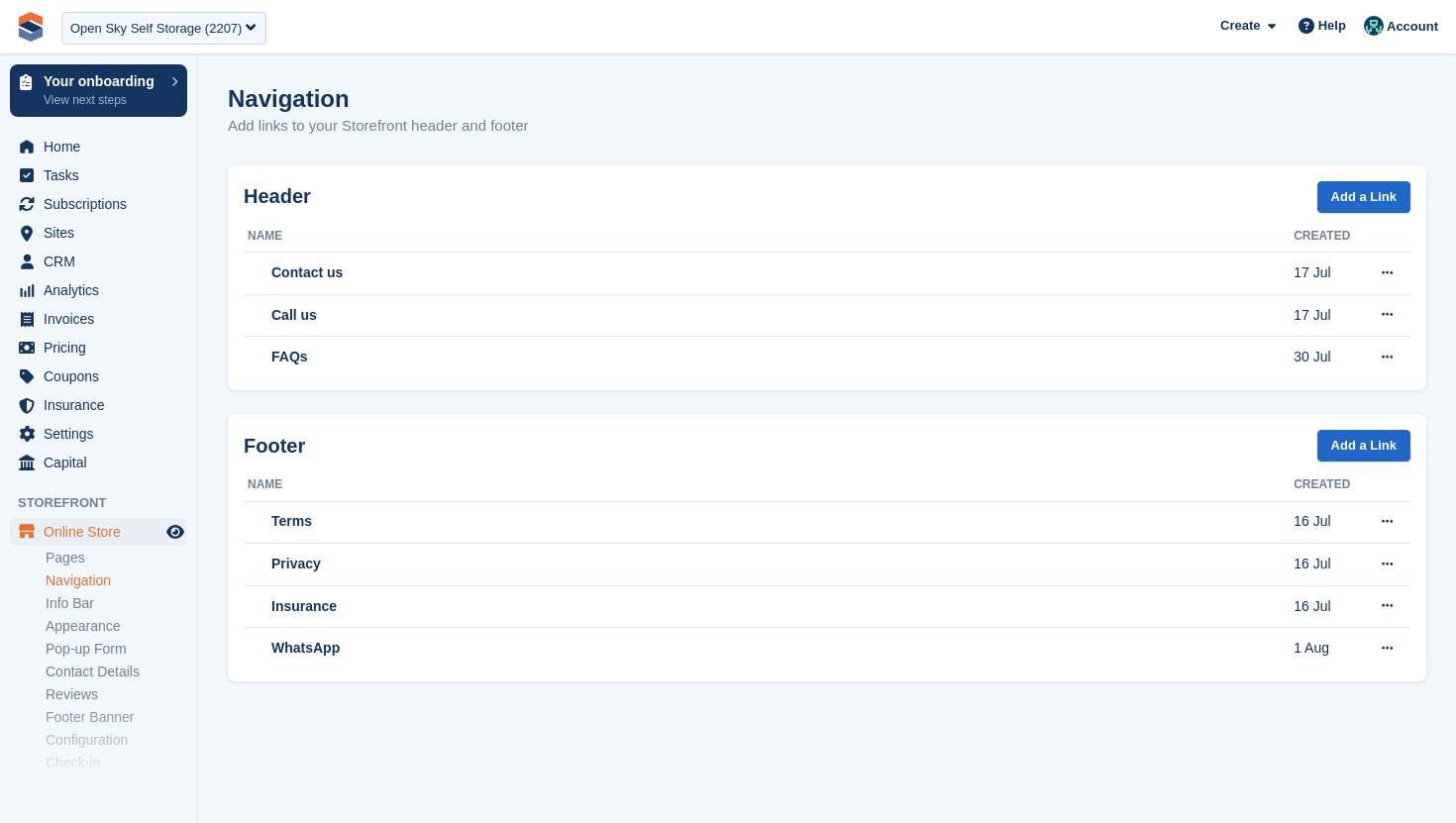 scroll, scrollTop: 0, scrollLeft: 0, axis: both 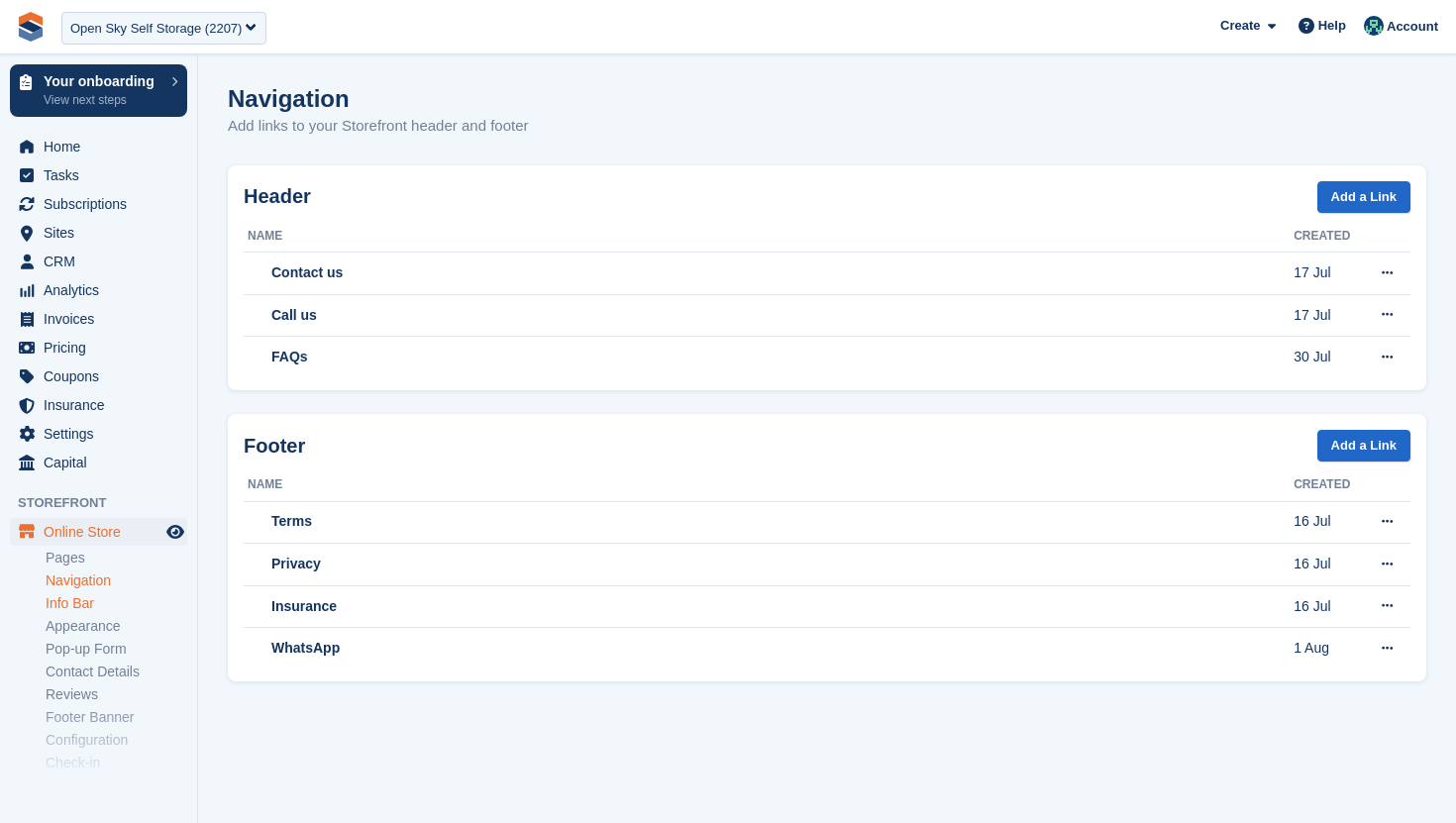 click on "Info Bar" at bounding box center [116, 603] 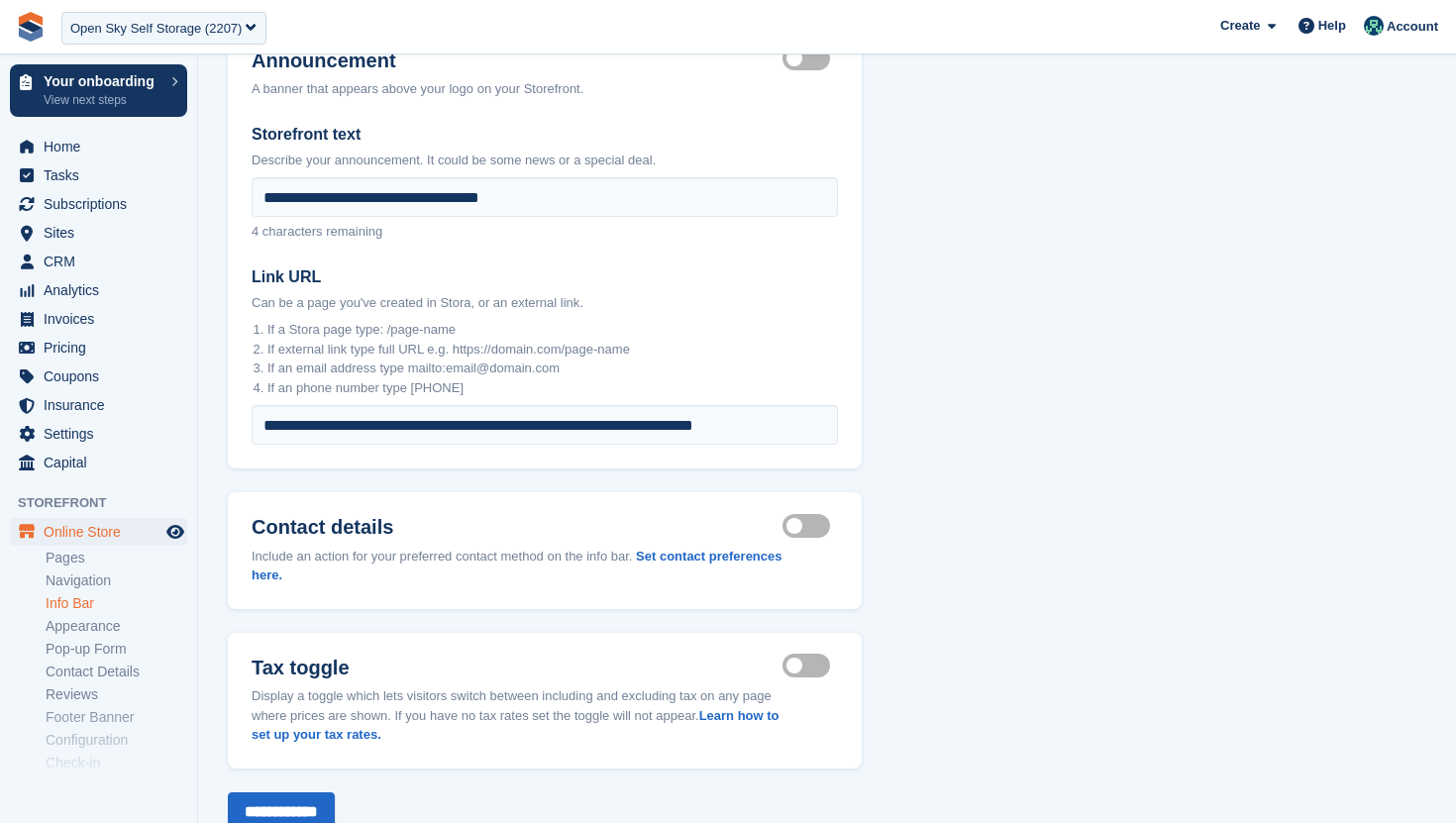 scroll, scrollTop: 201, scrollLeft: 0, axis: vertical 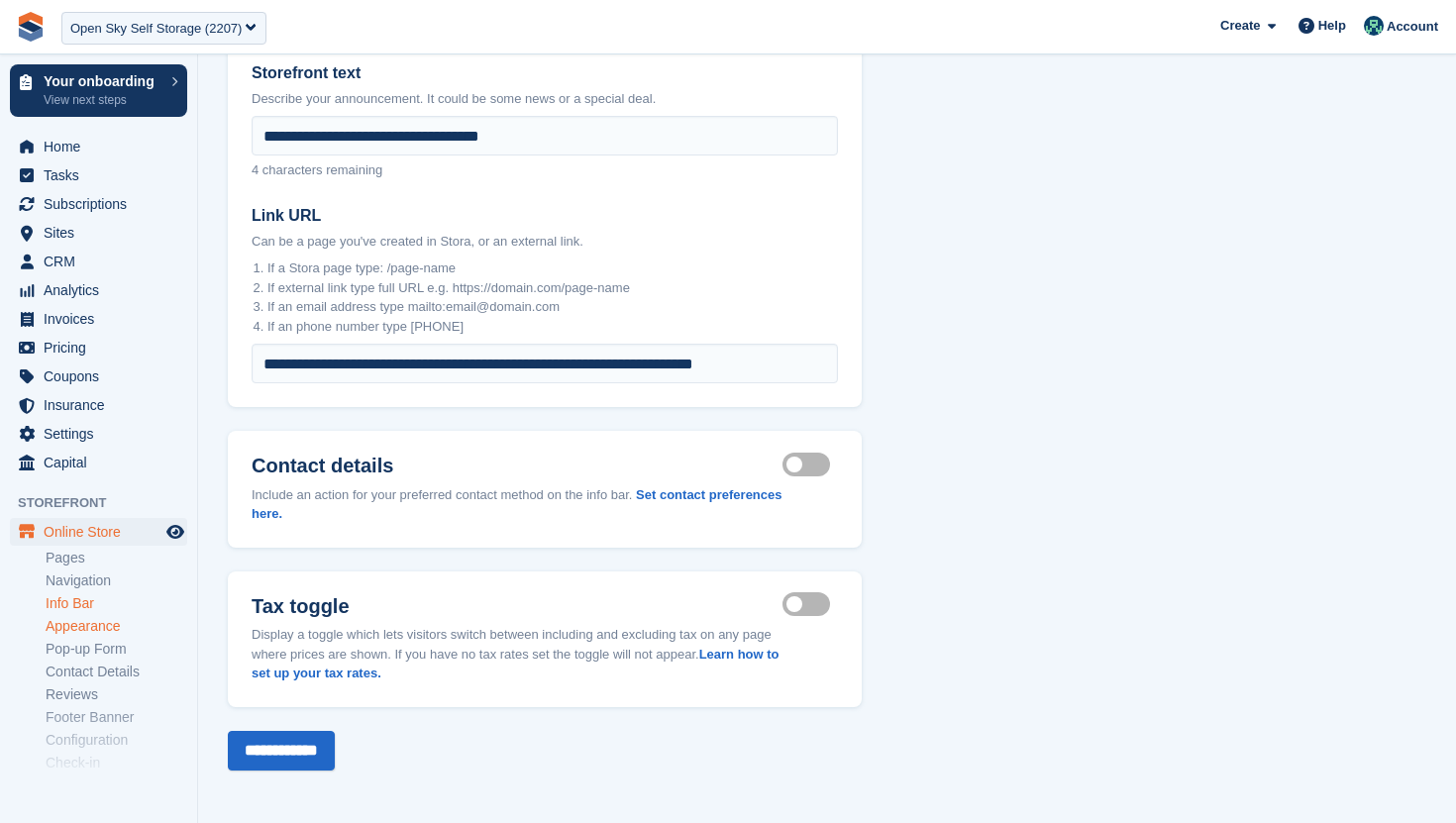 click on "Appearance" at bounding box center (116, 626) 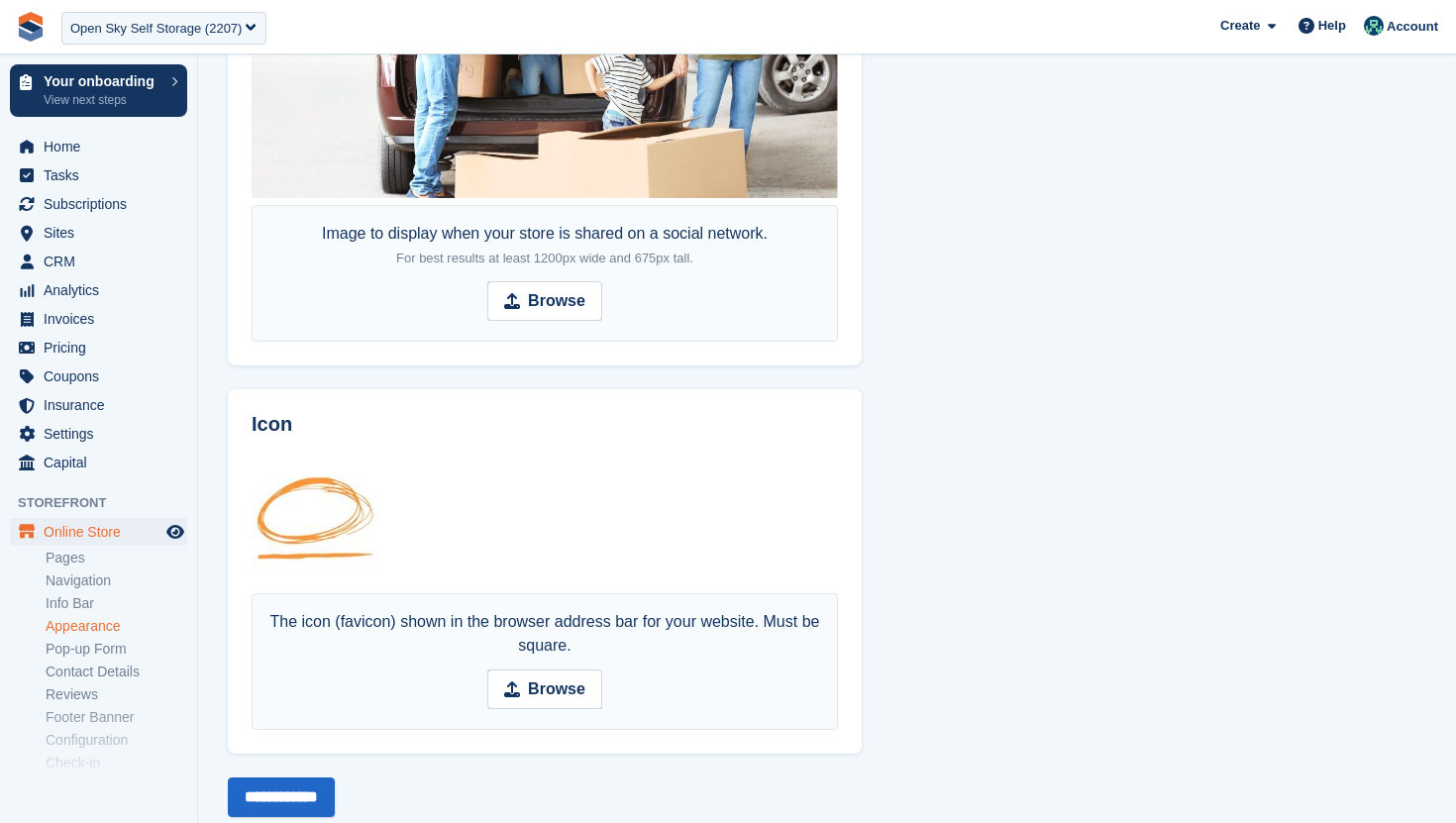 scroll, scrollTop: 1341, scrollLeft: 0, axis: vertical 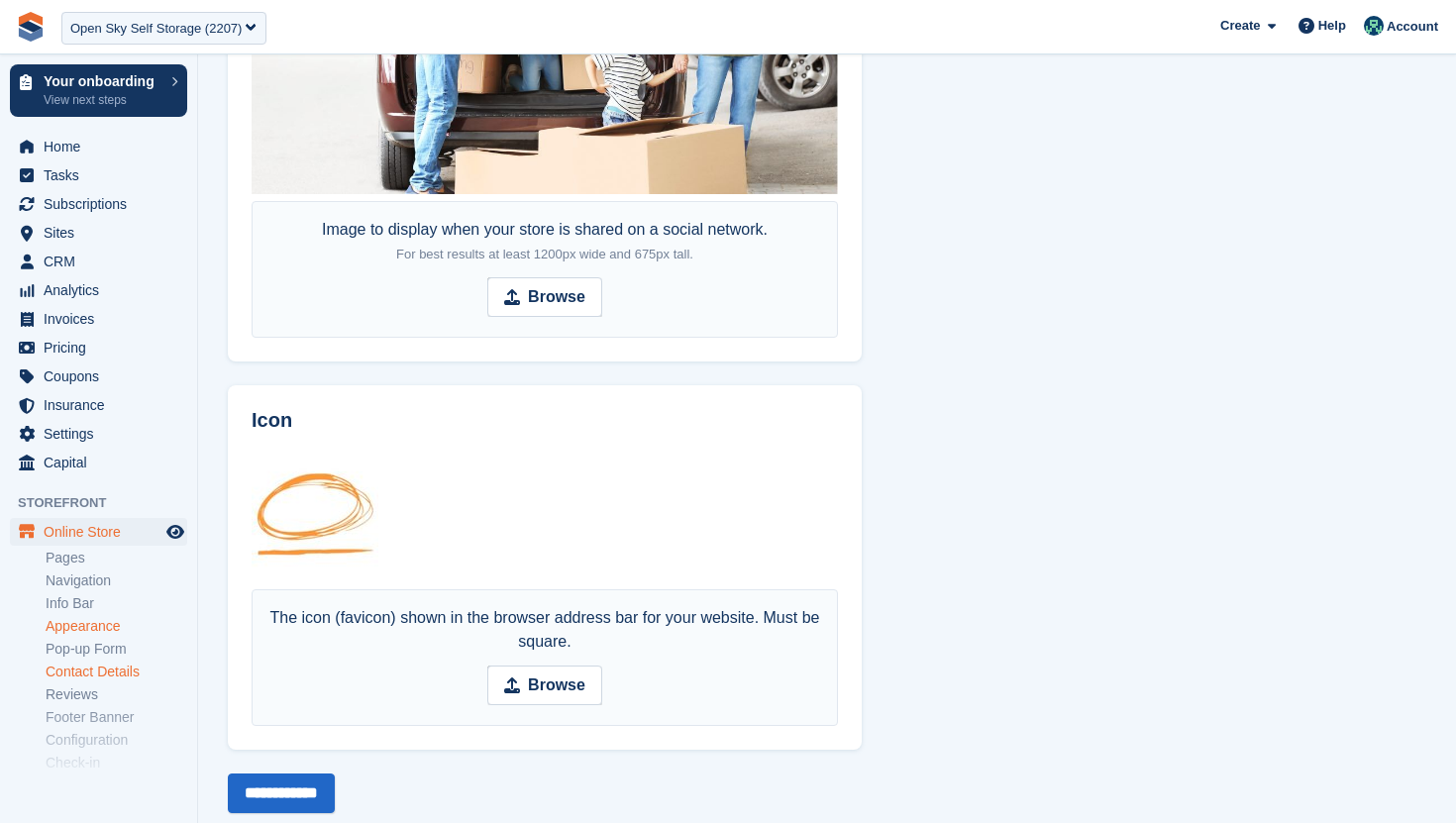 click on "Contact Details" at bounding box center (116, 671) 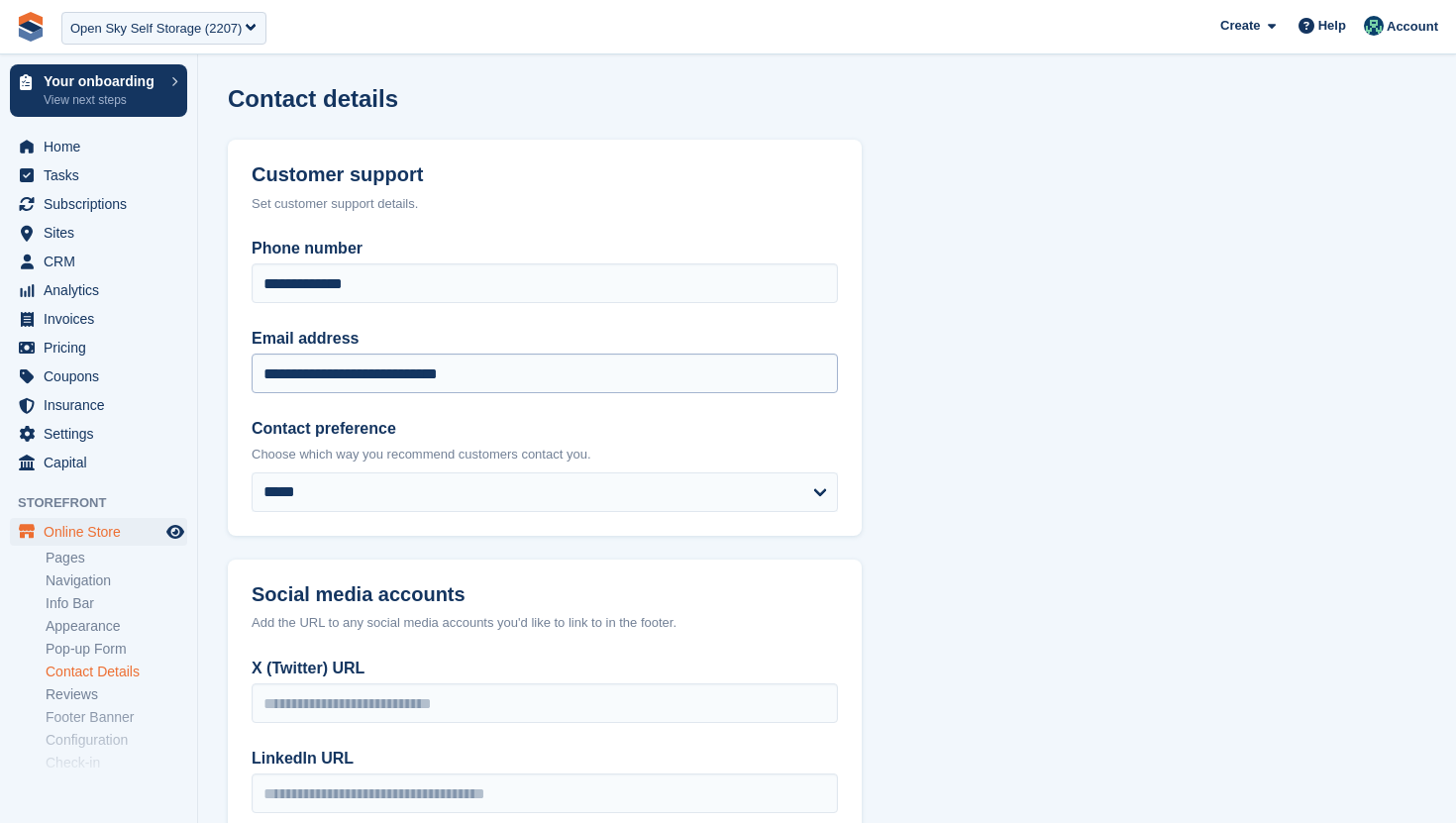 scroll, scrollTop: 311, scrollLeft: 0, axis: vertical 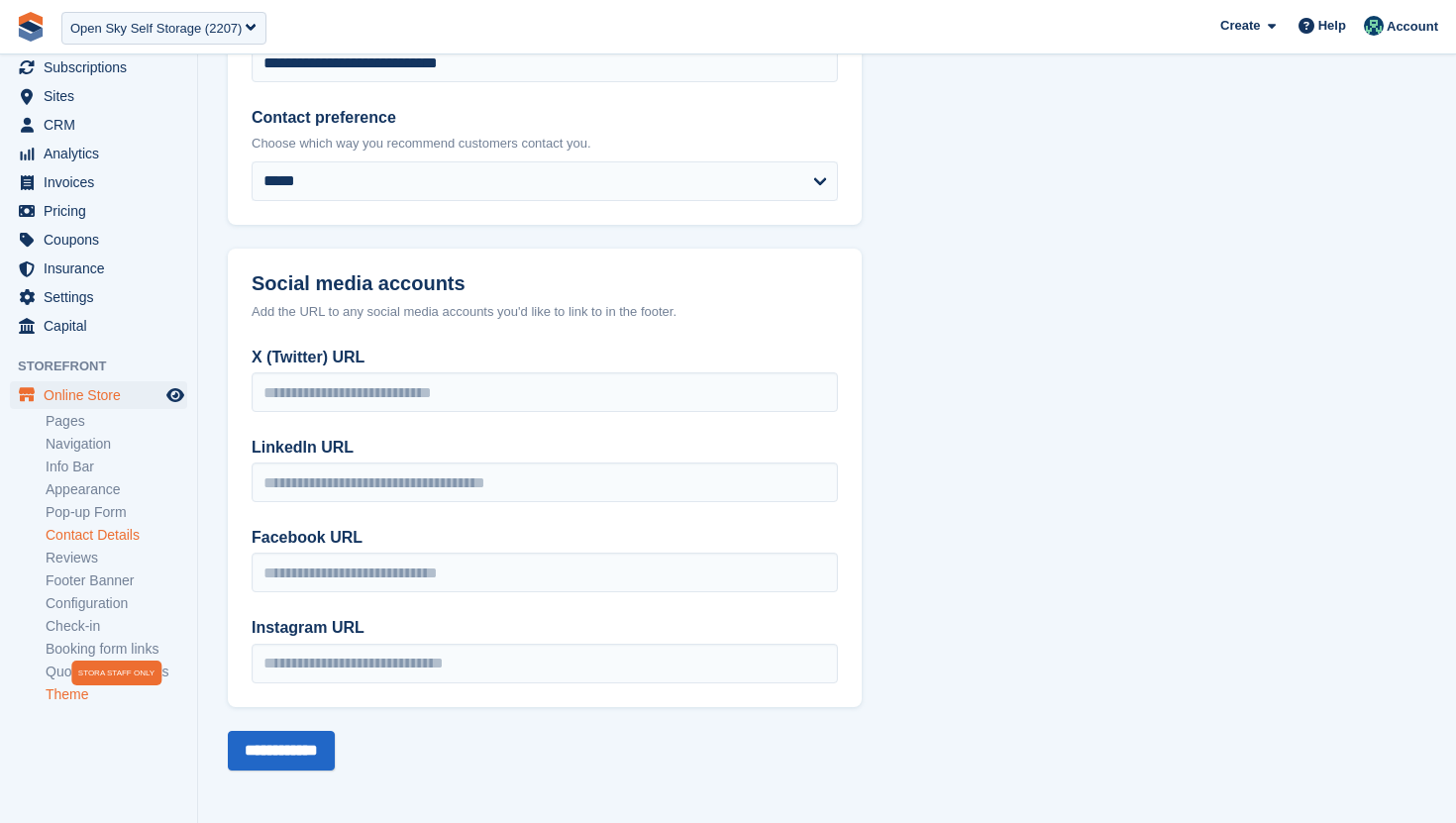 click on "Theme" at bounding box center (116, 694) 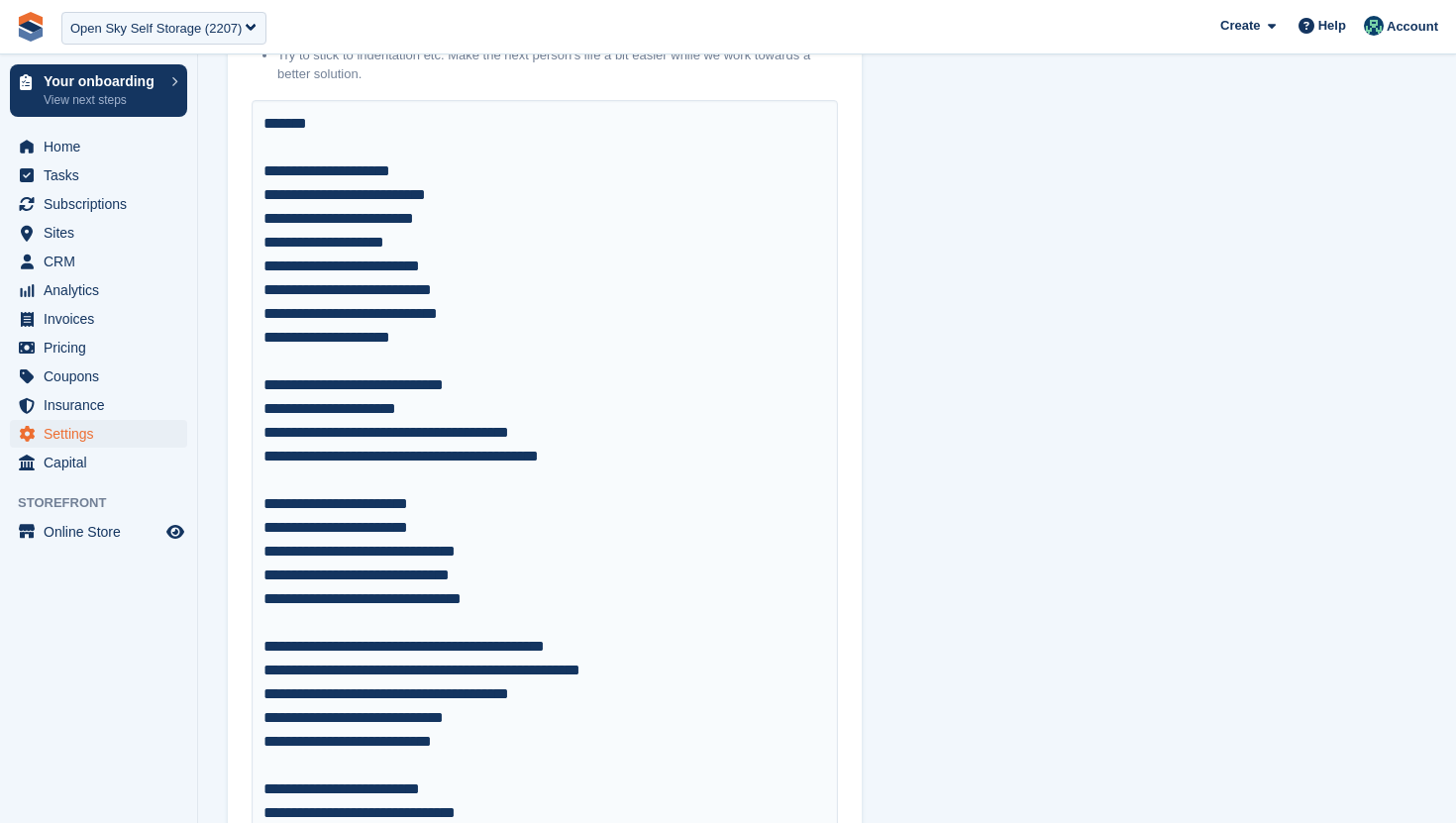 scroll, scrollTop: 0, scrollLeft: 0, axis: both 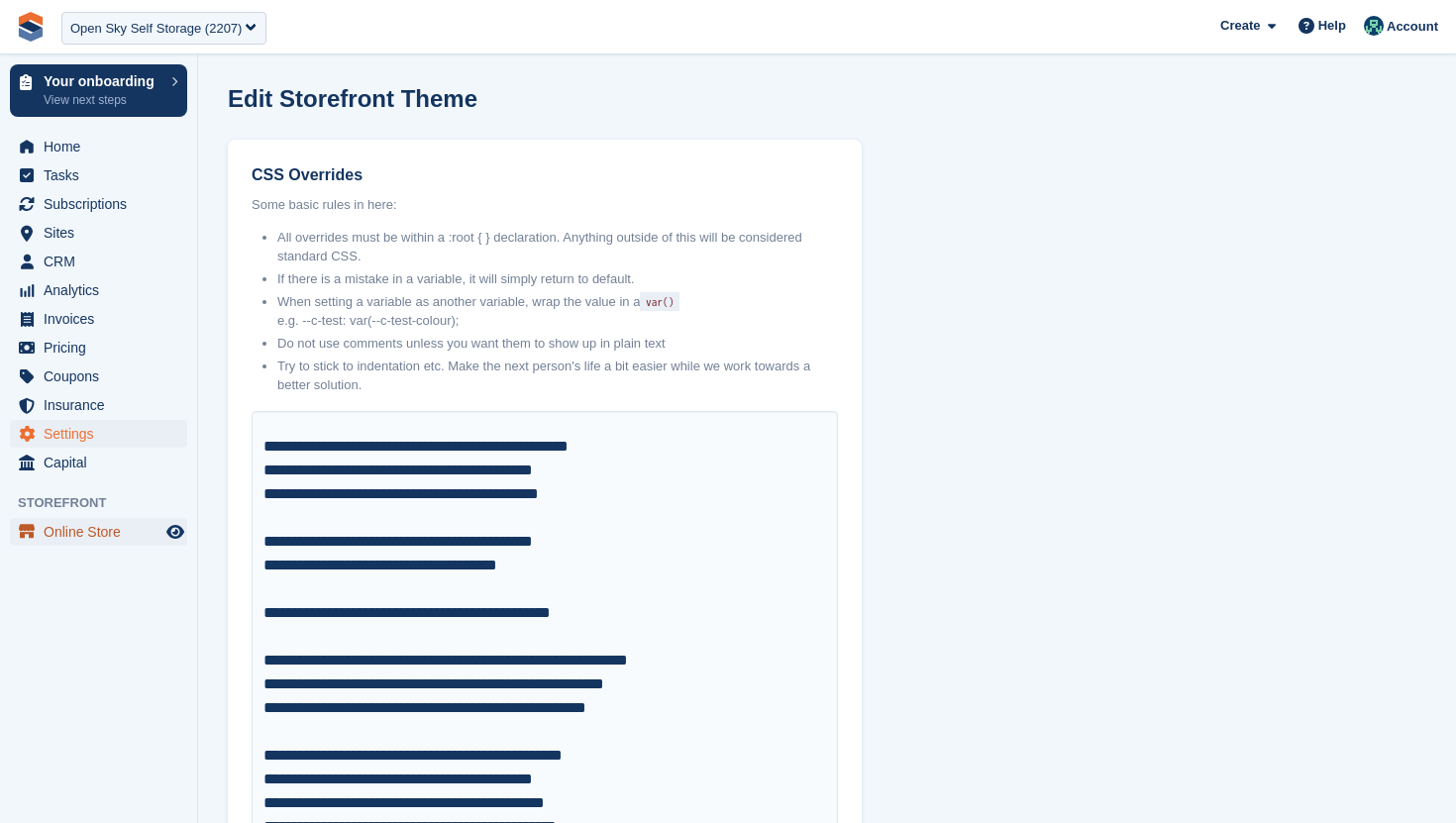 click on "Online Store" at bounding box center [103, 532] 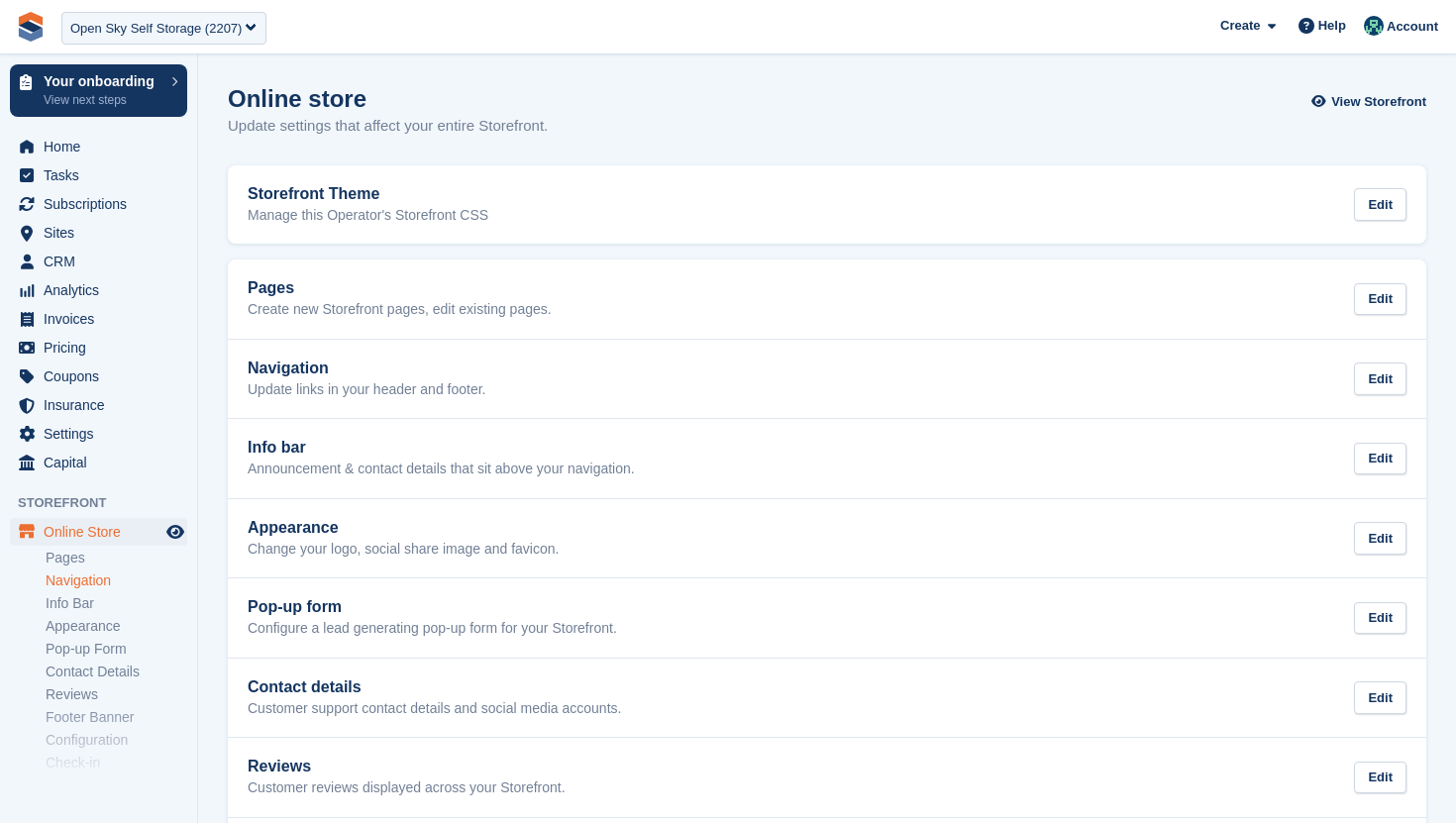 scroll, scrollTop: 28, scrollLeft: 0, axis: vertical 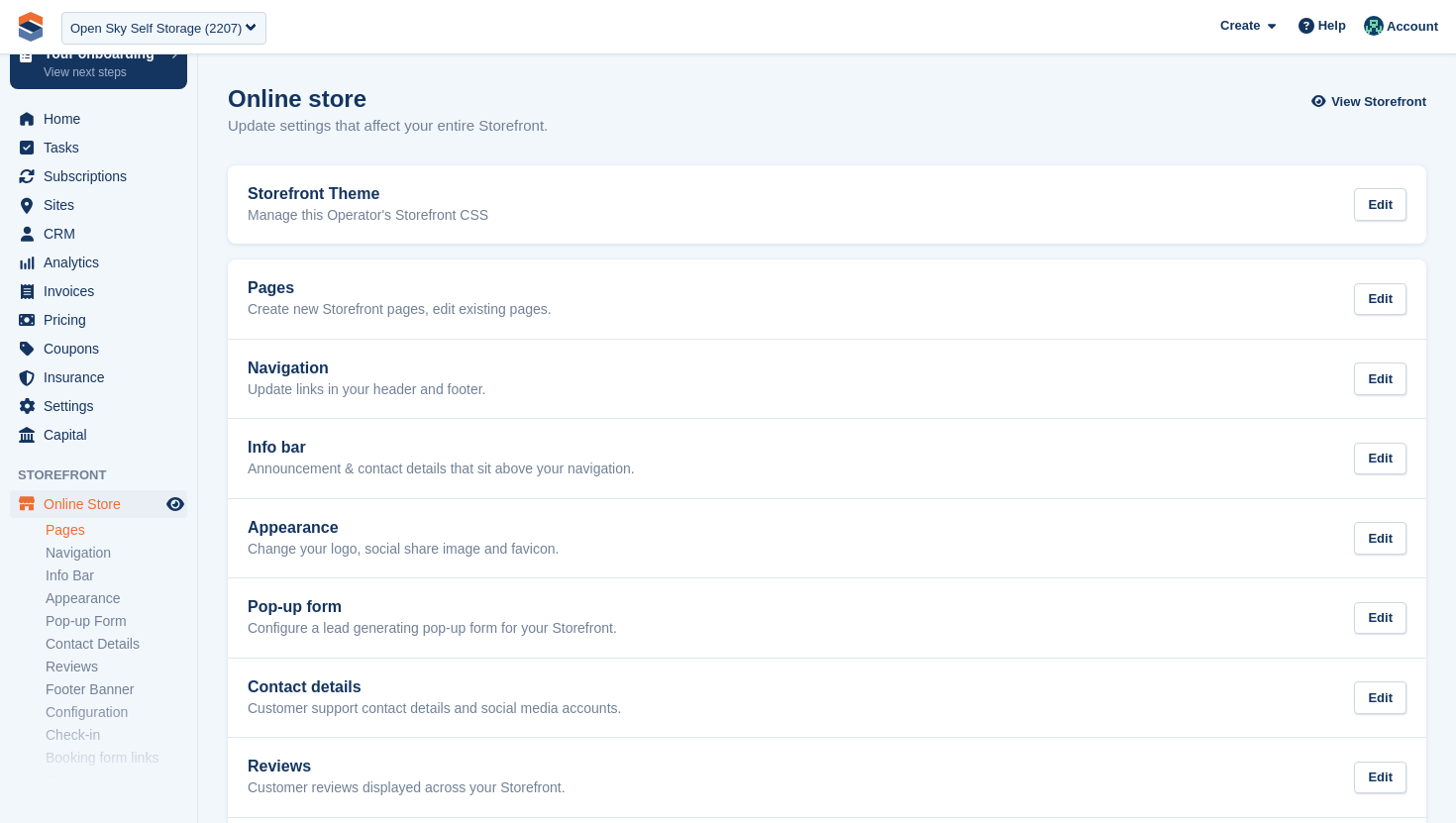 click on "Pages" at bounding box center (116, 530) 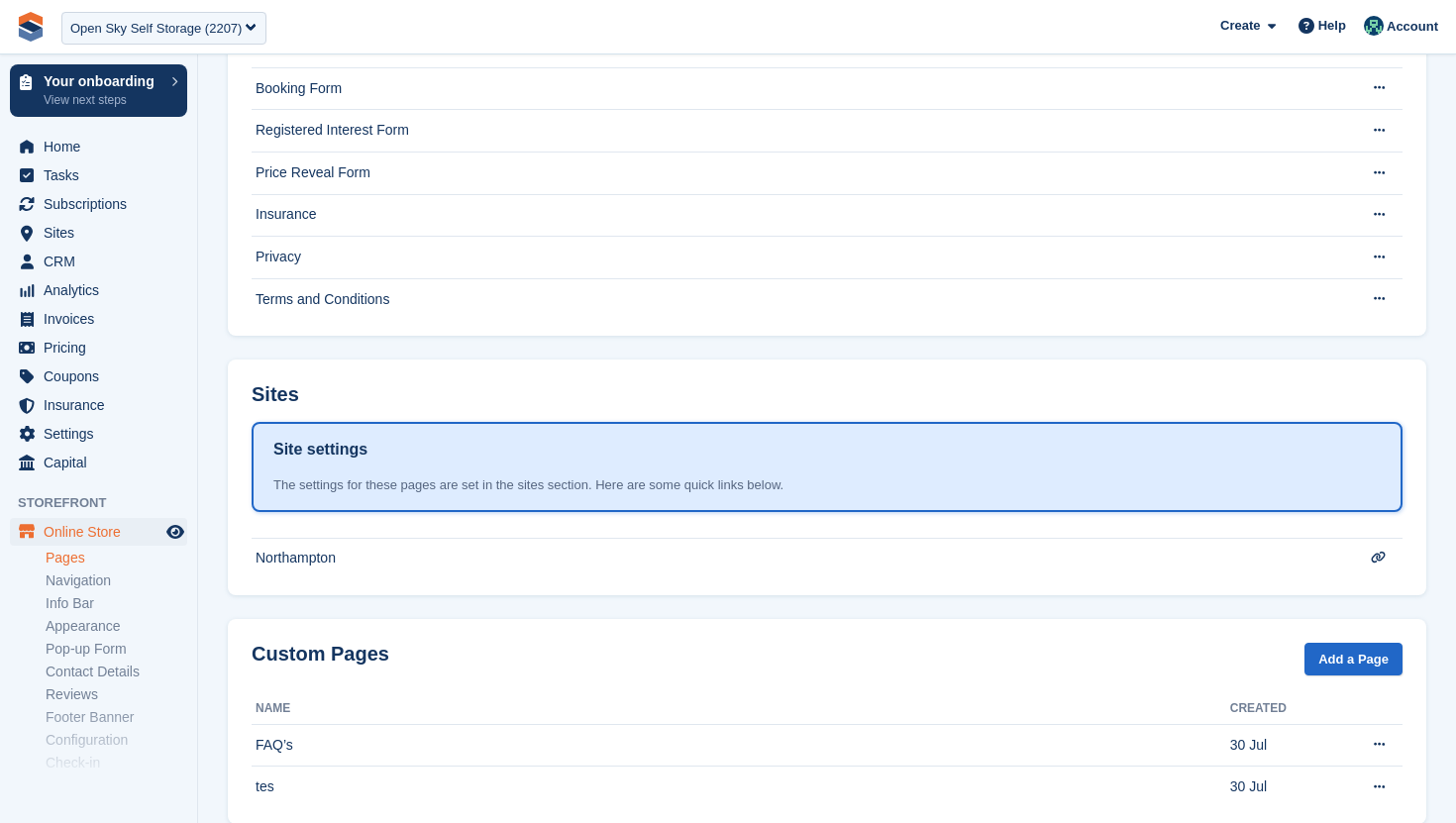 scroll, scrollTop: 271, scrollLeft: 0, axis: vertical 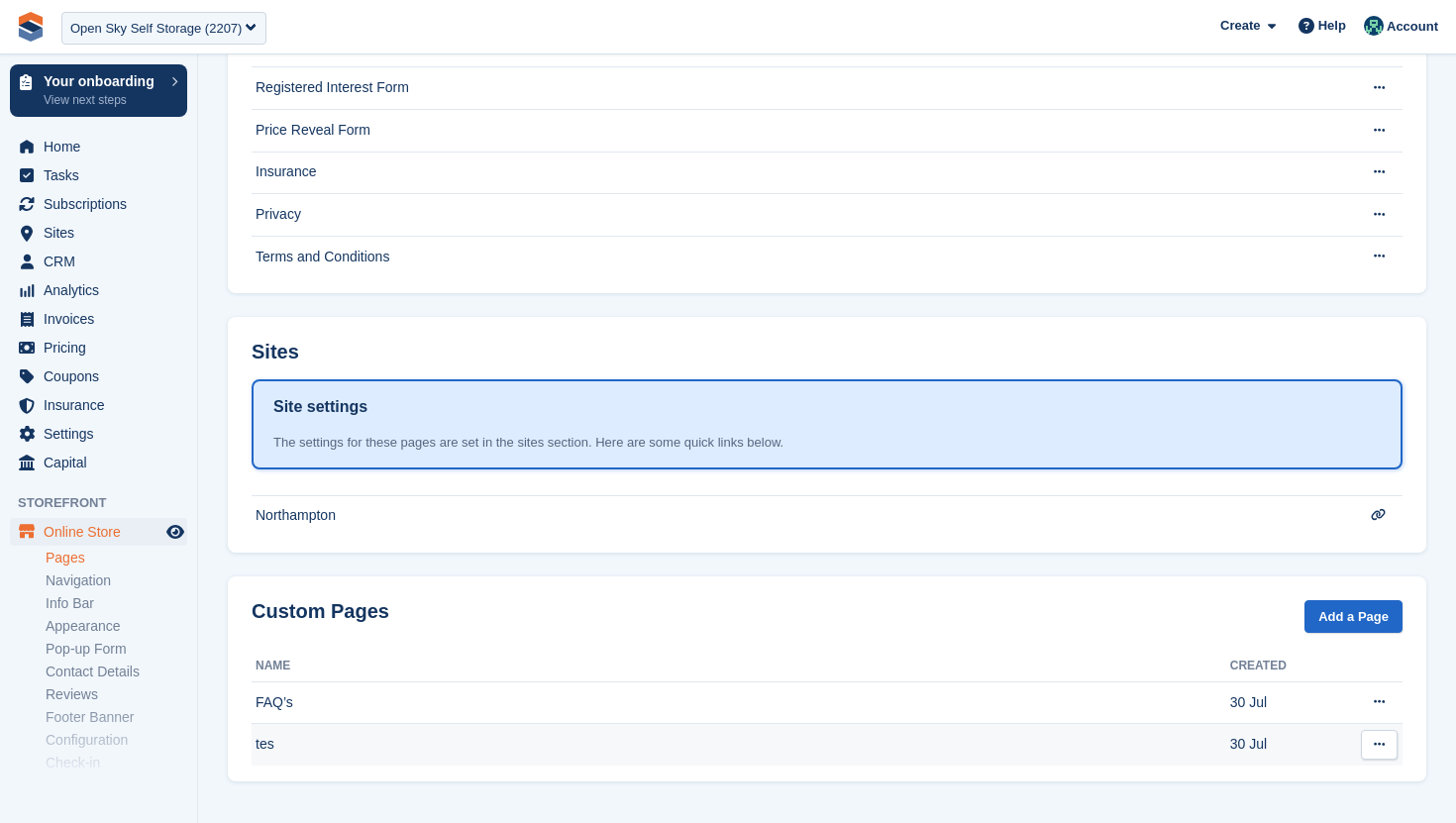 click at bounding box center (1379, 745) 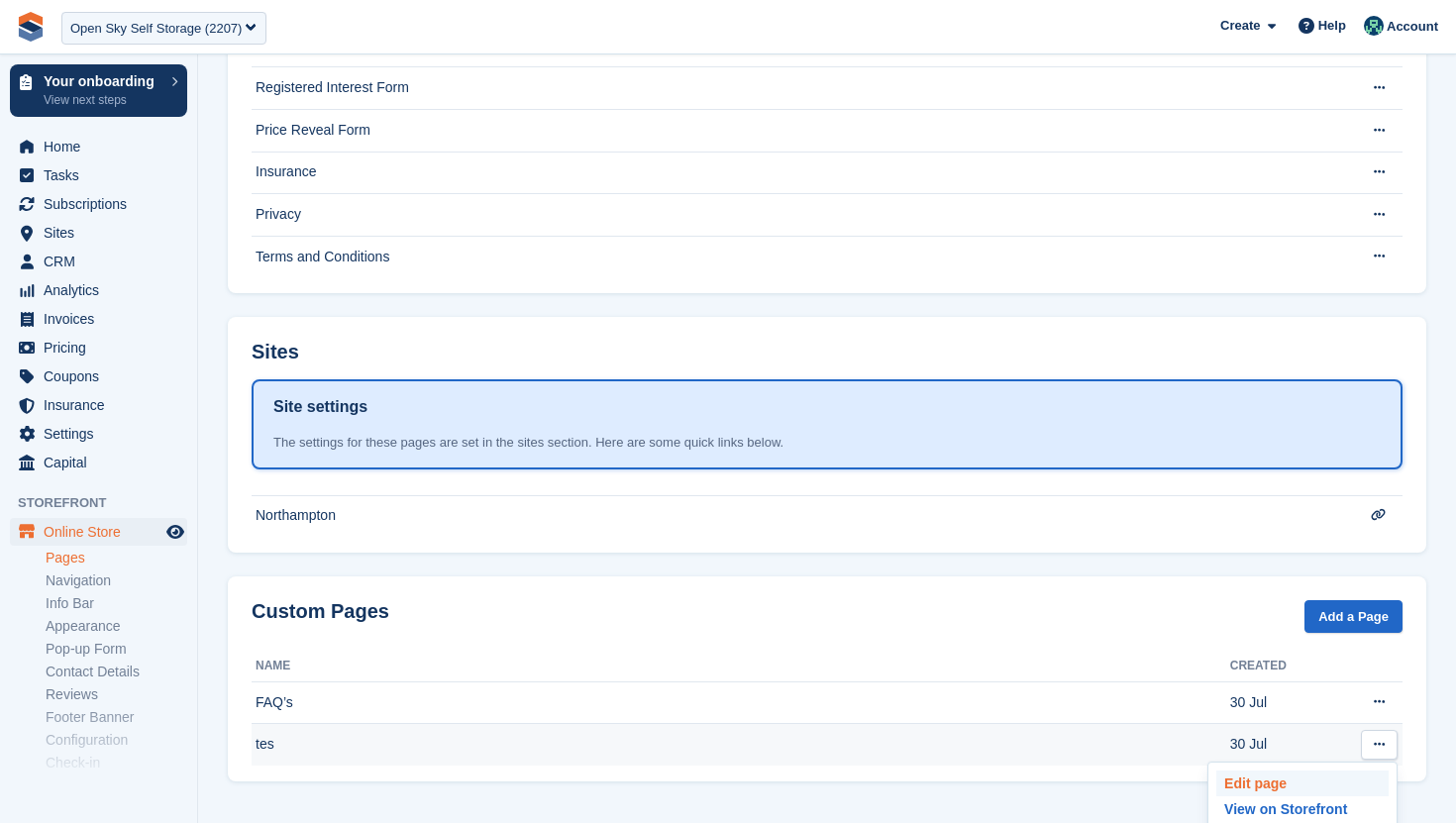 scroll, scrollTop: 322, scrollLeft: 0, axis: vertical 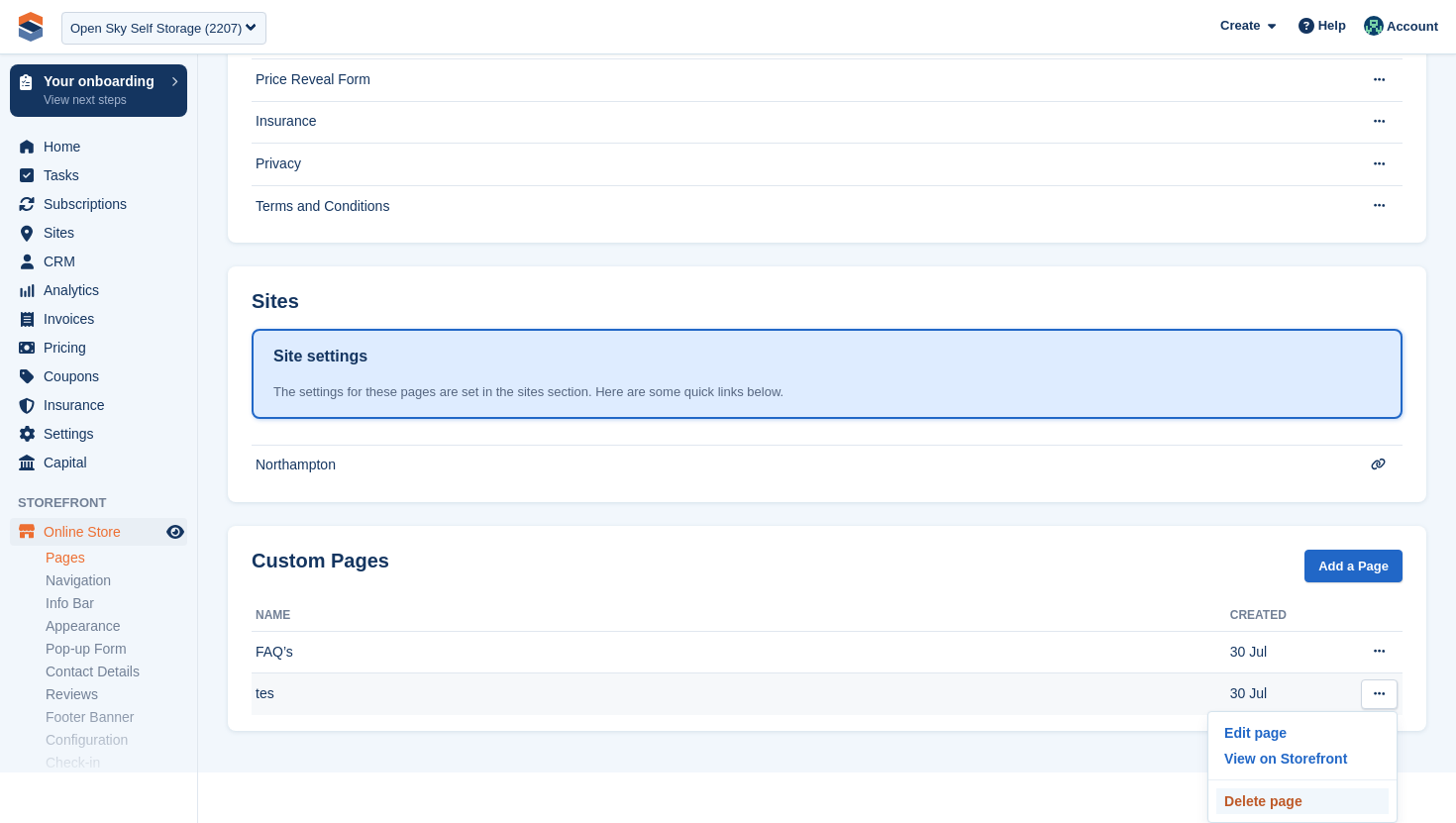 click on "Delete page" at bounding box center [1302, 801] 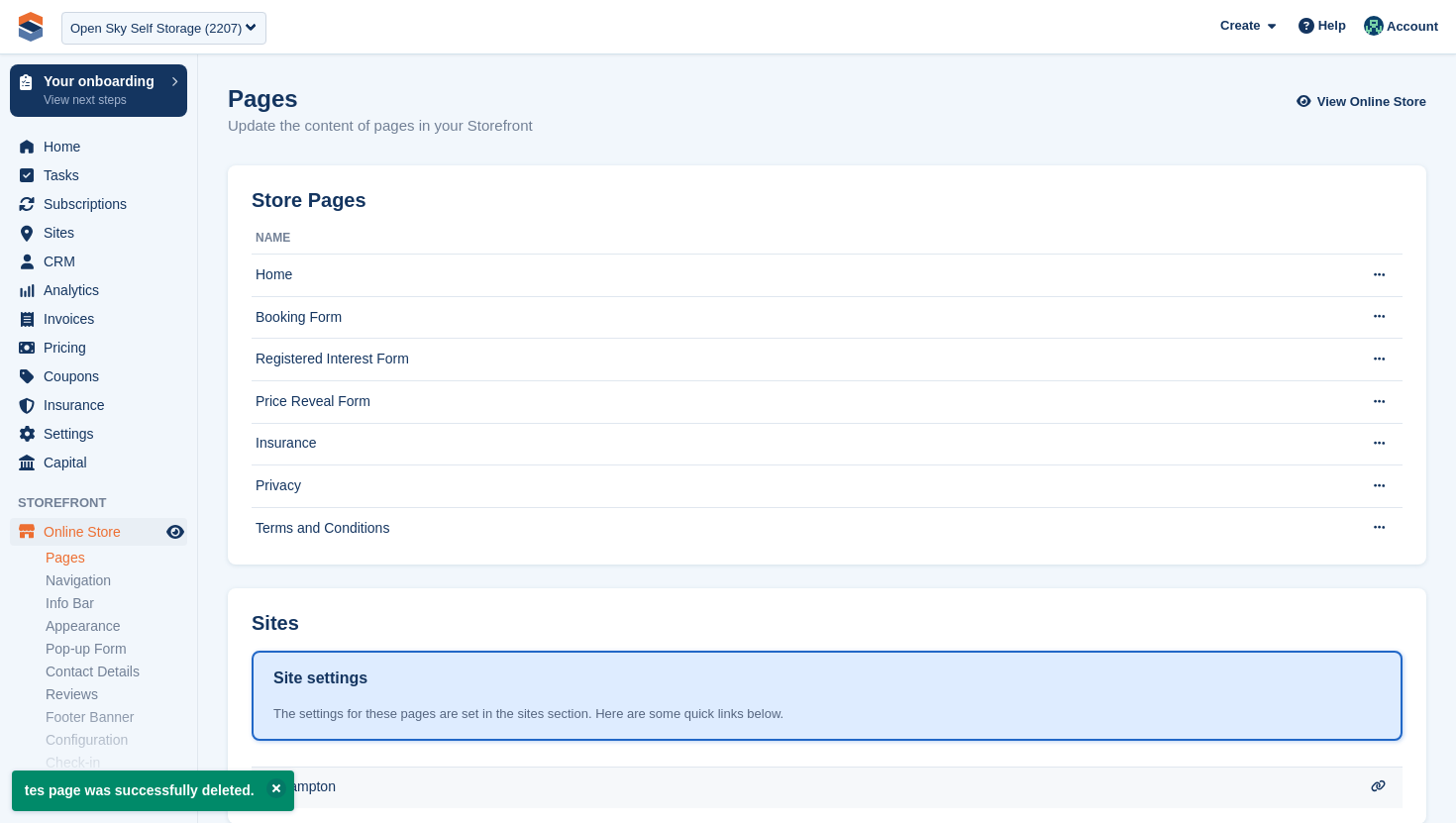scroll, scrollTop: 229, scrollLeft: 0, axis: vertical 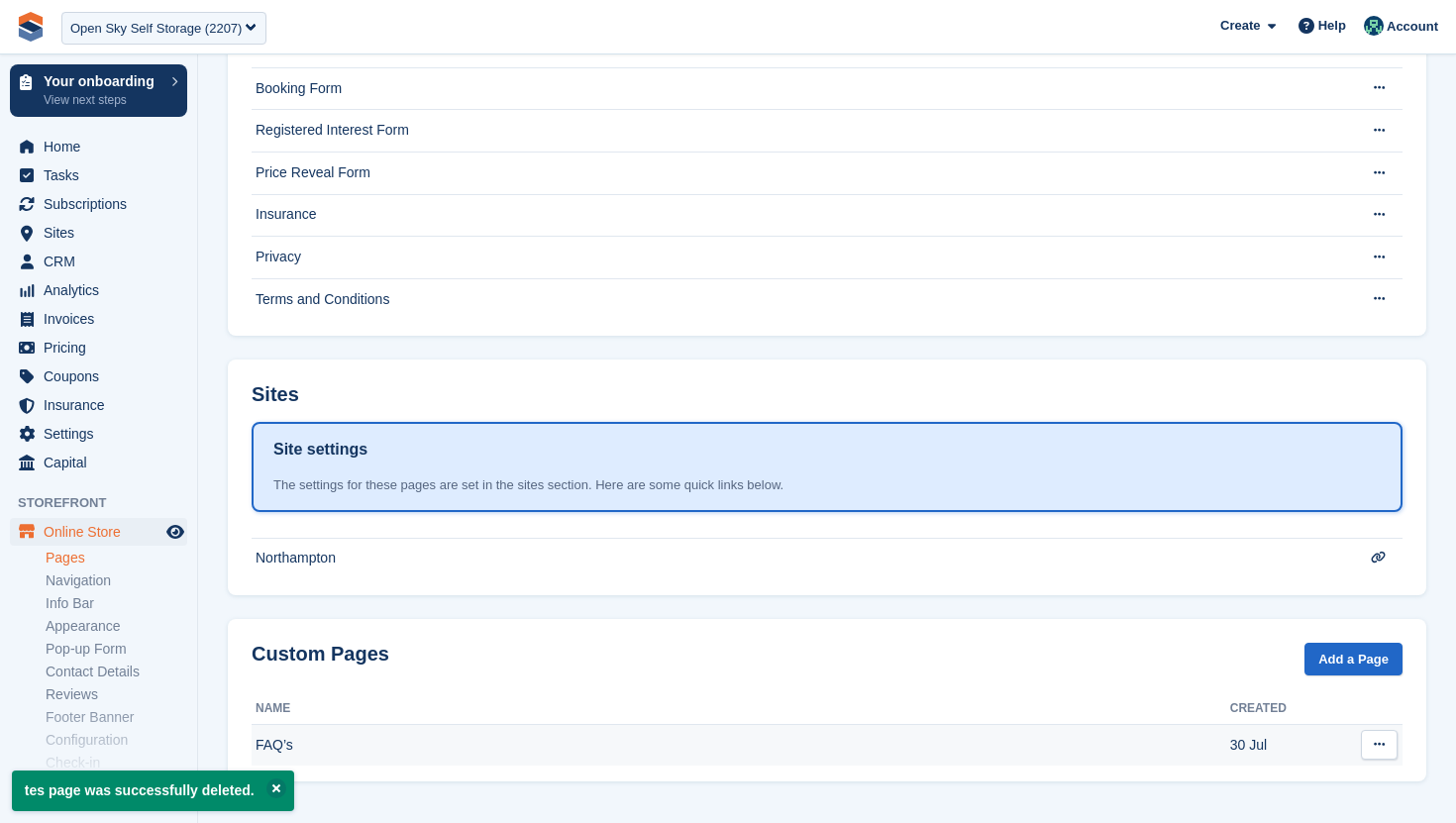 click on "FAQ’s" at bounding box center [741, 745] 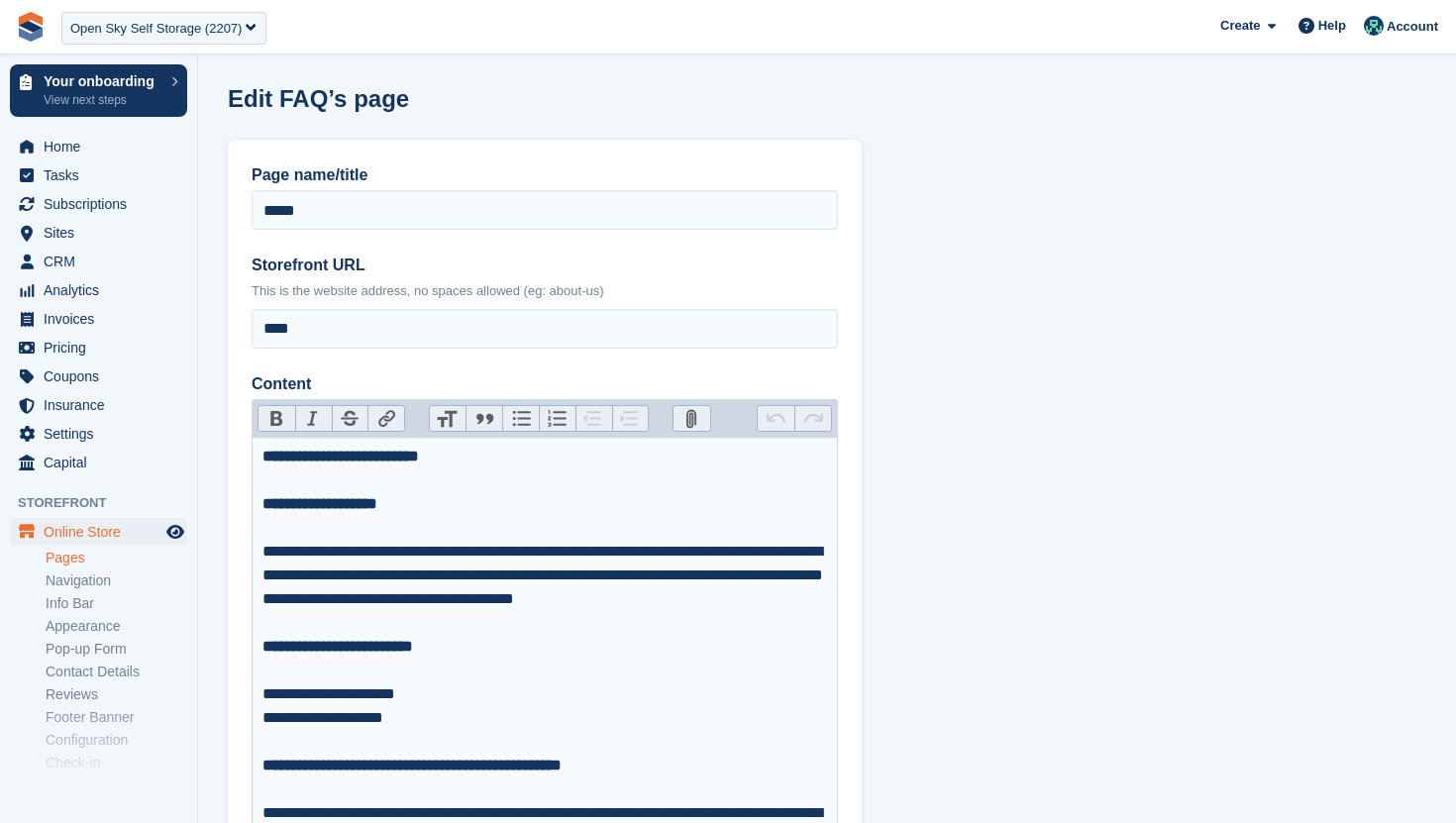 scroll, scrollTop: 0, scrollLeft: 0, axis: both 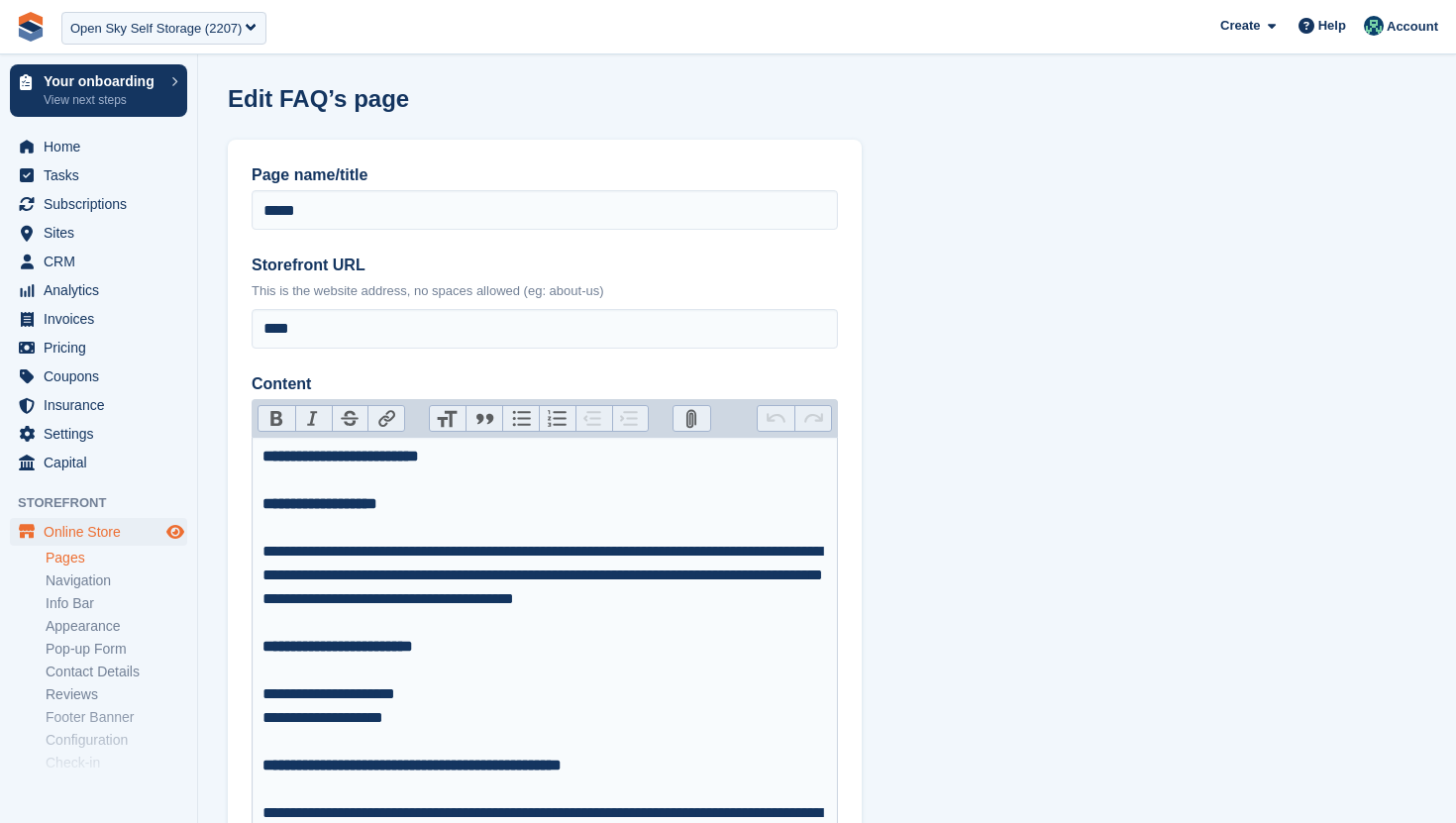 click at bounding box center (175, 532) 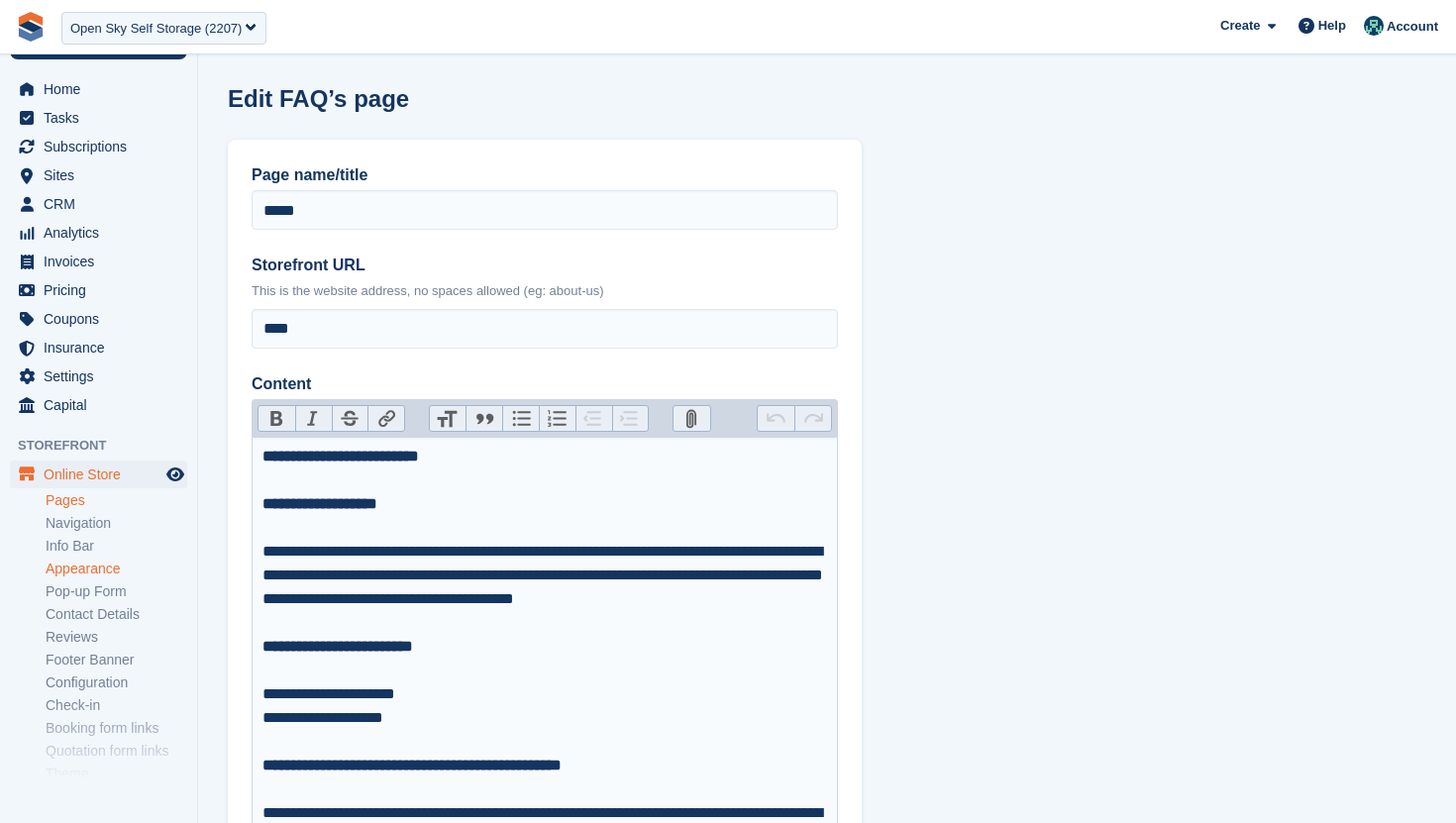 scroll, scrollTop: 137, scrollLeft: 0, axis: vertical 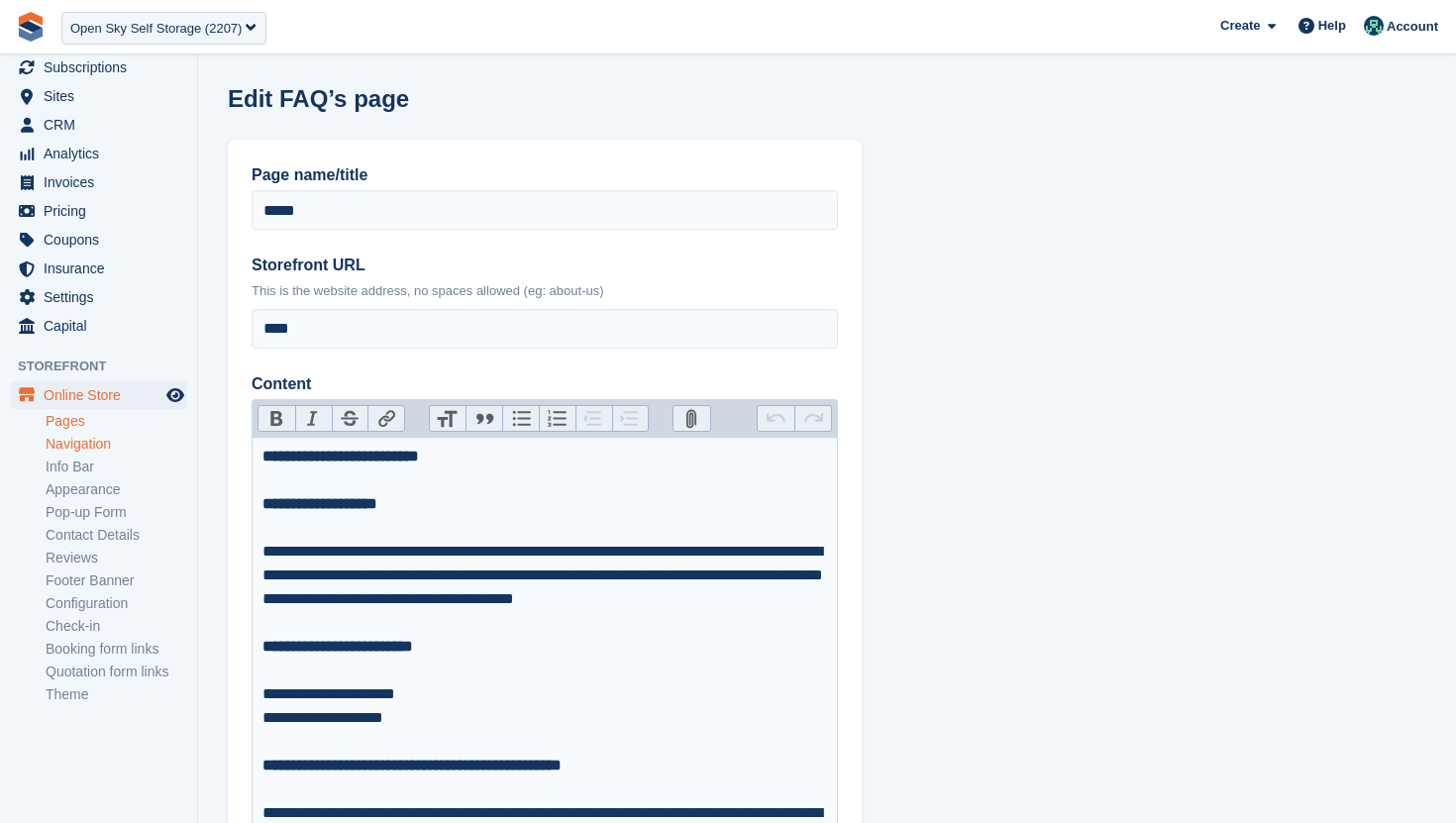 click on "Navigation" at bounding box center [116, 444] 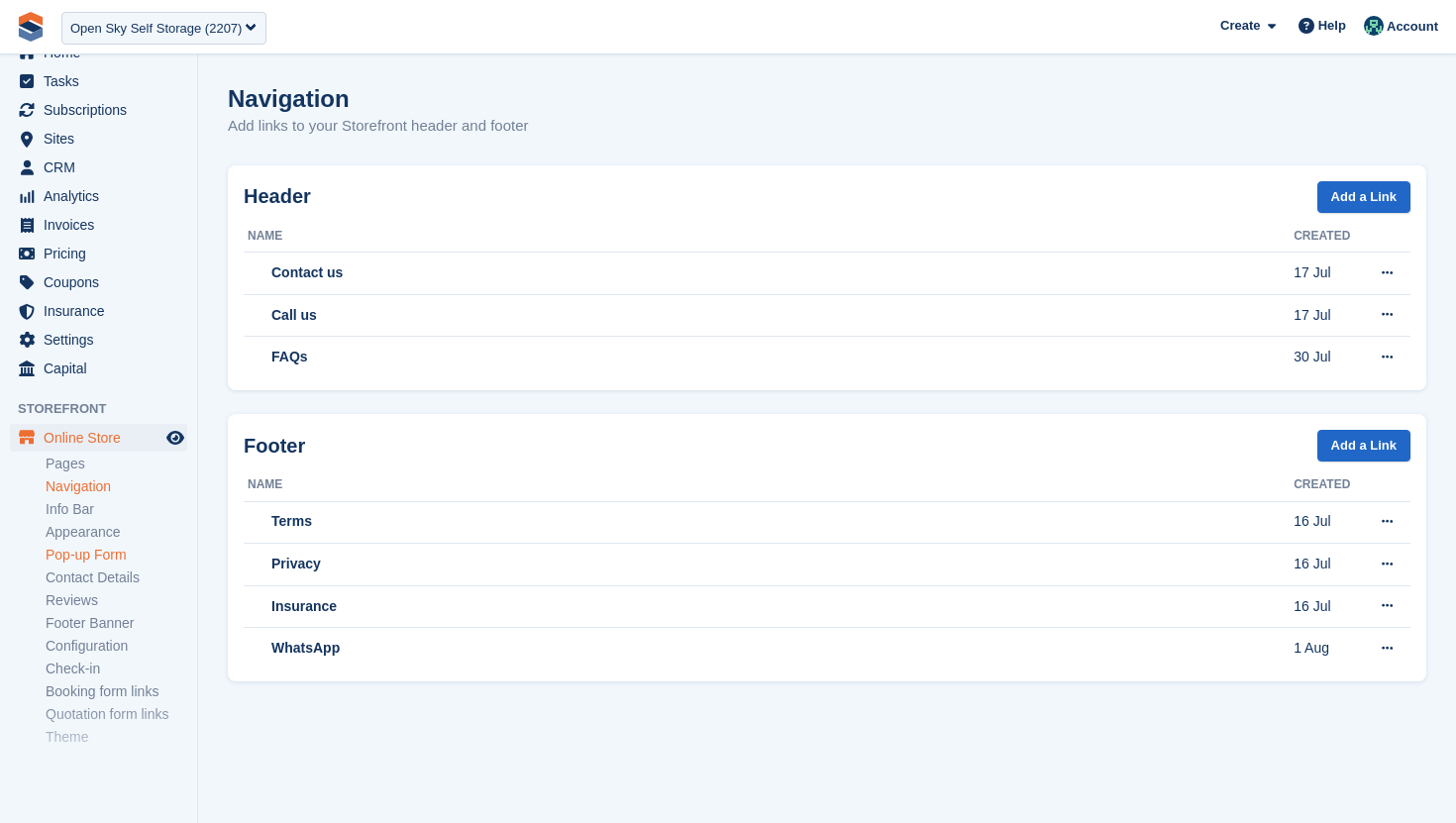 scroll, scrollTop: 137, scrollLeft: 0, axis: vertical 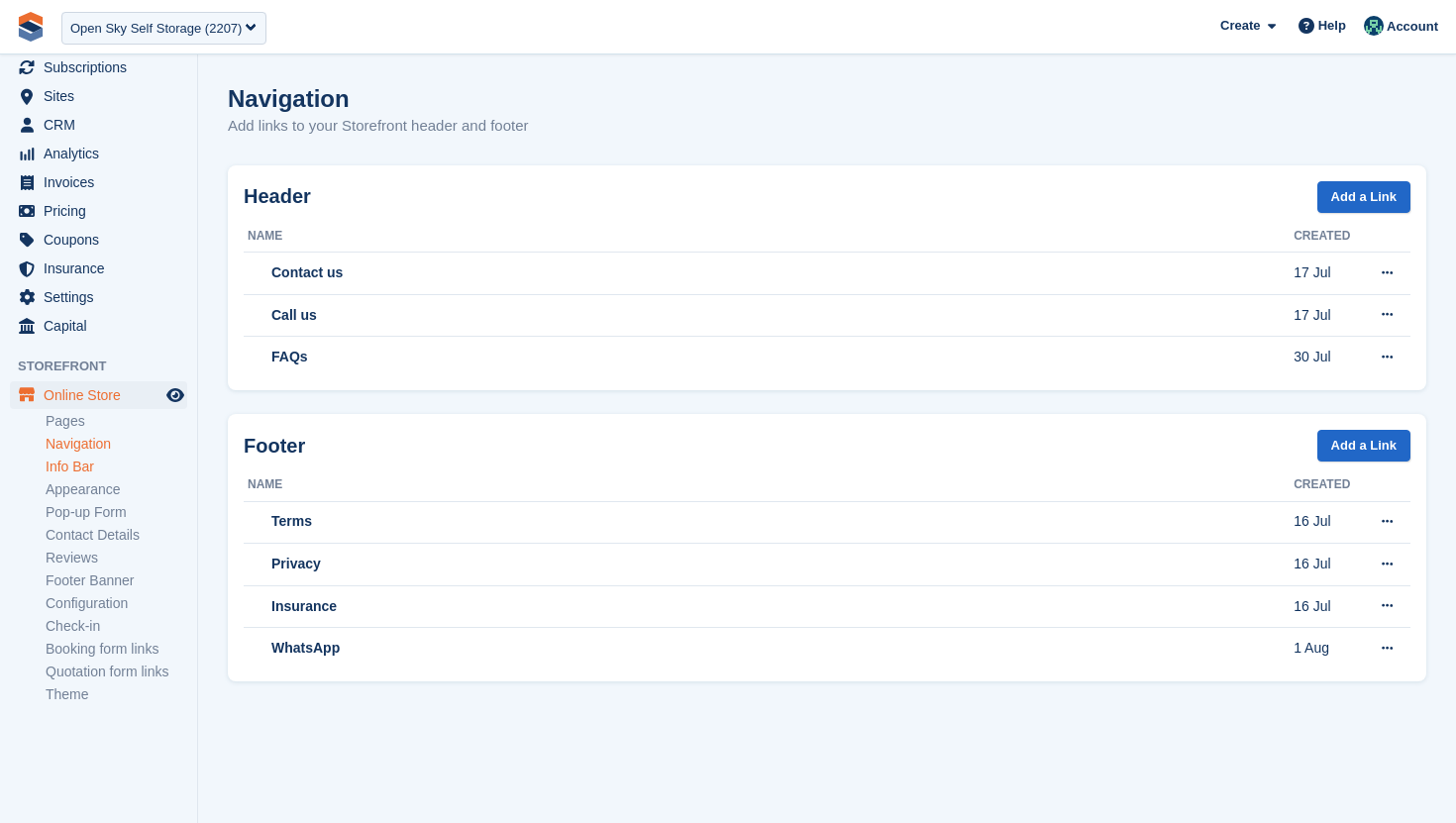 click on "Info Bar" at bounding box center [116, 466] 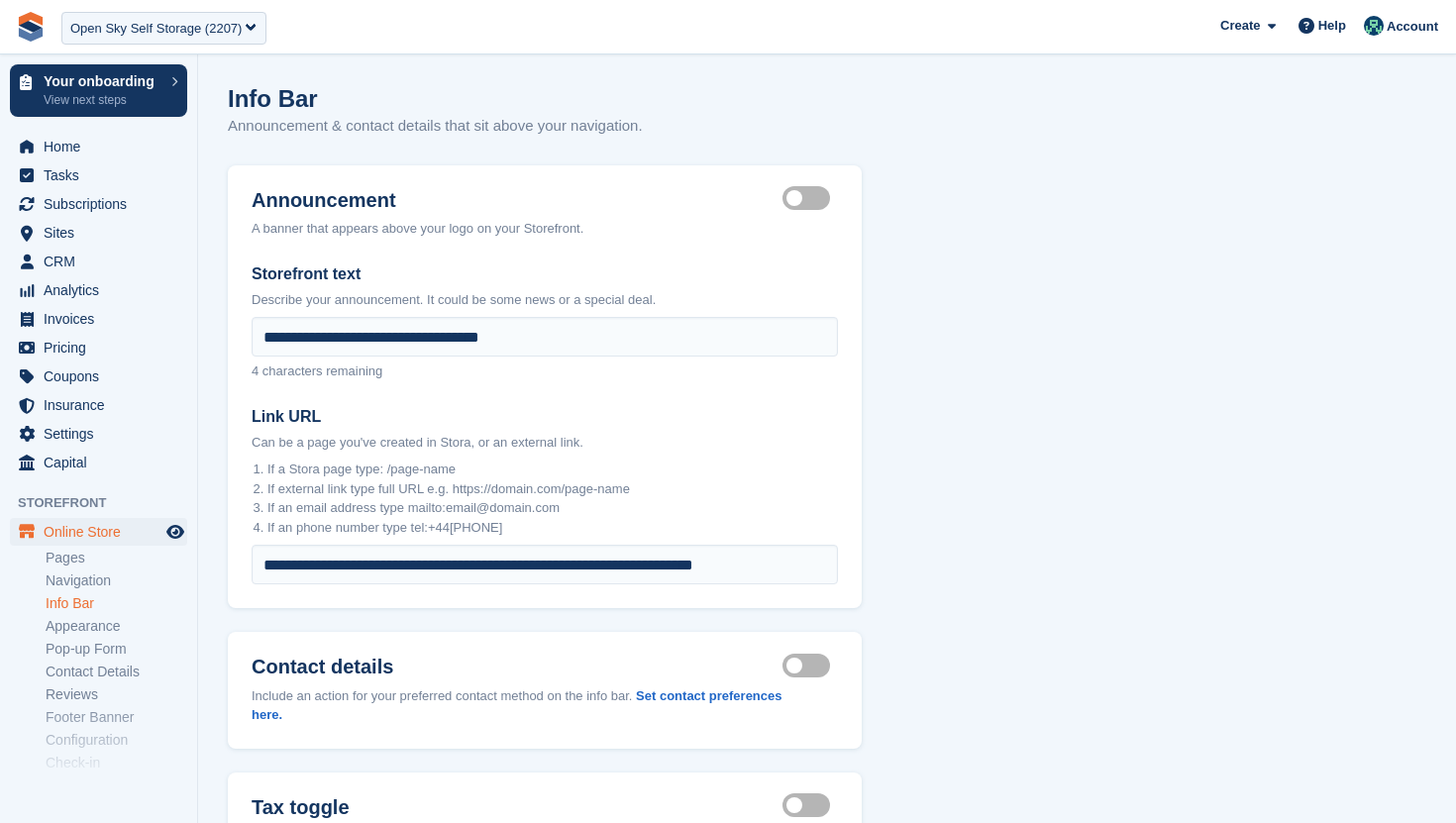 scroll, scrollTop: 201, scrollLeft: 0, axis: vertical 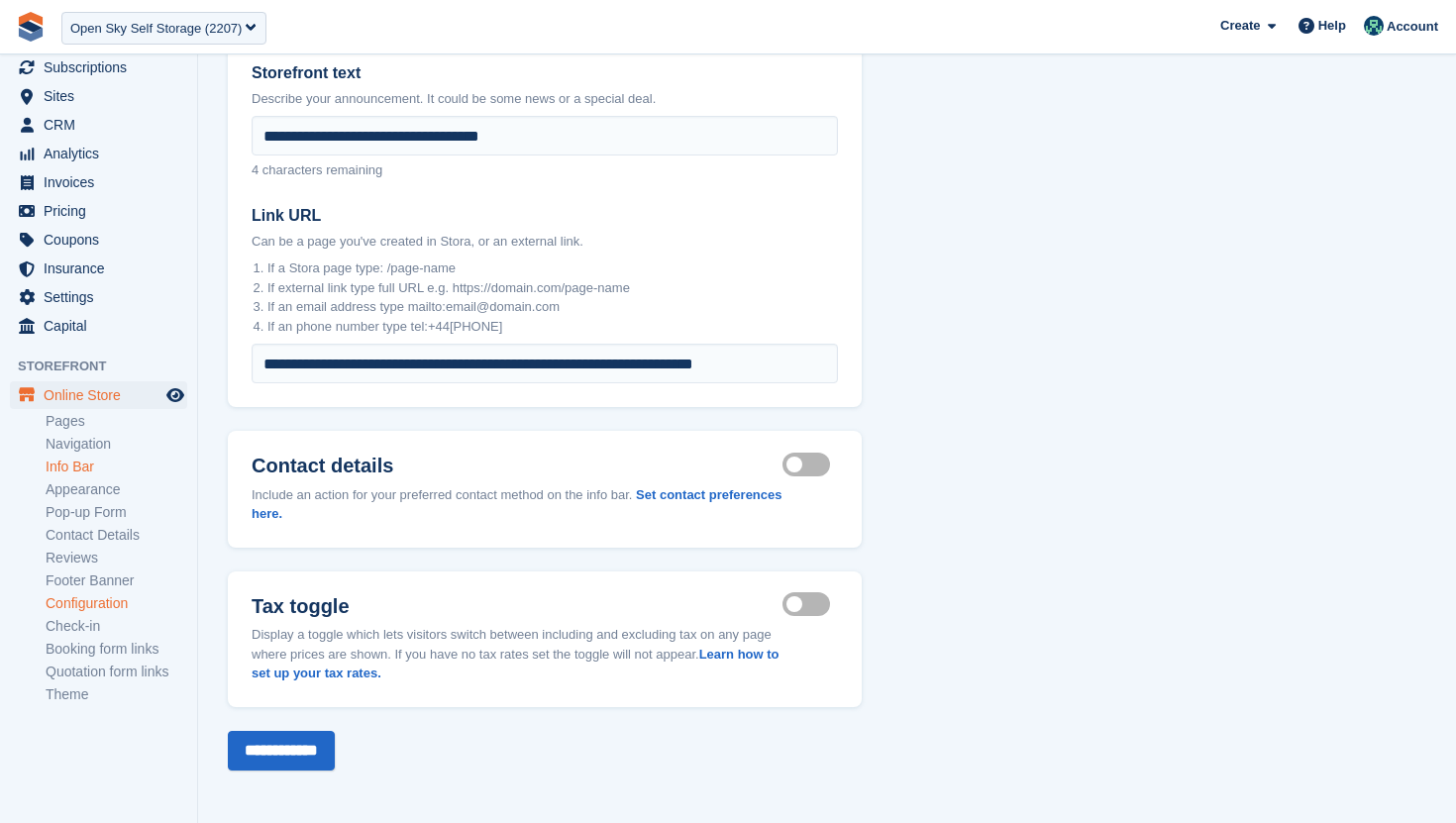 click on "Configuration" at bounding box center (116, 603) 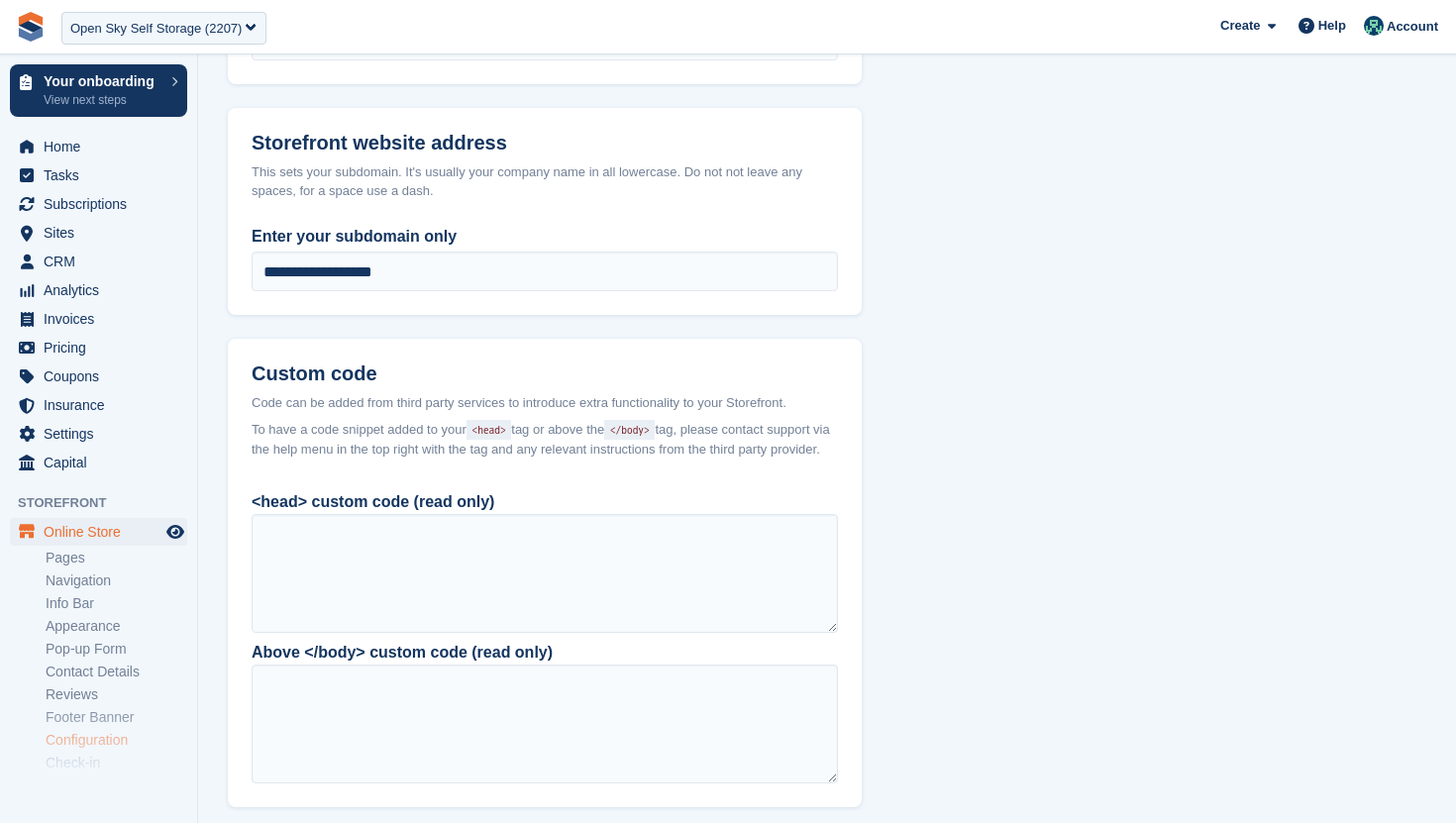 scroll, scrollTop: 1422, scrollLeft: 0, axis: vertical 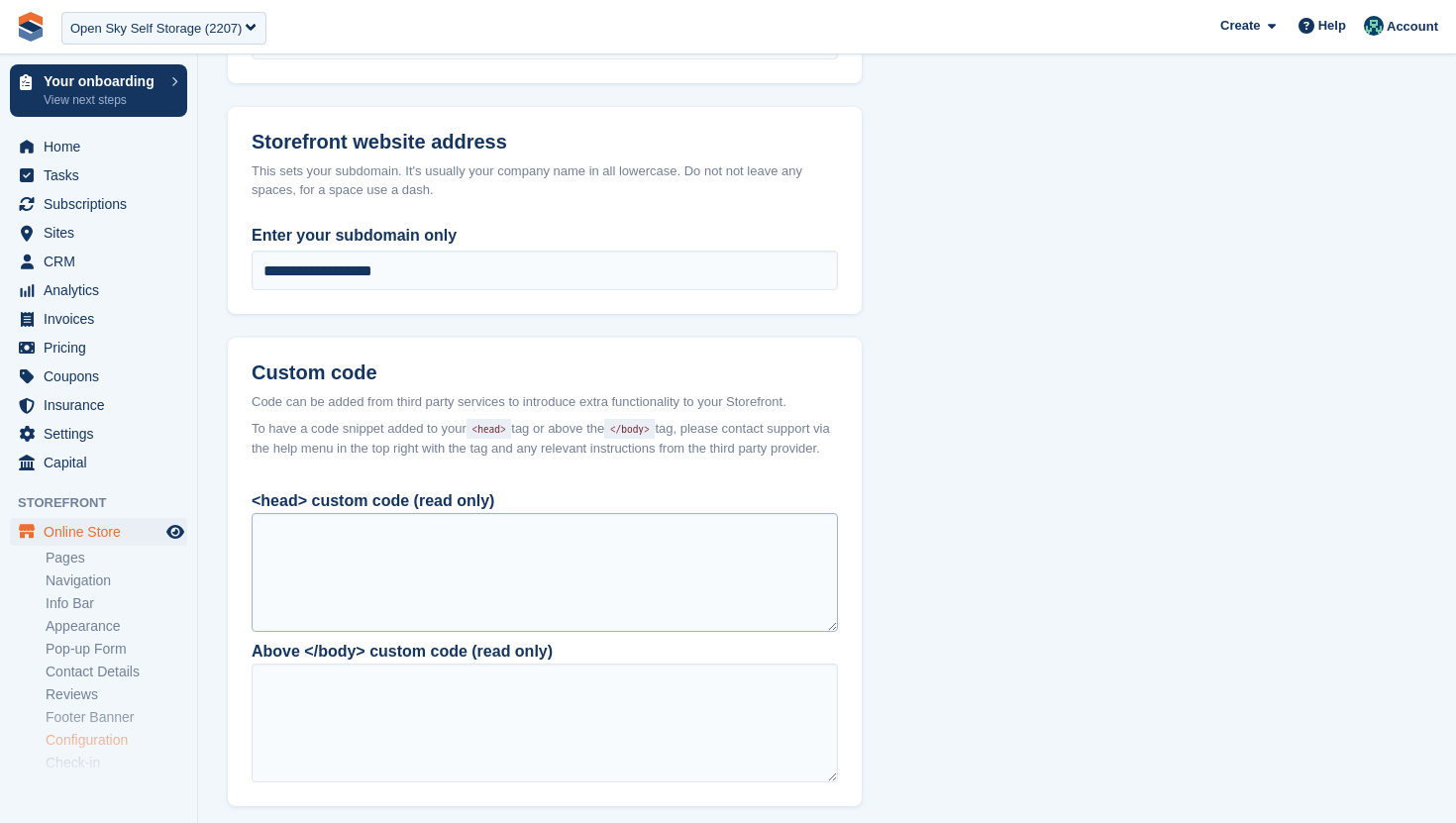 click at bounding box center [545, 572] 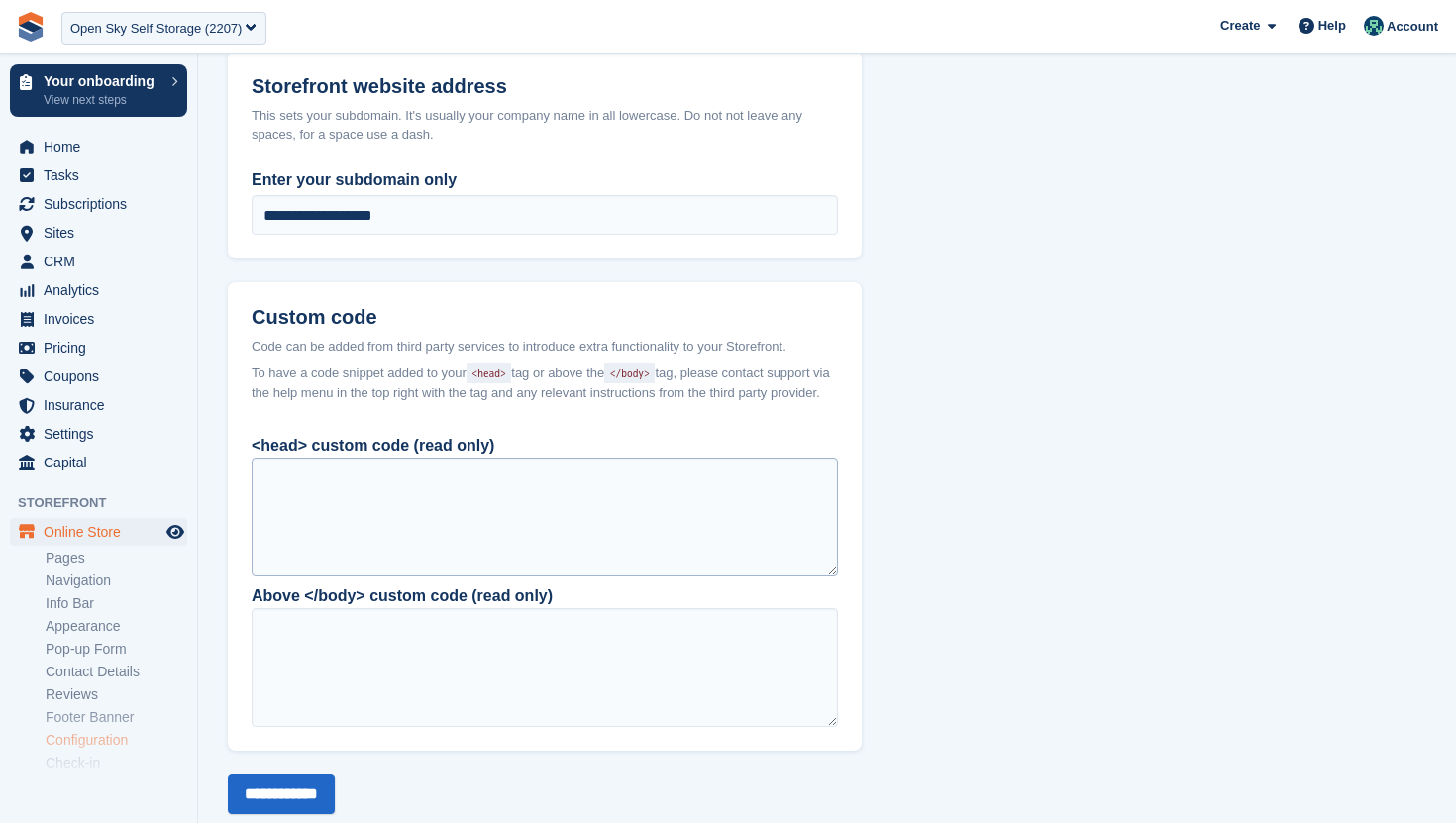 scroll, scrollTop: 1538, scrollLeft: 0, axis: vertical 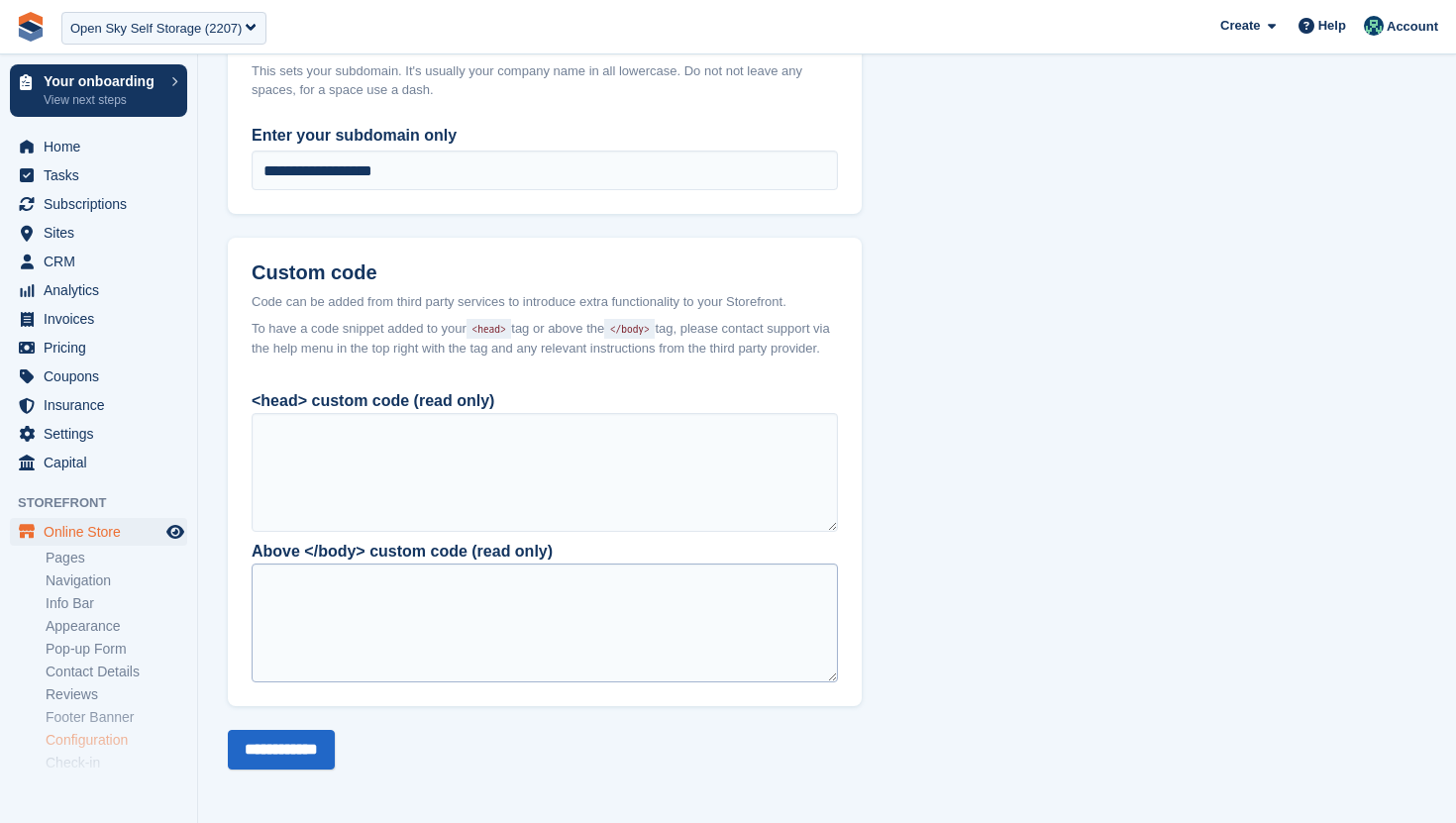 click at bounding box center (545, 623) 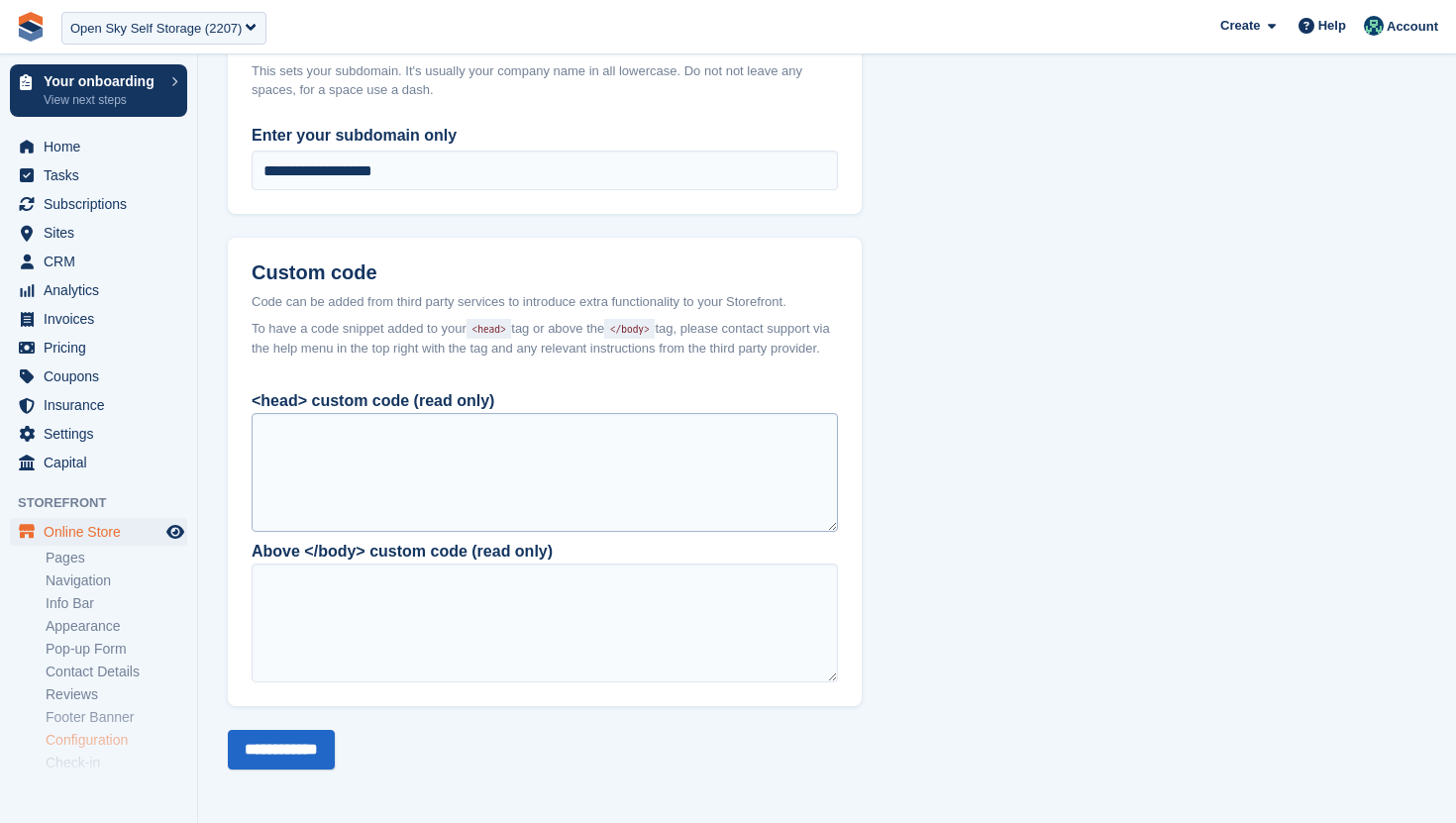 click at bounding box center (545, 472) 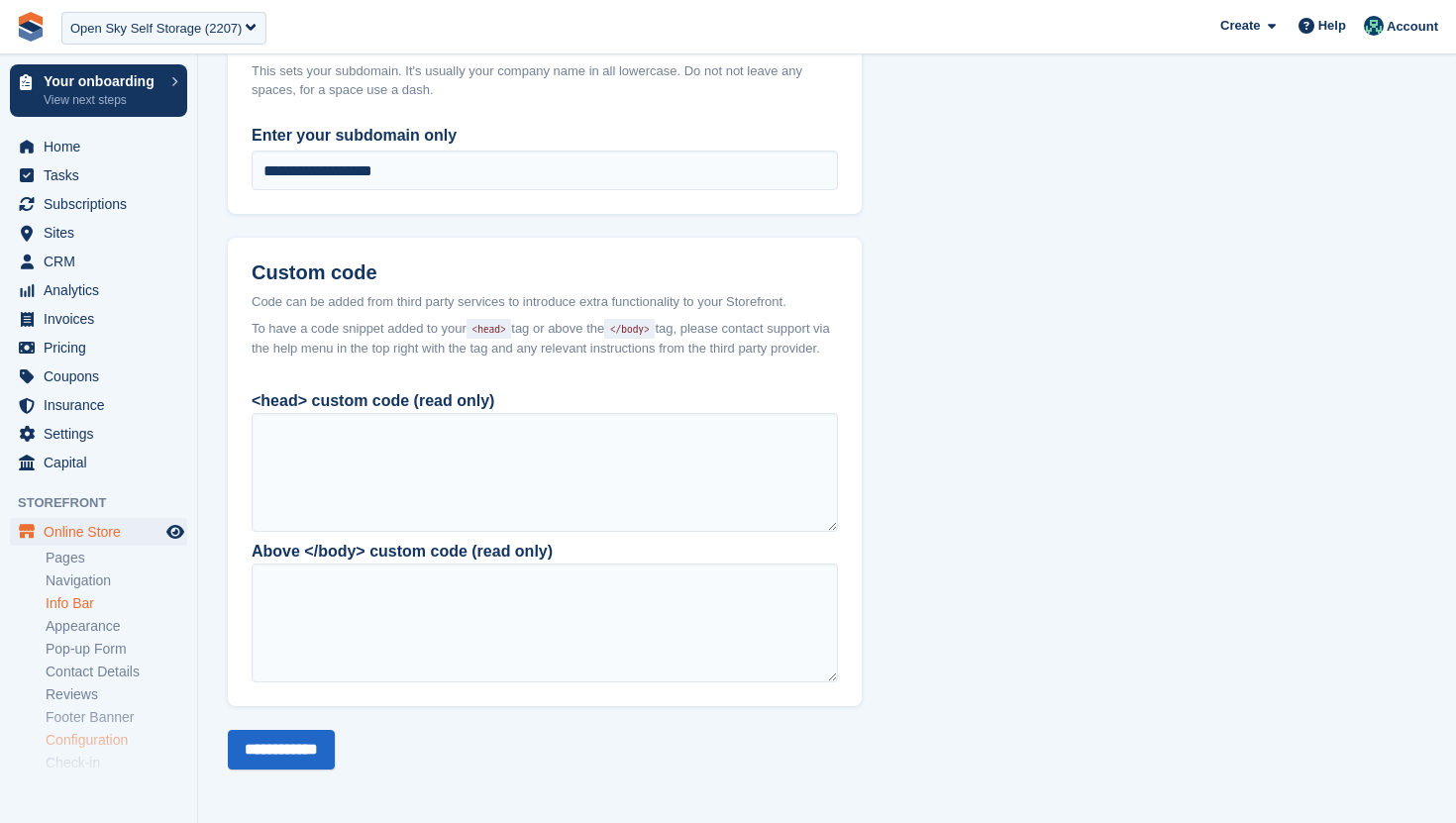 scroll, scrollTop: 137, scrollLeft: 0, axis: vertical 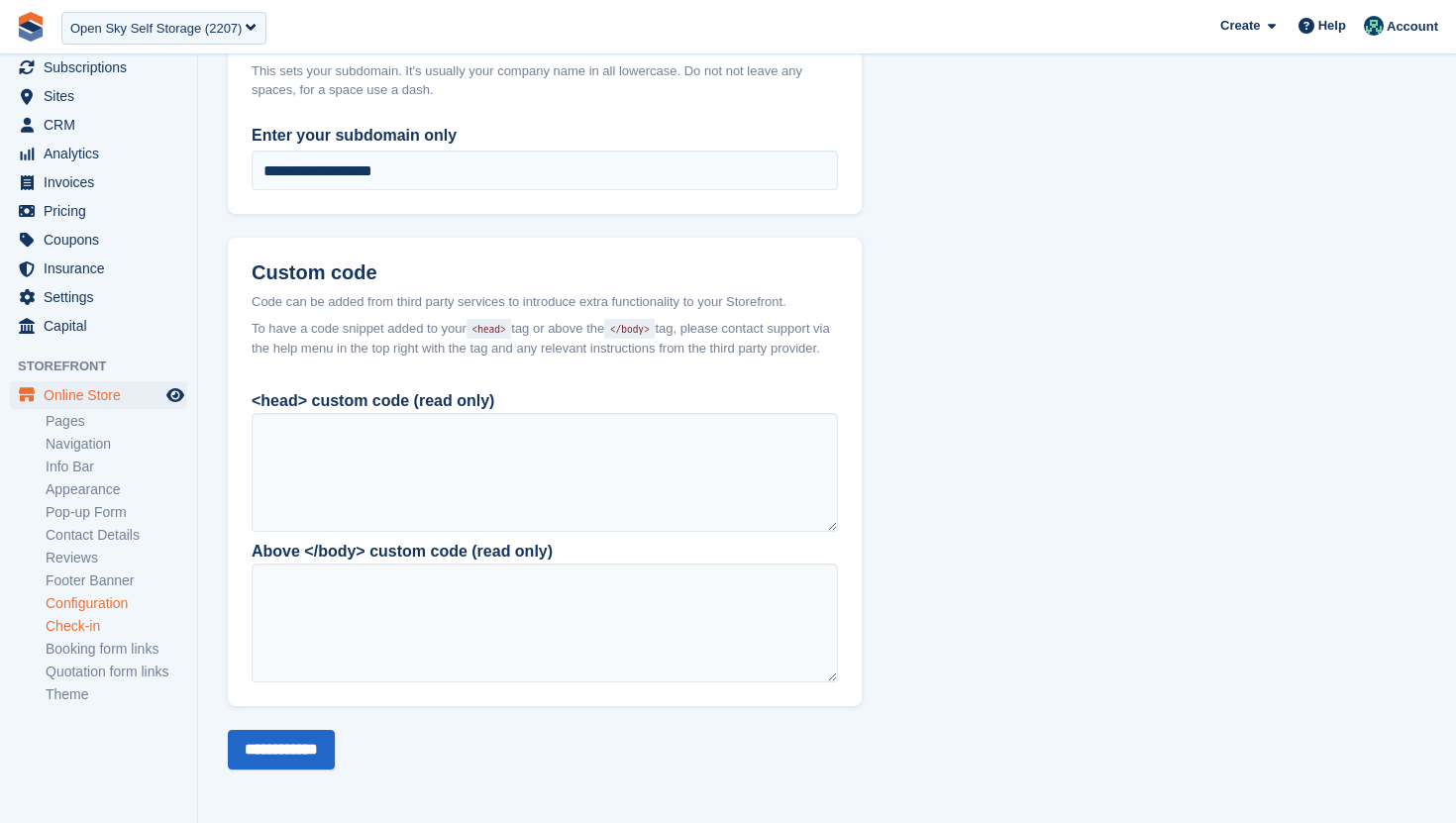 click on "Check-in" at bounding box center (116, 626) 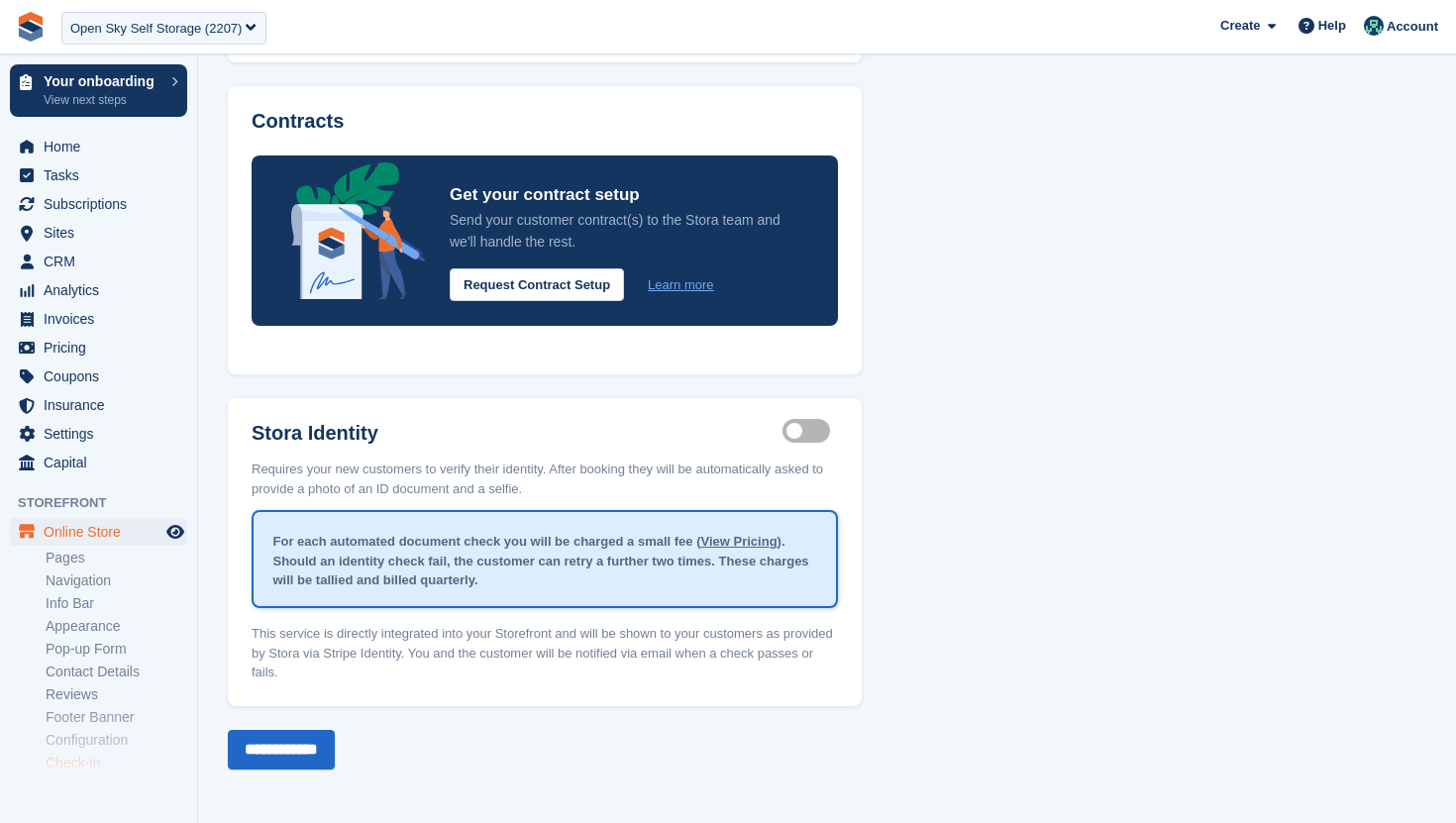scroll, scrollTop: 0, scrollLeft: 0, axis: both 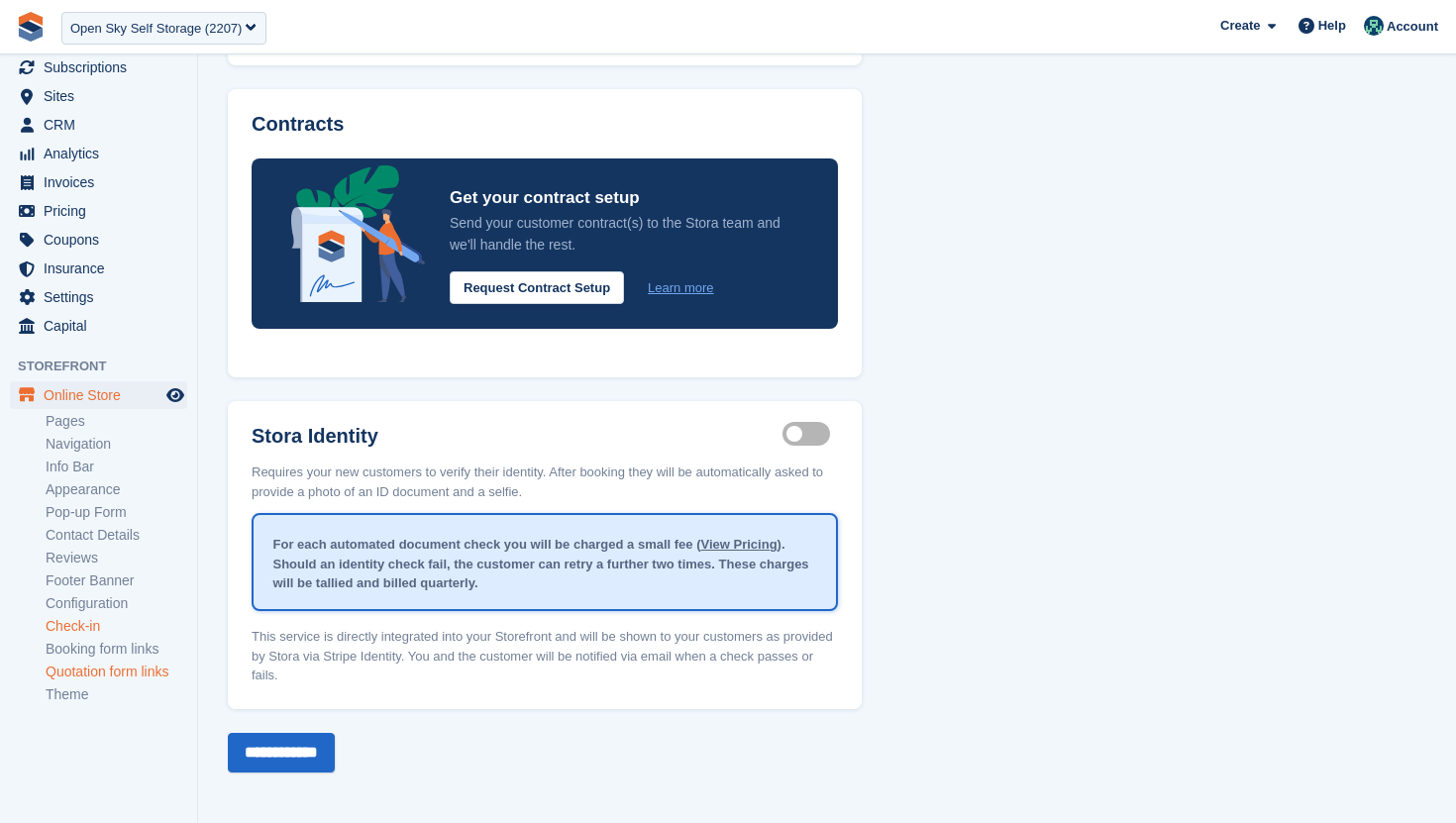 click on "Quotation form links" at bounding box center (116, 671) 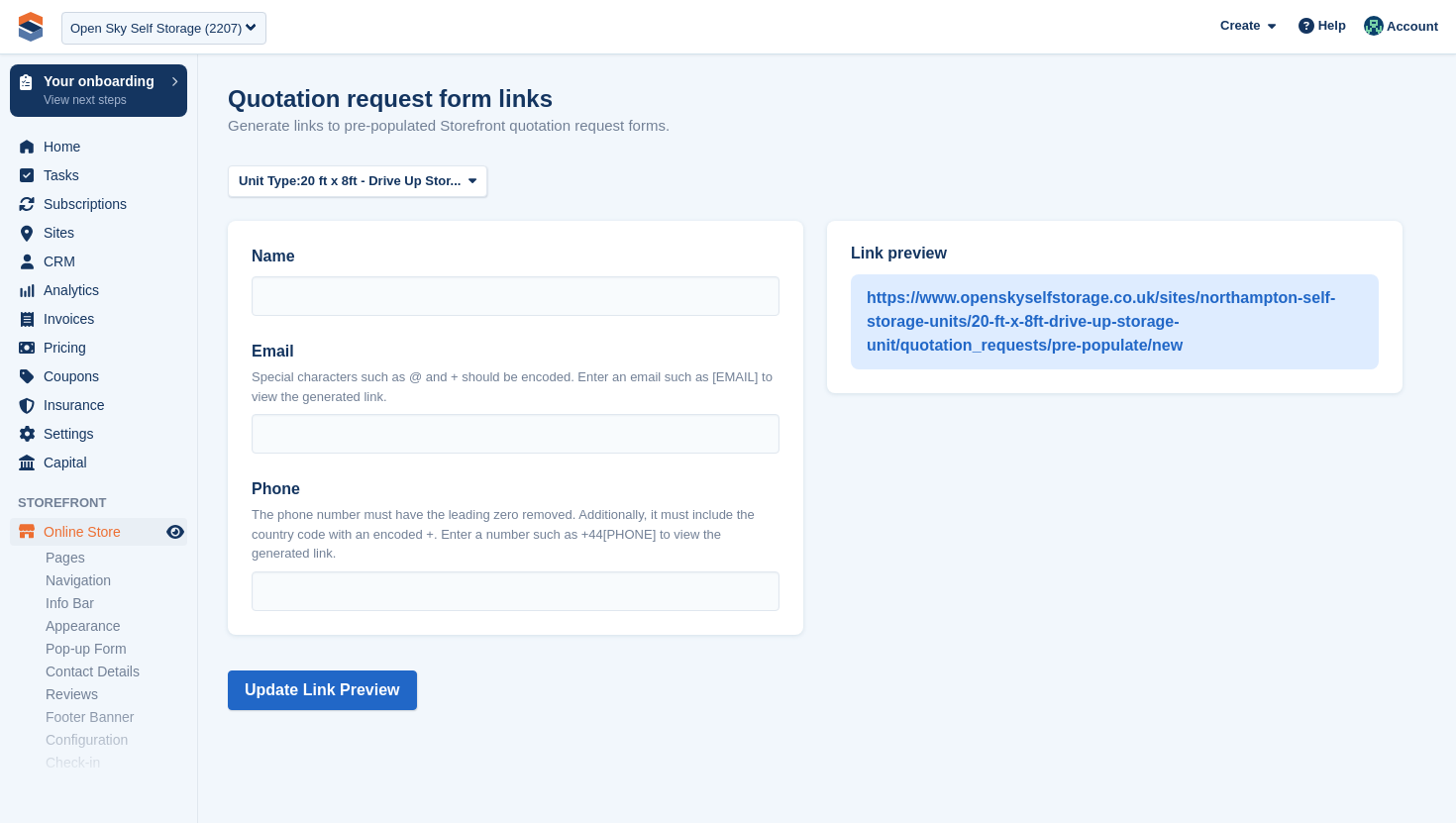 scroll, scrollTop: 0, scrollLeft: 0, axis: both 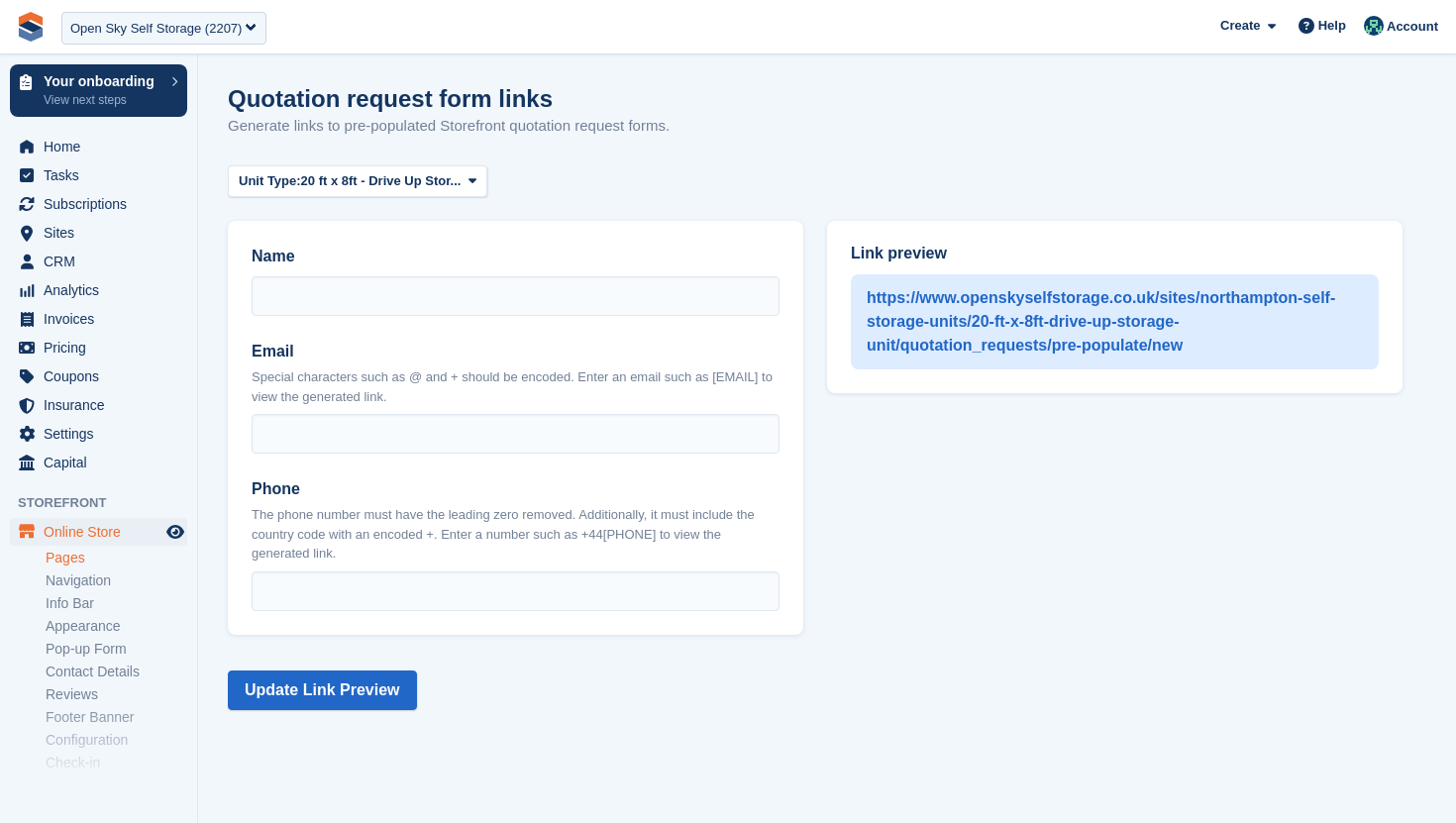 click on "Pages" at bounding box center (116, 558) 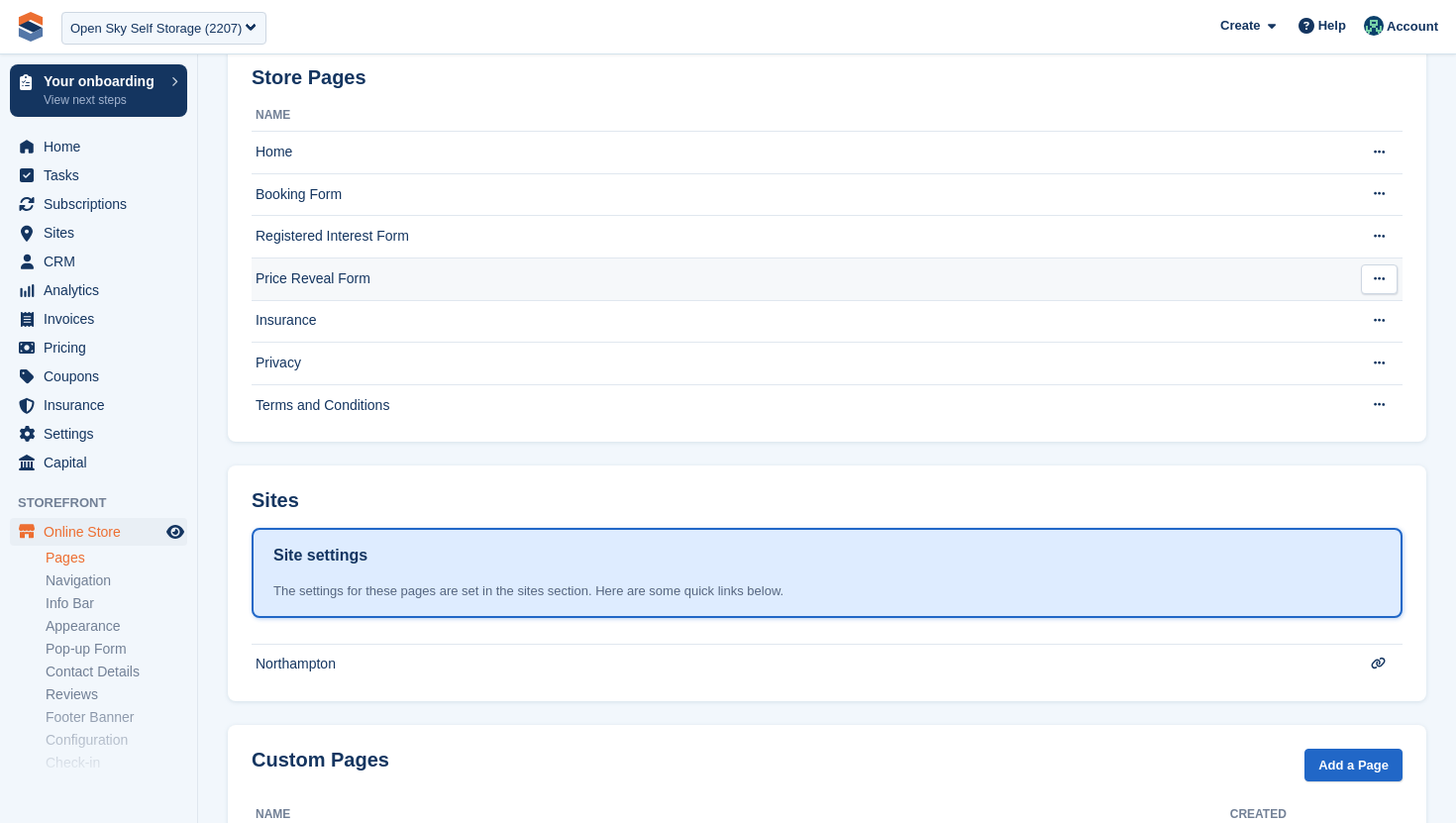 scroll, scrollTop: 229, scrollLeft: 0, axis: vertical 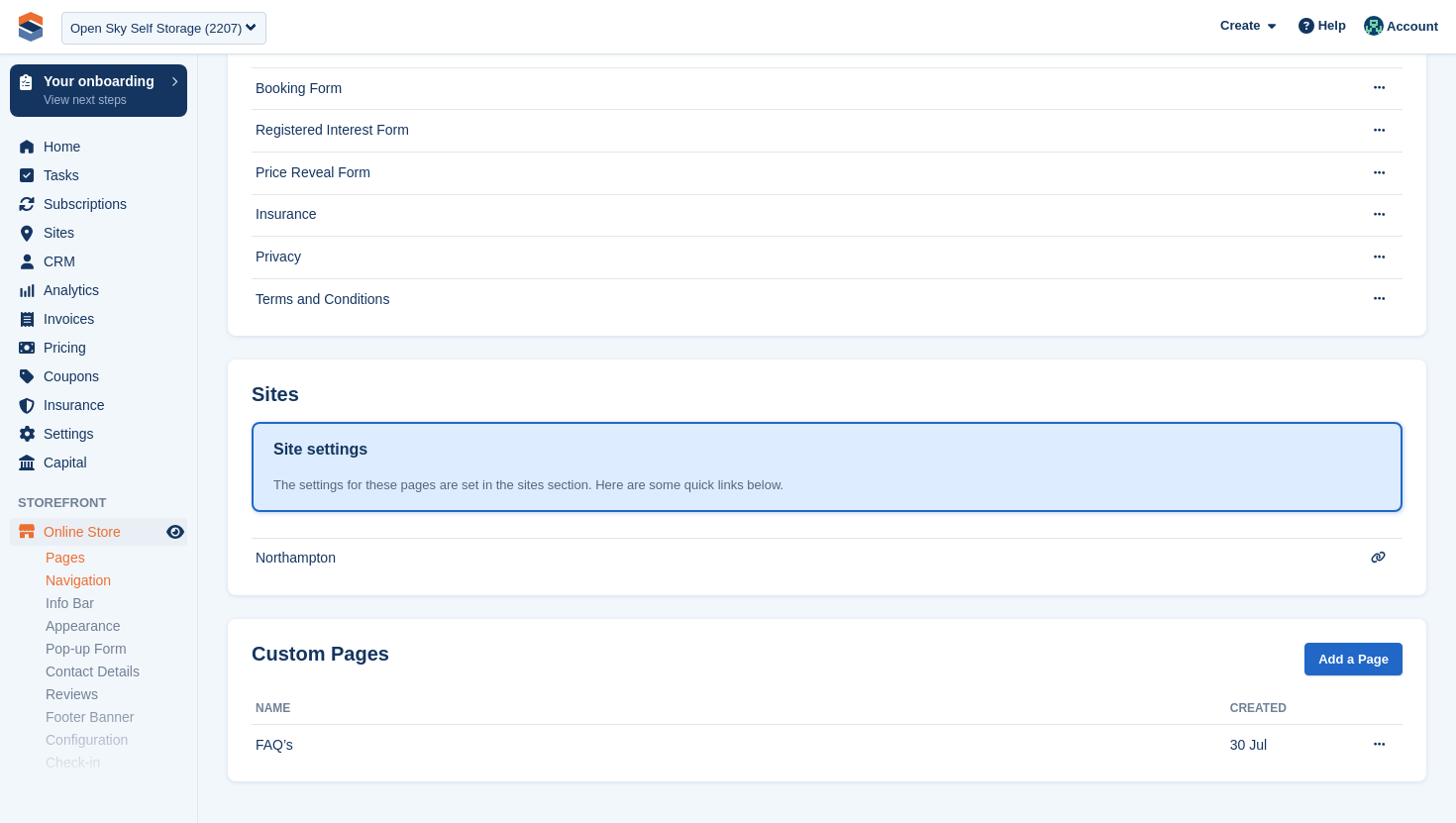 click on "Navigation" at bounding box center (116, 580) 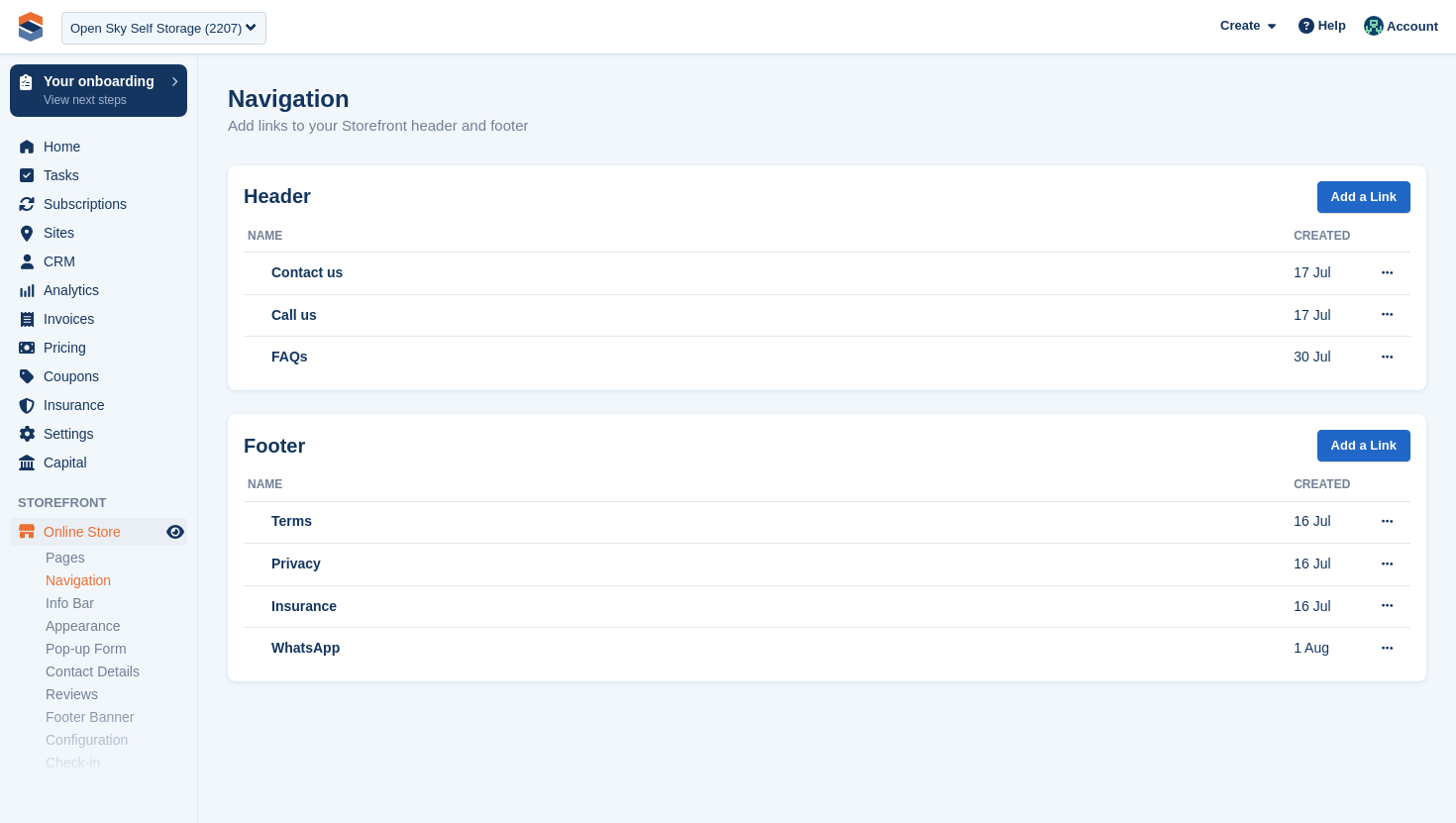 scroll, scrollTop: 0, scrollLeft: 0, axis: both 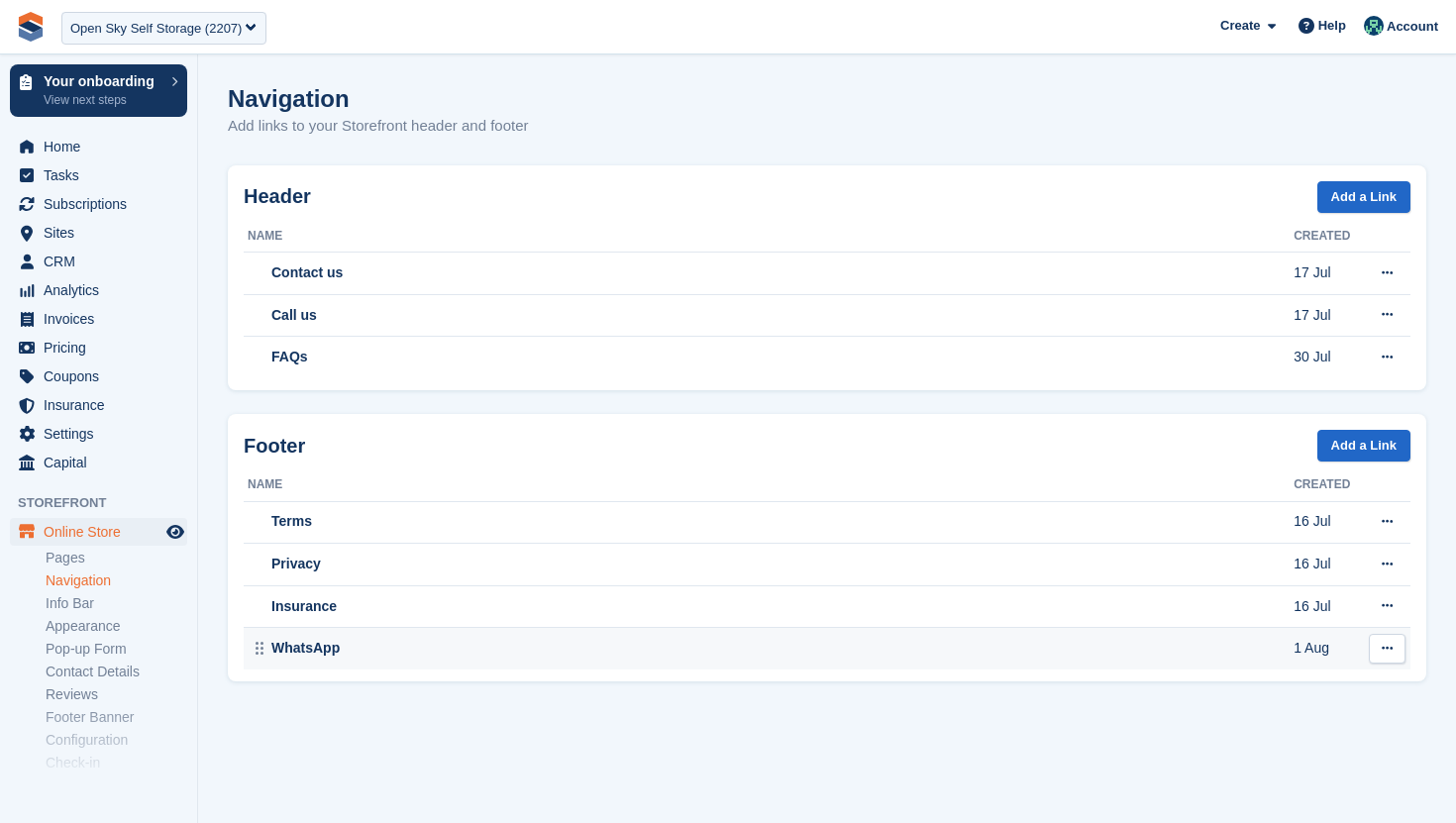 click on "WhatsApp" at bounding box center [771, 648] 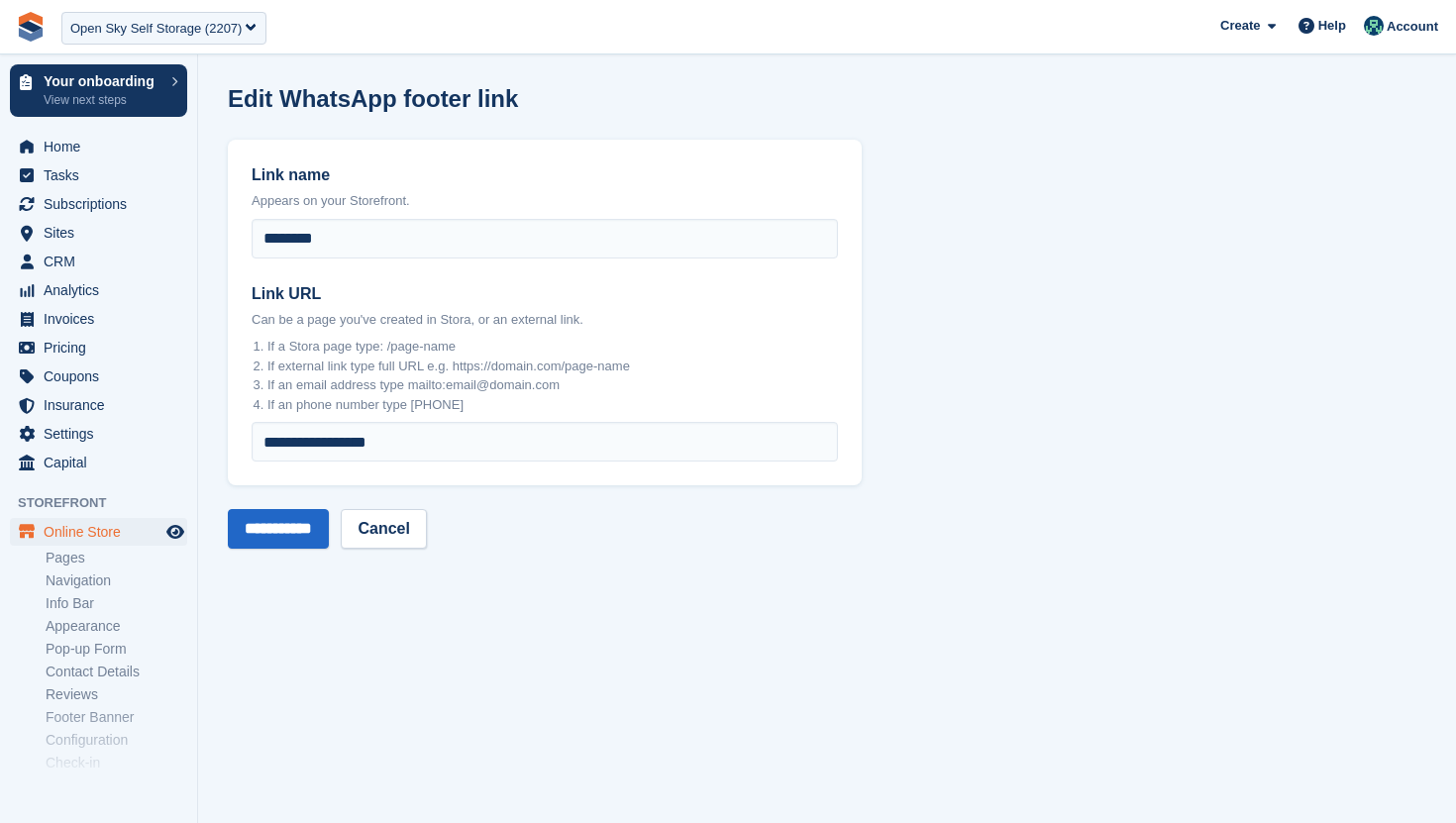 scroll, scrollTop: 0, scrollLeft: 0, axis: both 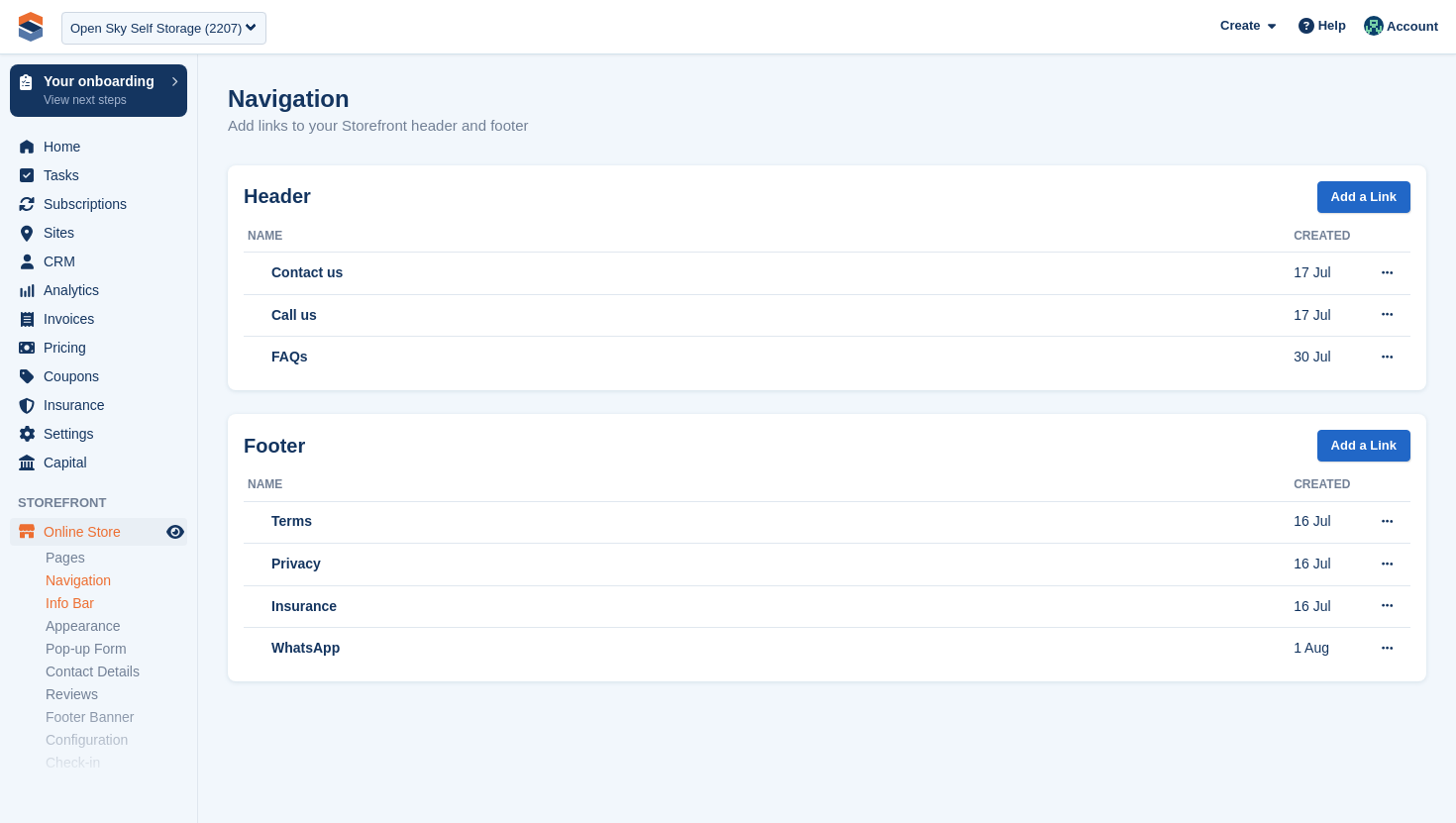 click on "Info Bar" at bounding box center [116, 603] 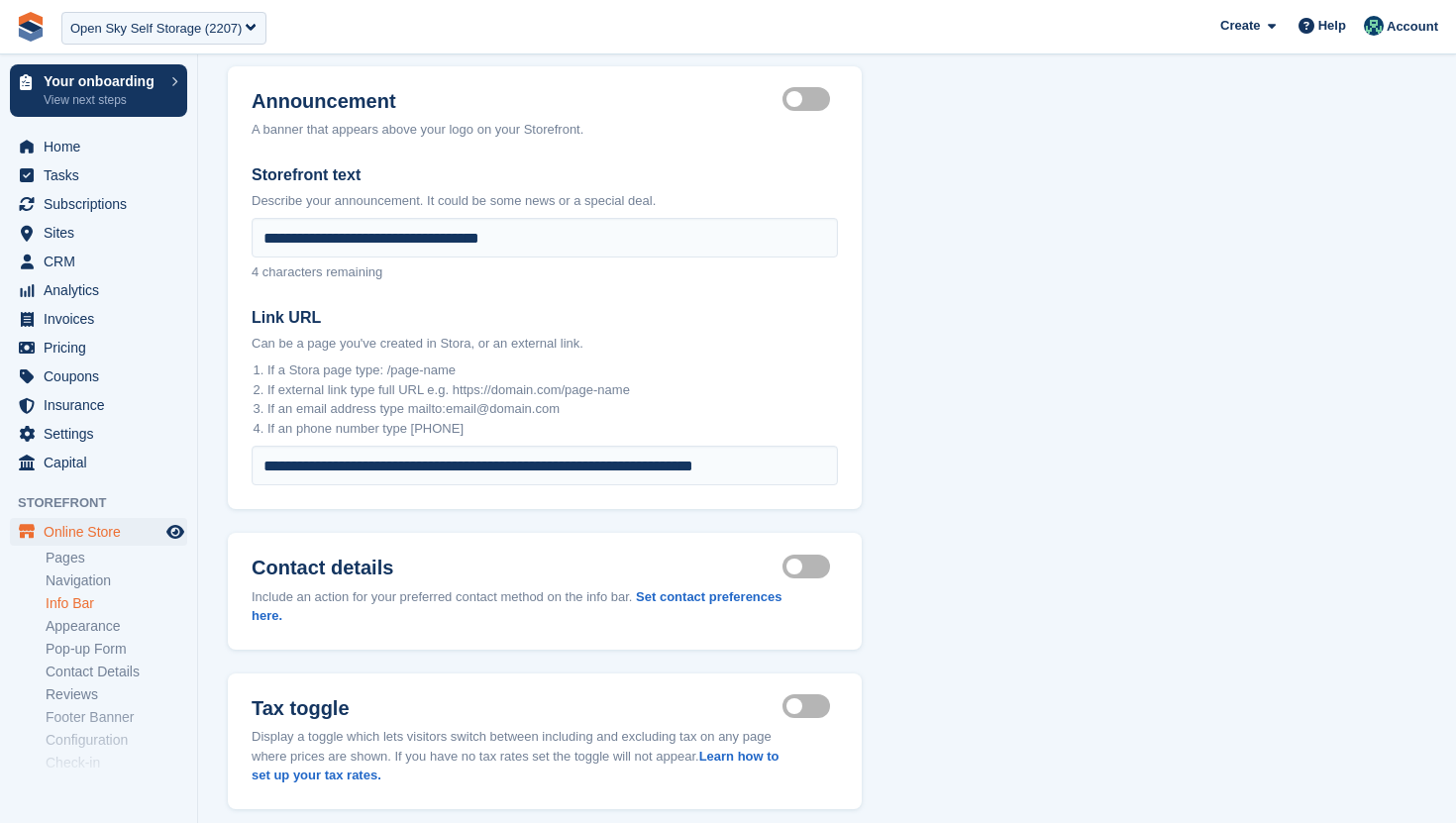 scroll, scrollTop: 201, scrollLeft: 0, axis: vertical 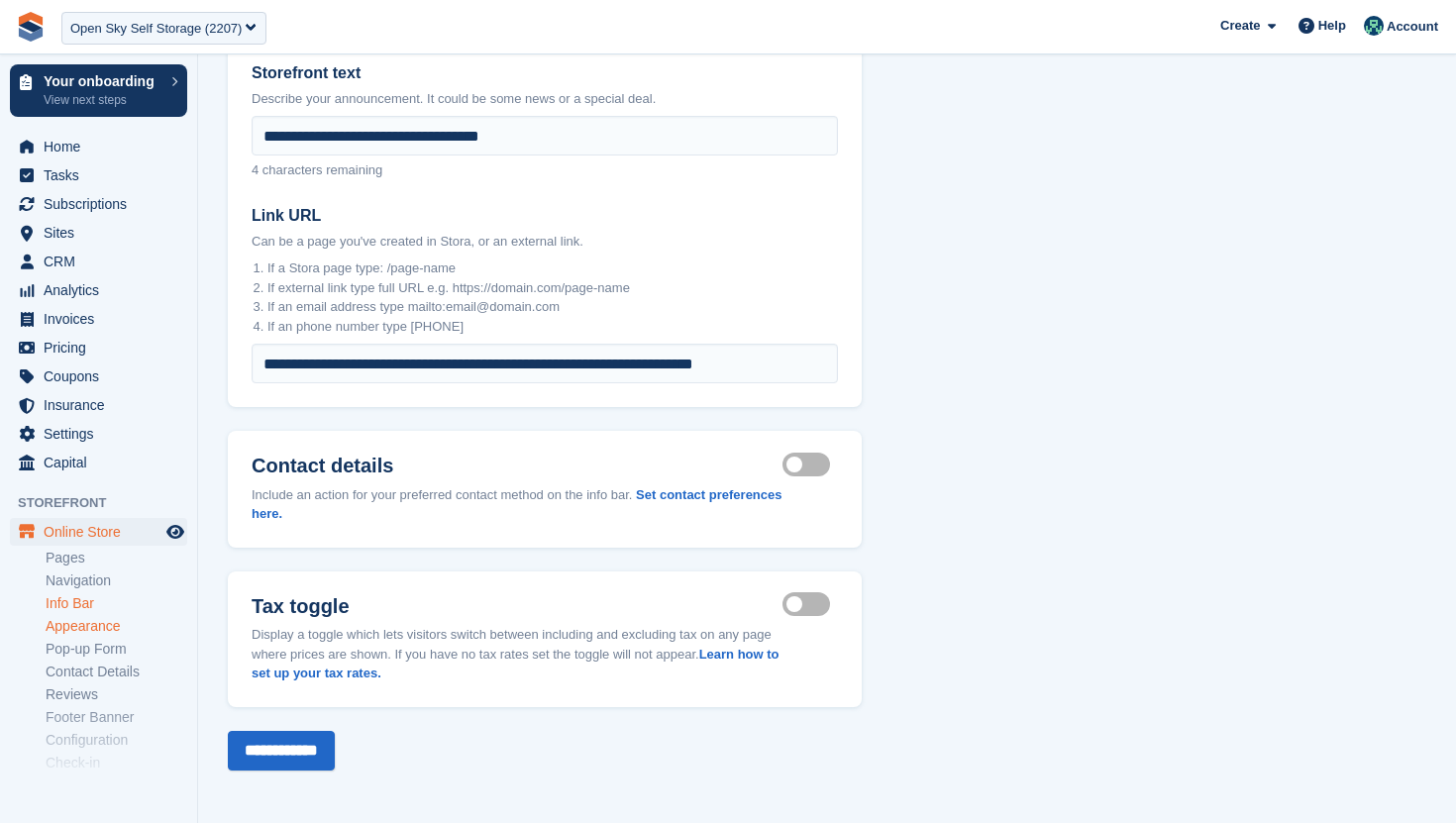 click on "Appearance" at bounding box center (116, 626) 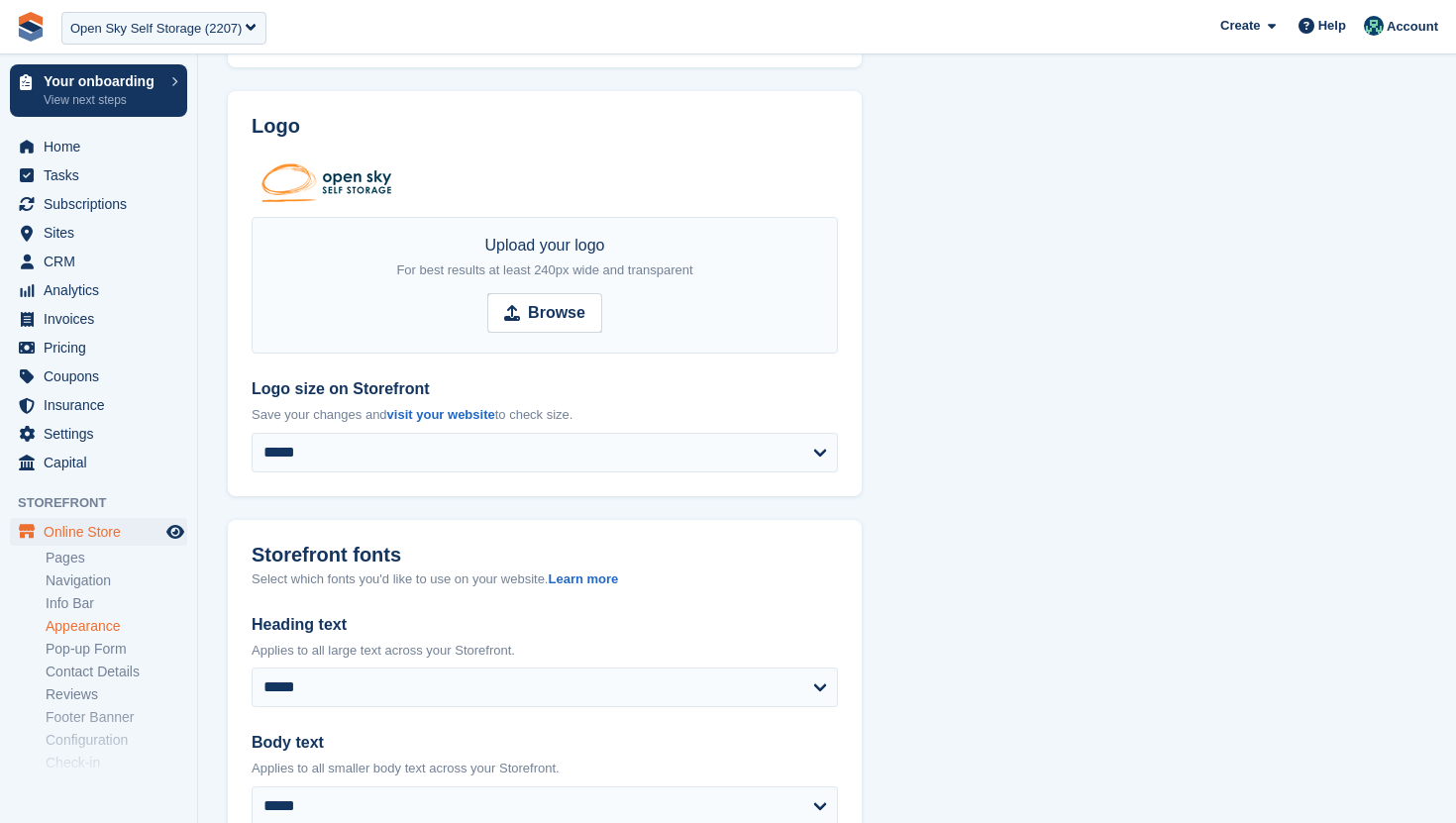 scroll, scrollTop: 0, scrollLeft: 0, axis: both 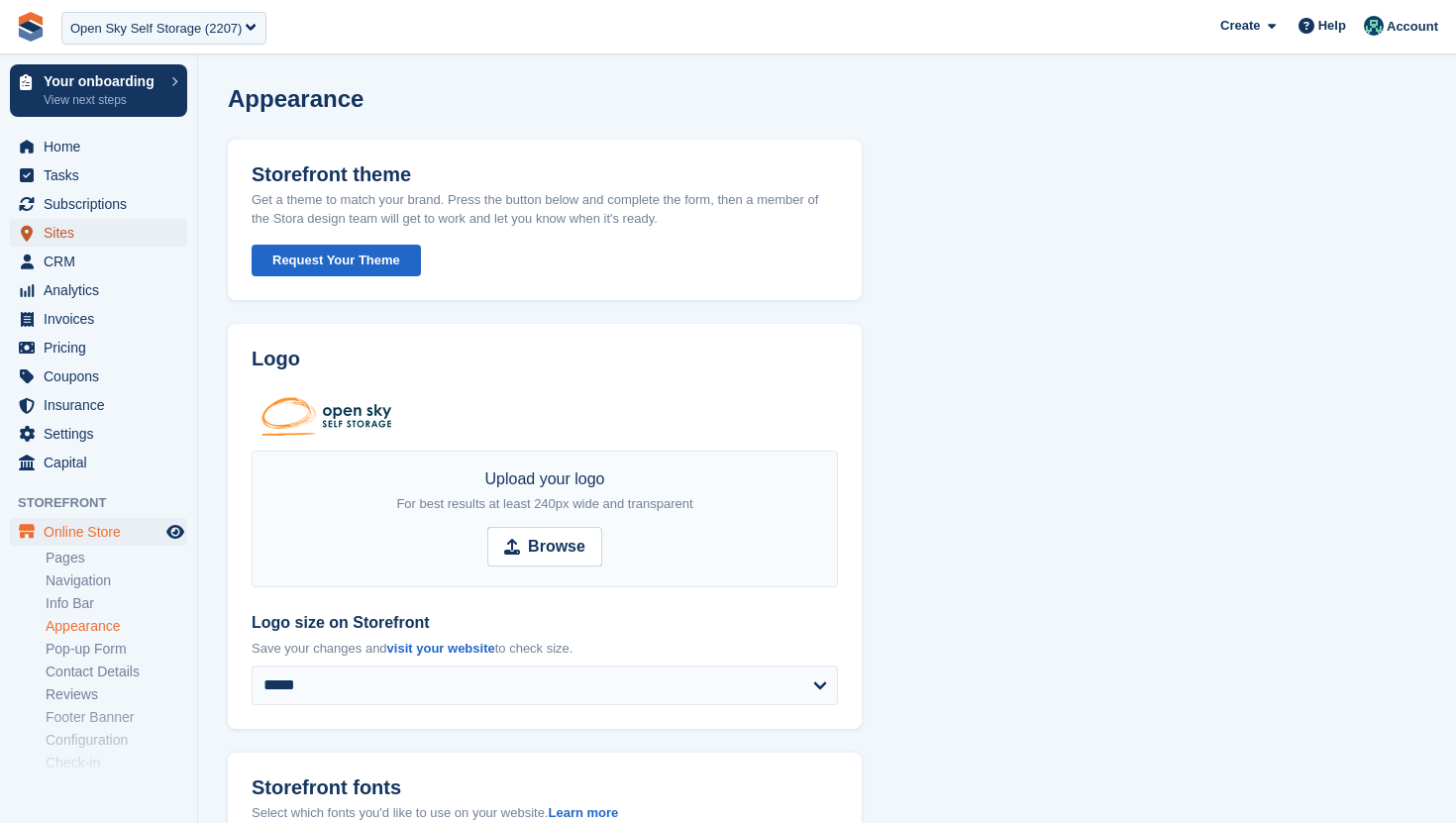 click on "Sites" at bounding box center [103, 233] 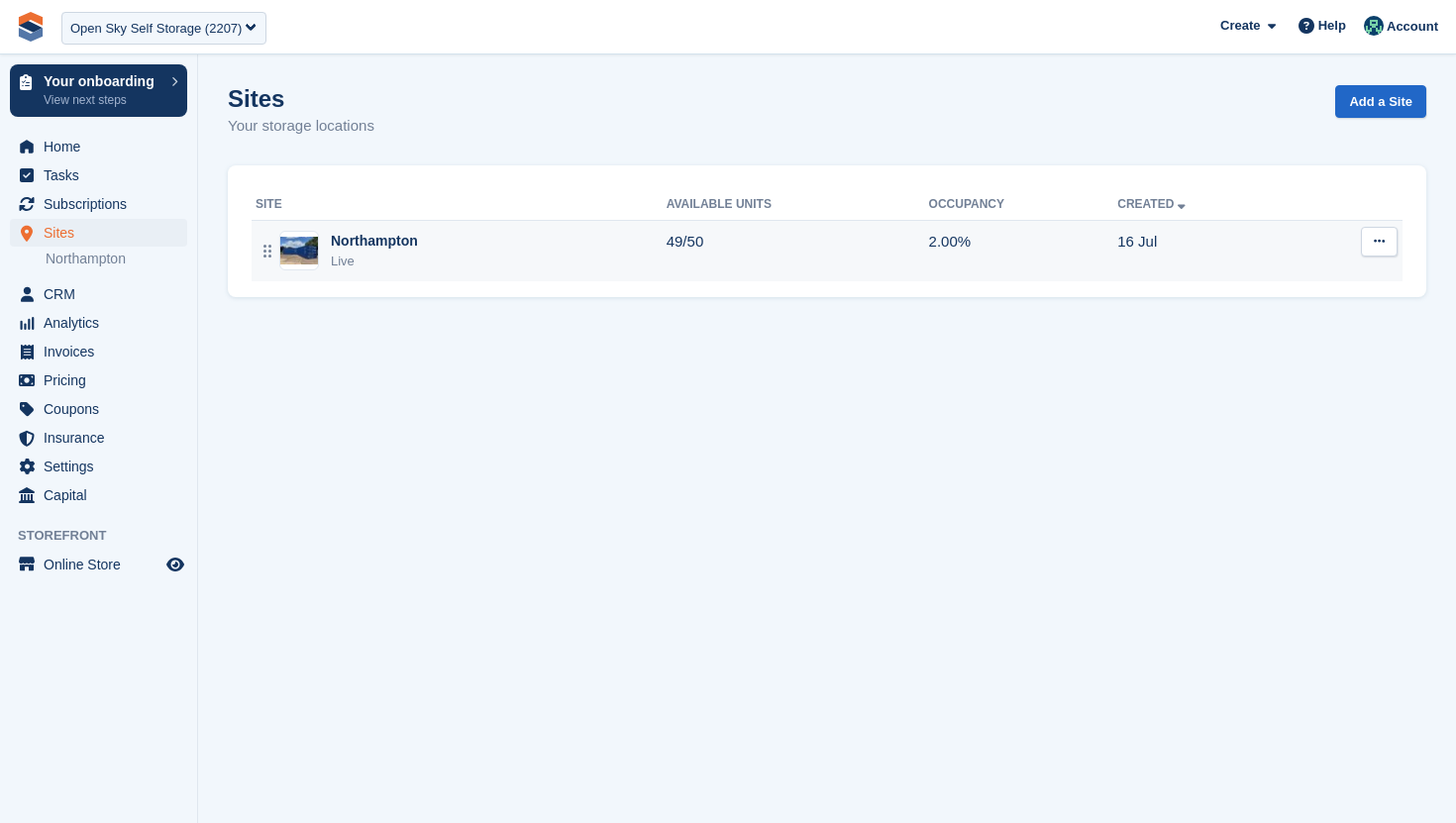 click on "Northampton" at bounding box center [374, 241] 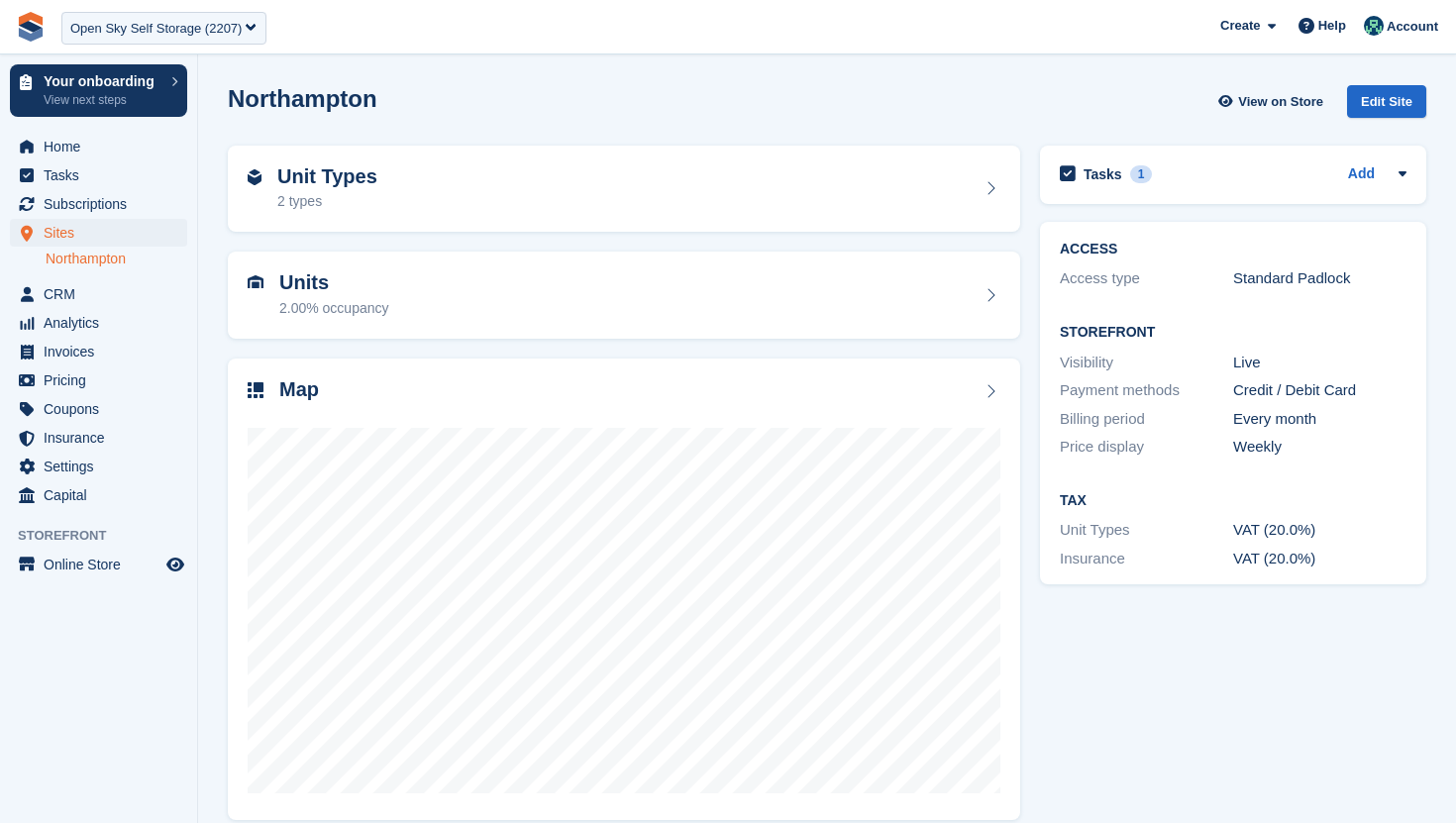 scroll, scrollTop: 0, scrollLeft: 0, axis: both 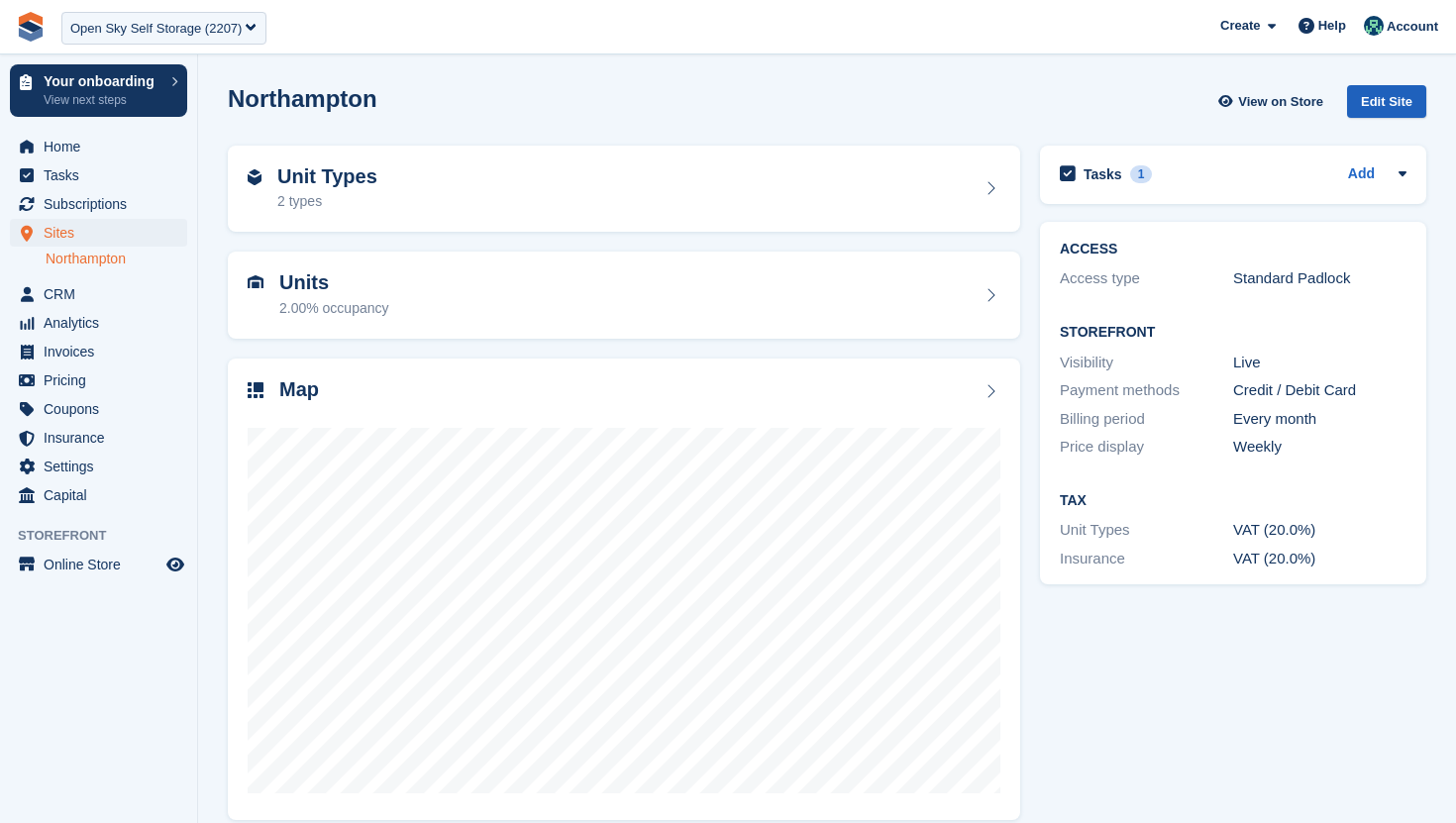 click on "Edit Site" at bounding box center (1387, 101) 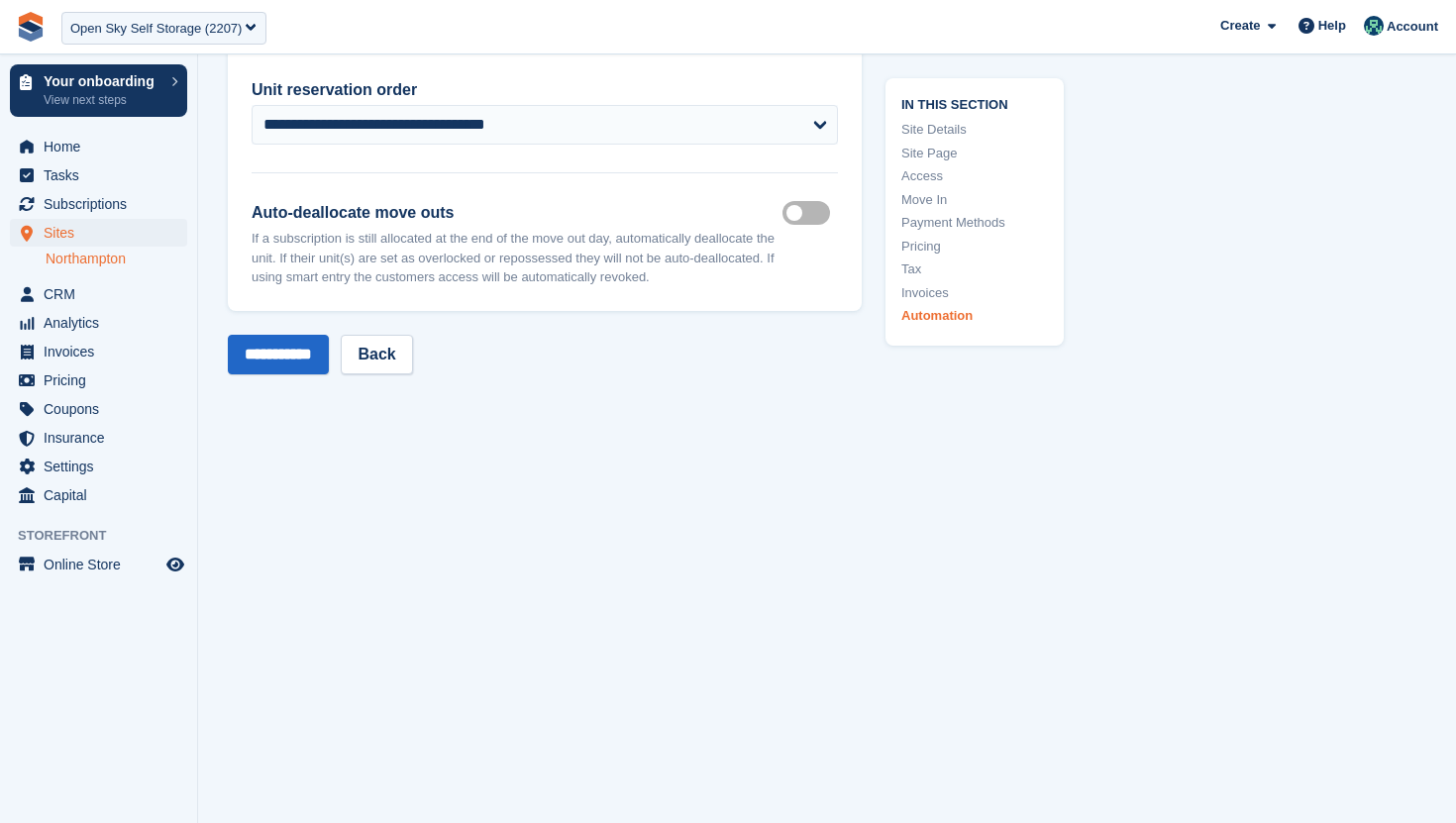 scroll, scrollTop: 8416, scrollLeft: 0, axis: vertical 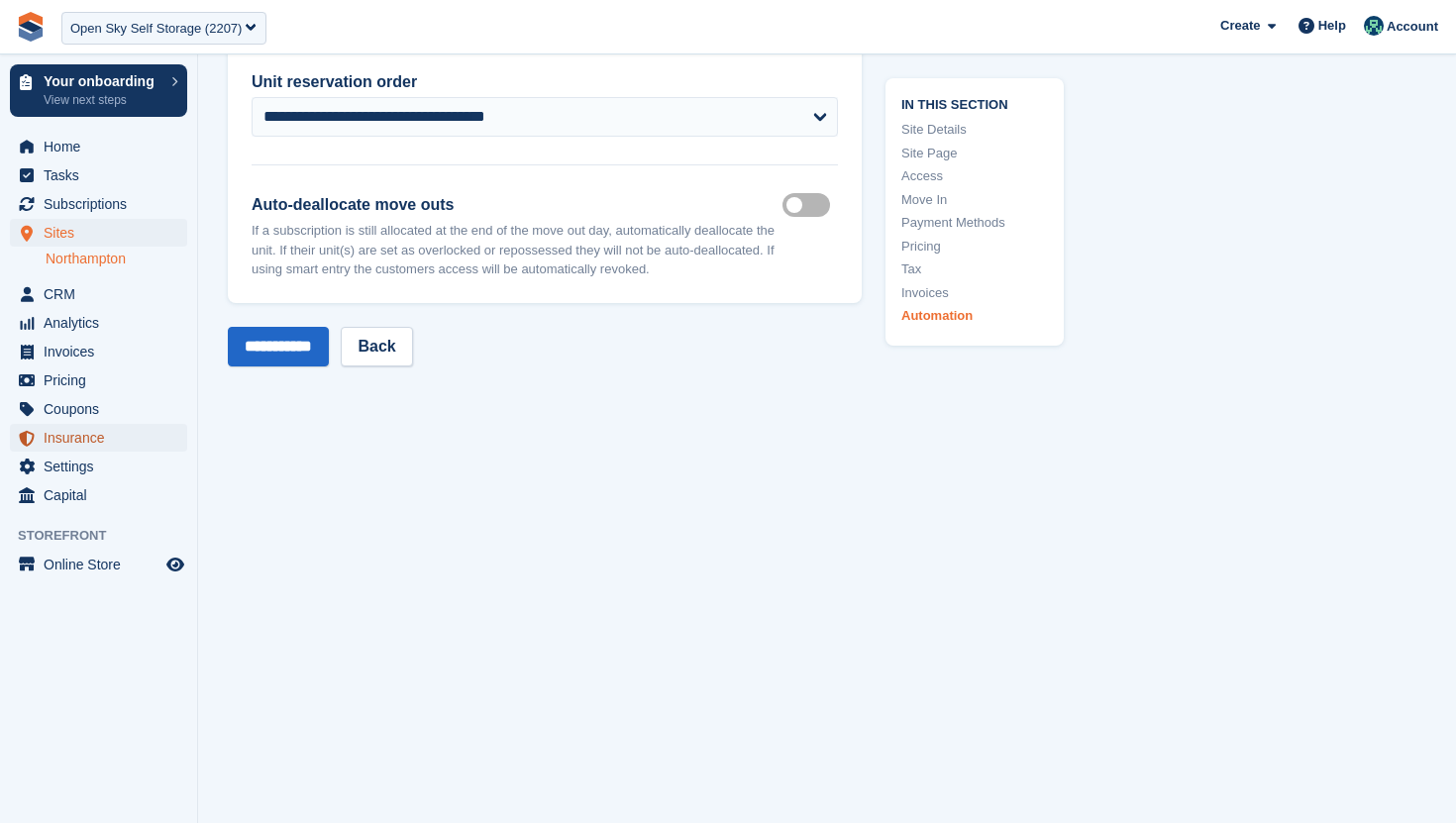 click on "Insurance" at bounding box center [103, 438] 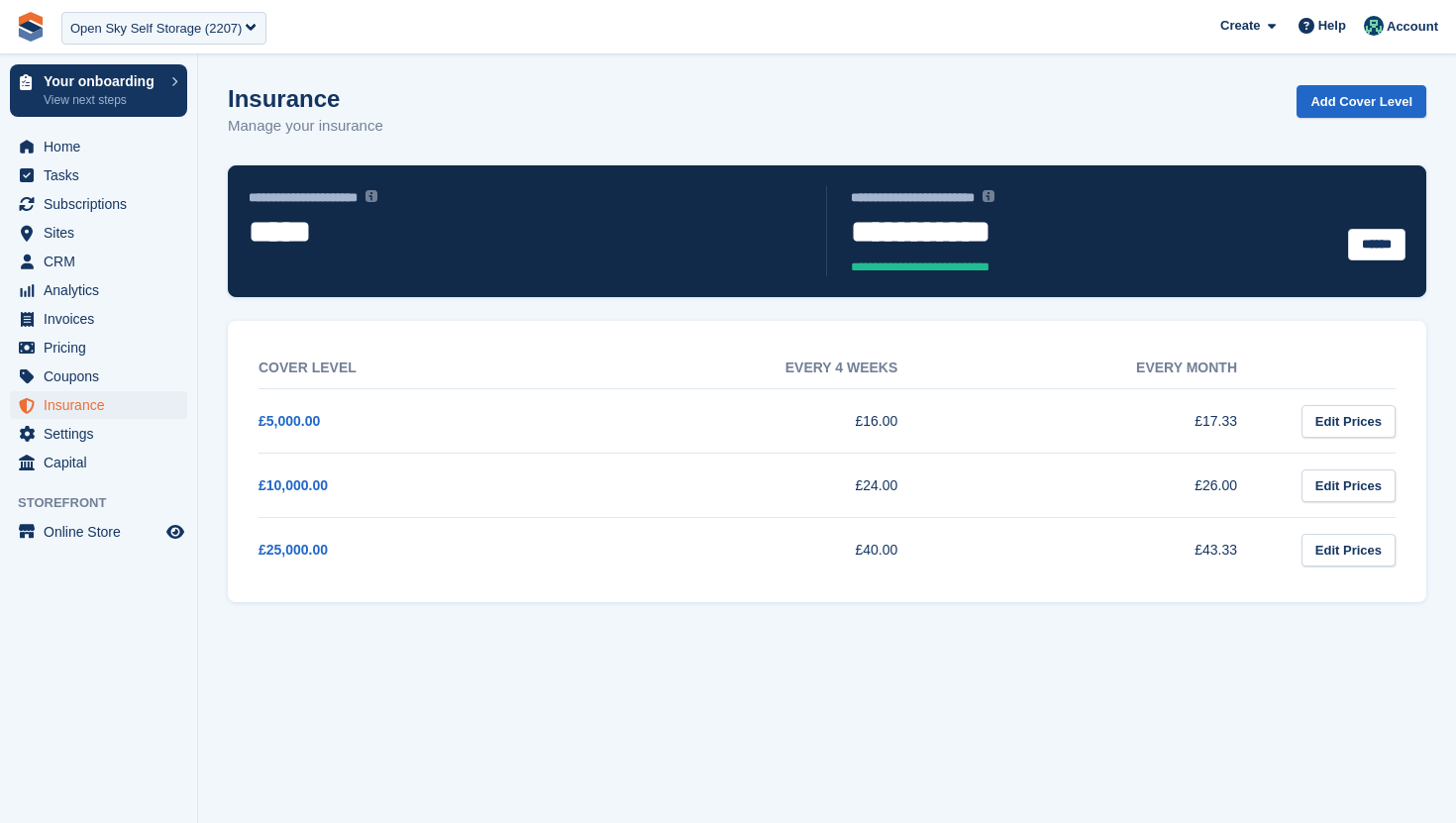 scroll, scrollTop: 0, scrollLeft: 0, axis: both 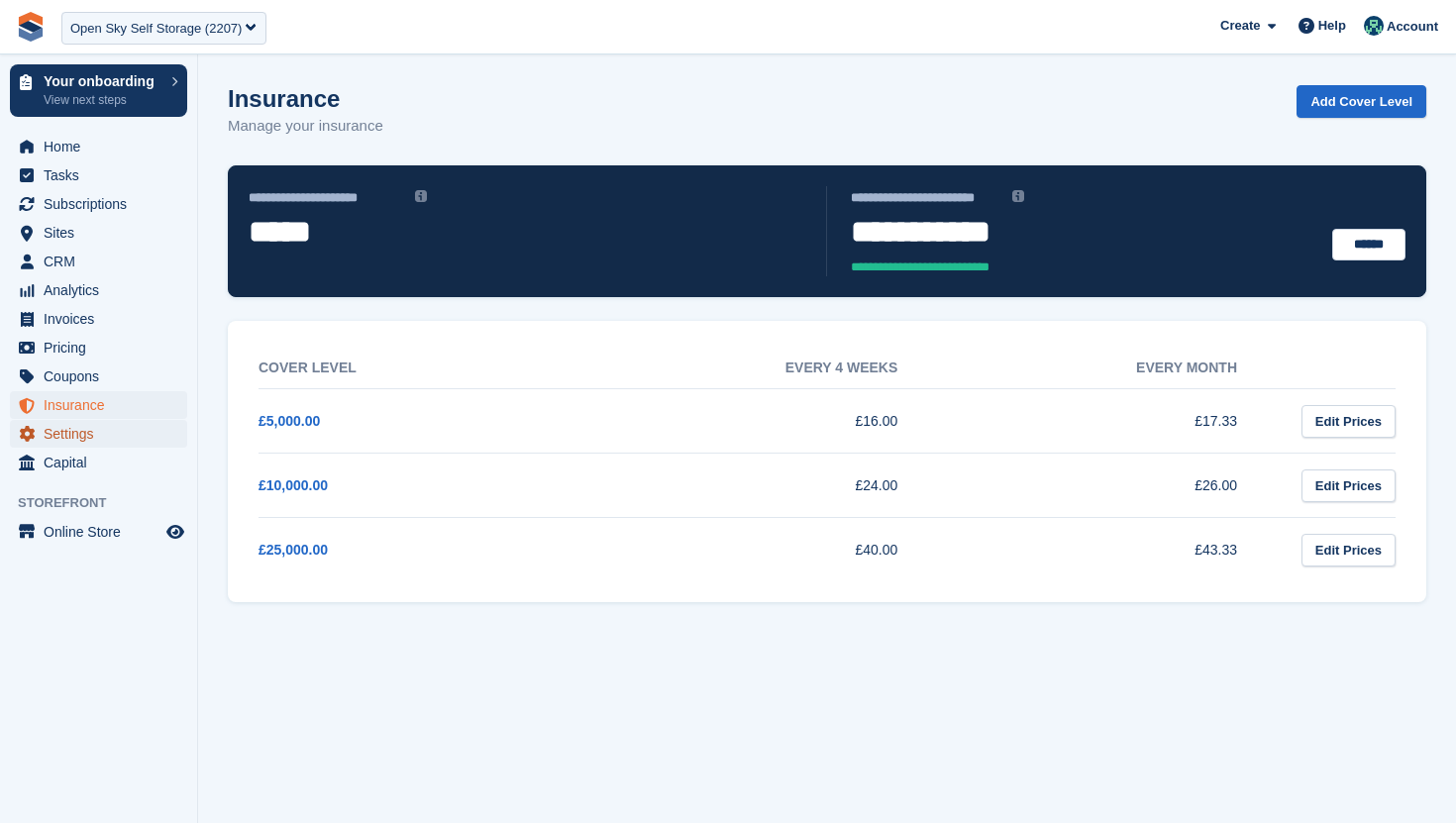 click on "Settings" at bounding box center (103, 434) 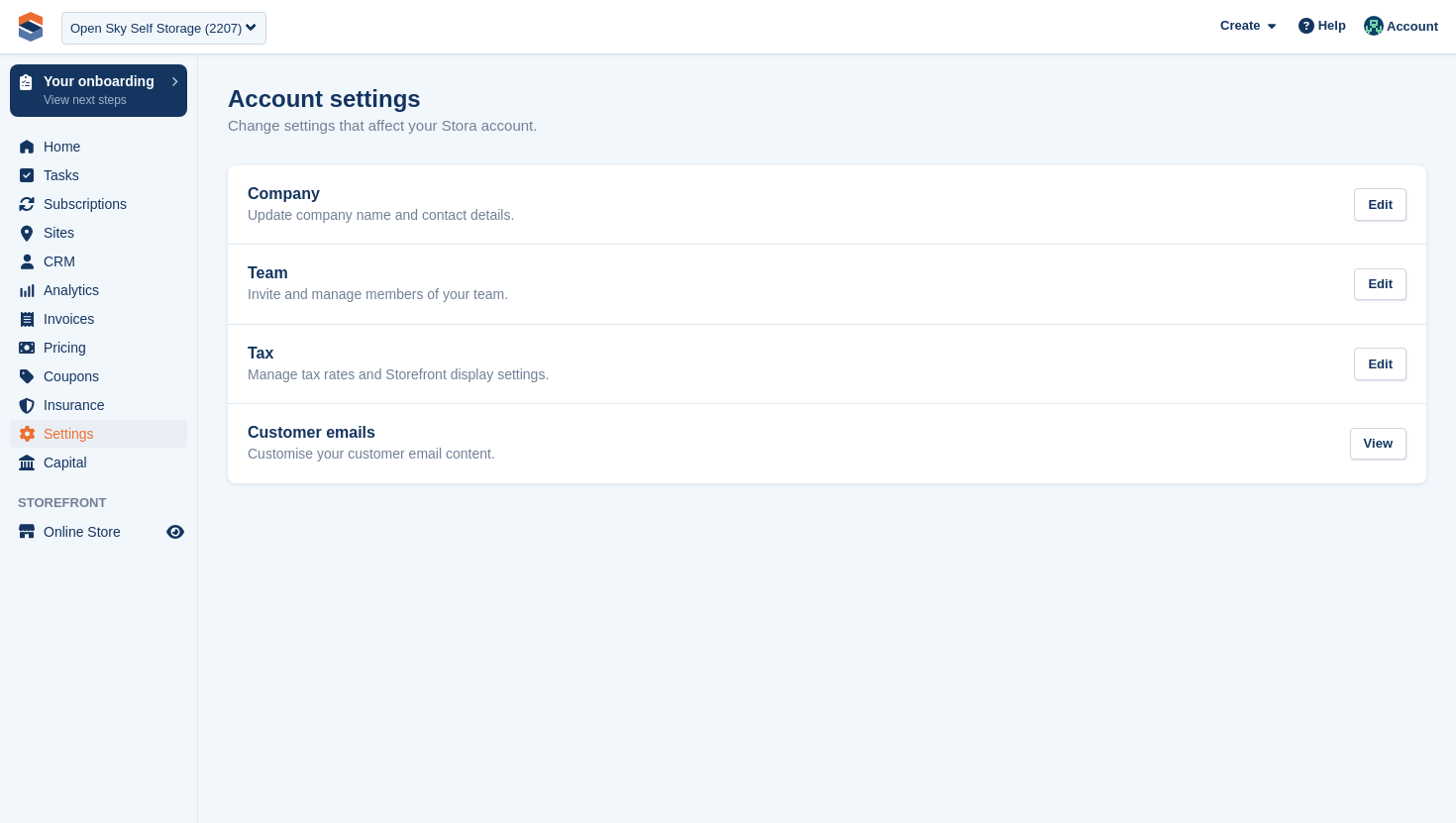 scroll, scrollTop: 0, scrollLeft: 0, axis: both 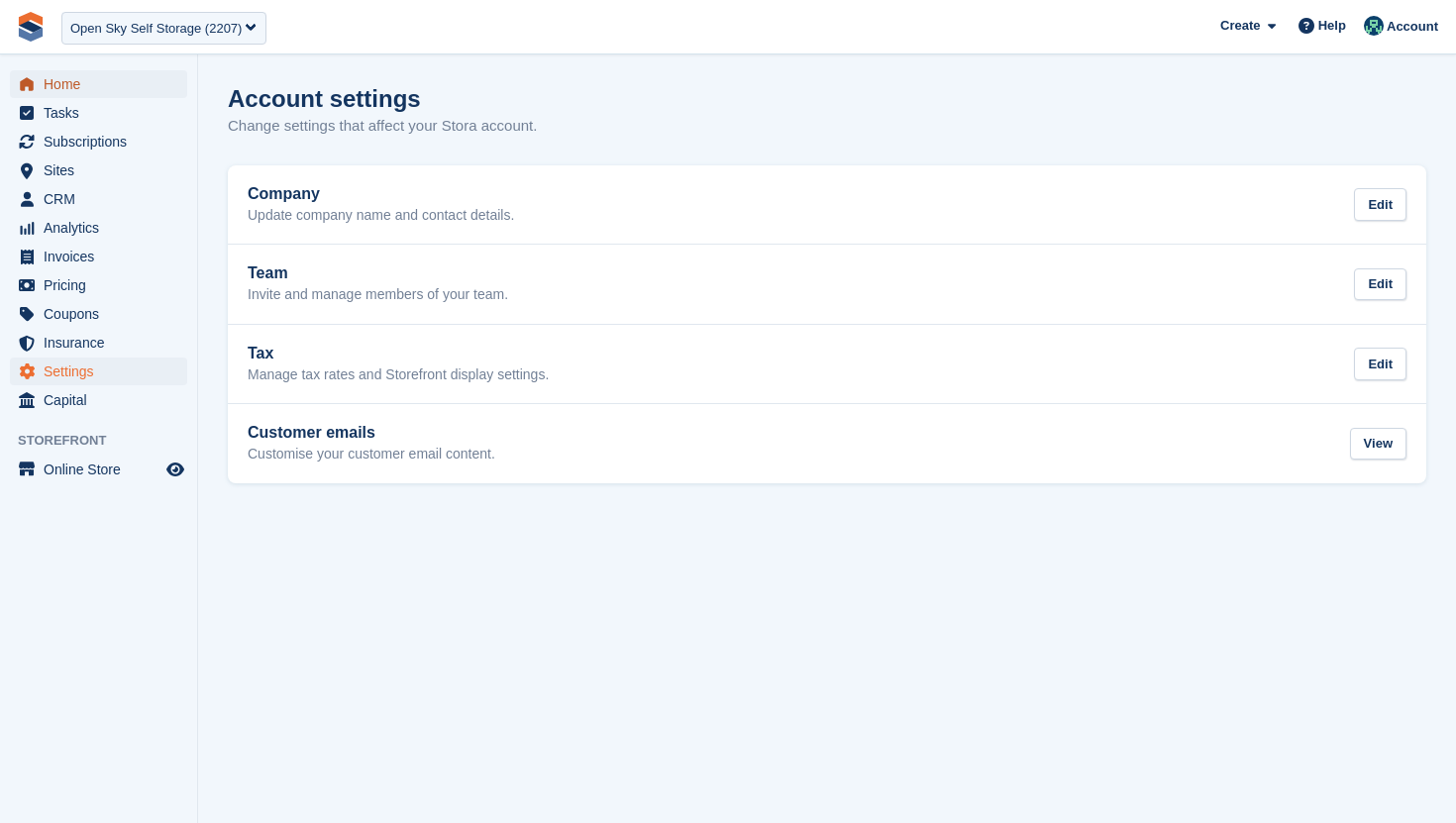 click on "Home" at bounding box center [103, 84] 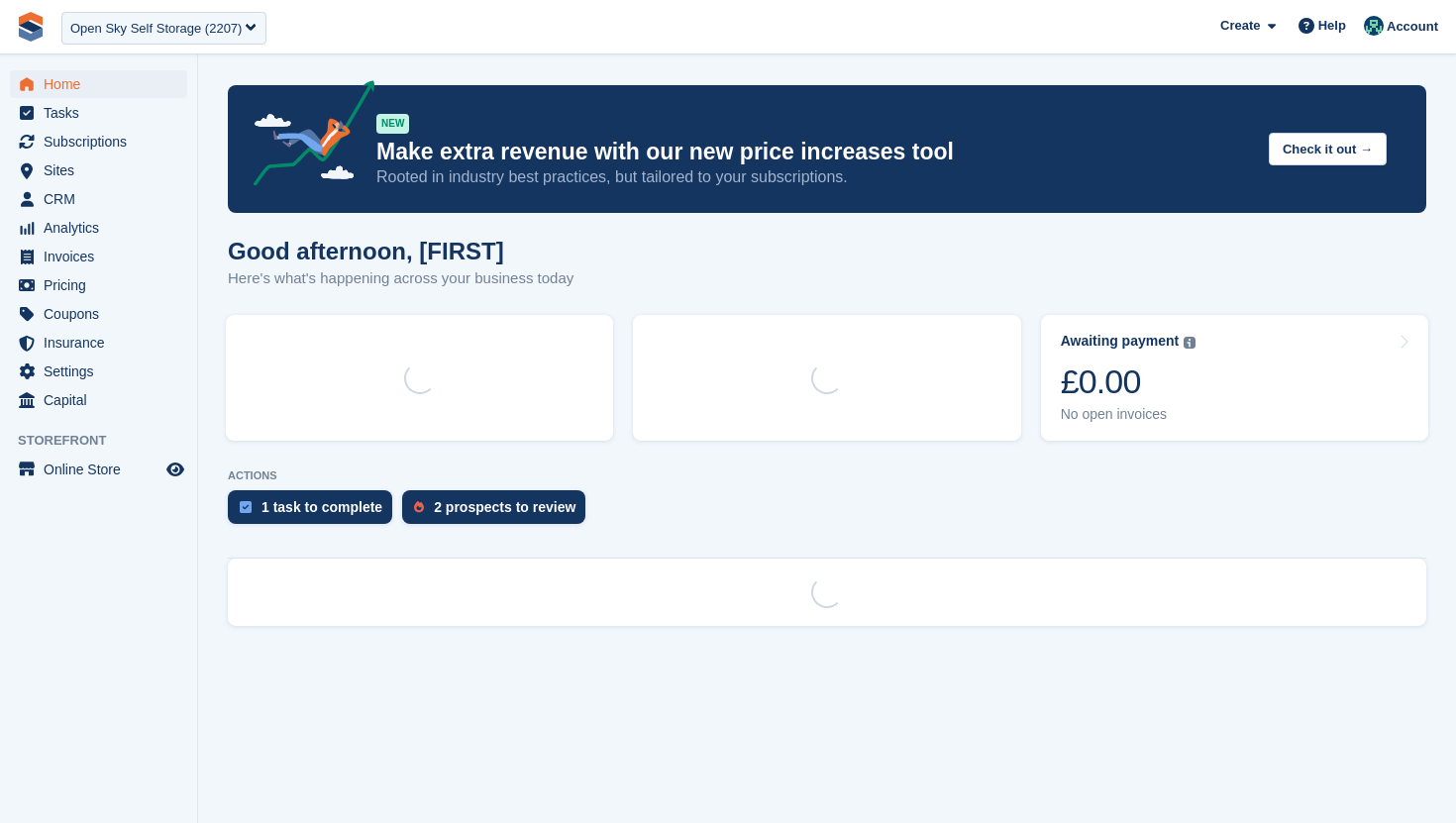 scroll, scrollTop: 0, scrollLeft: 0, axis: both 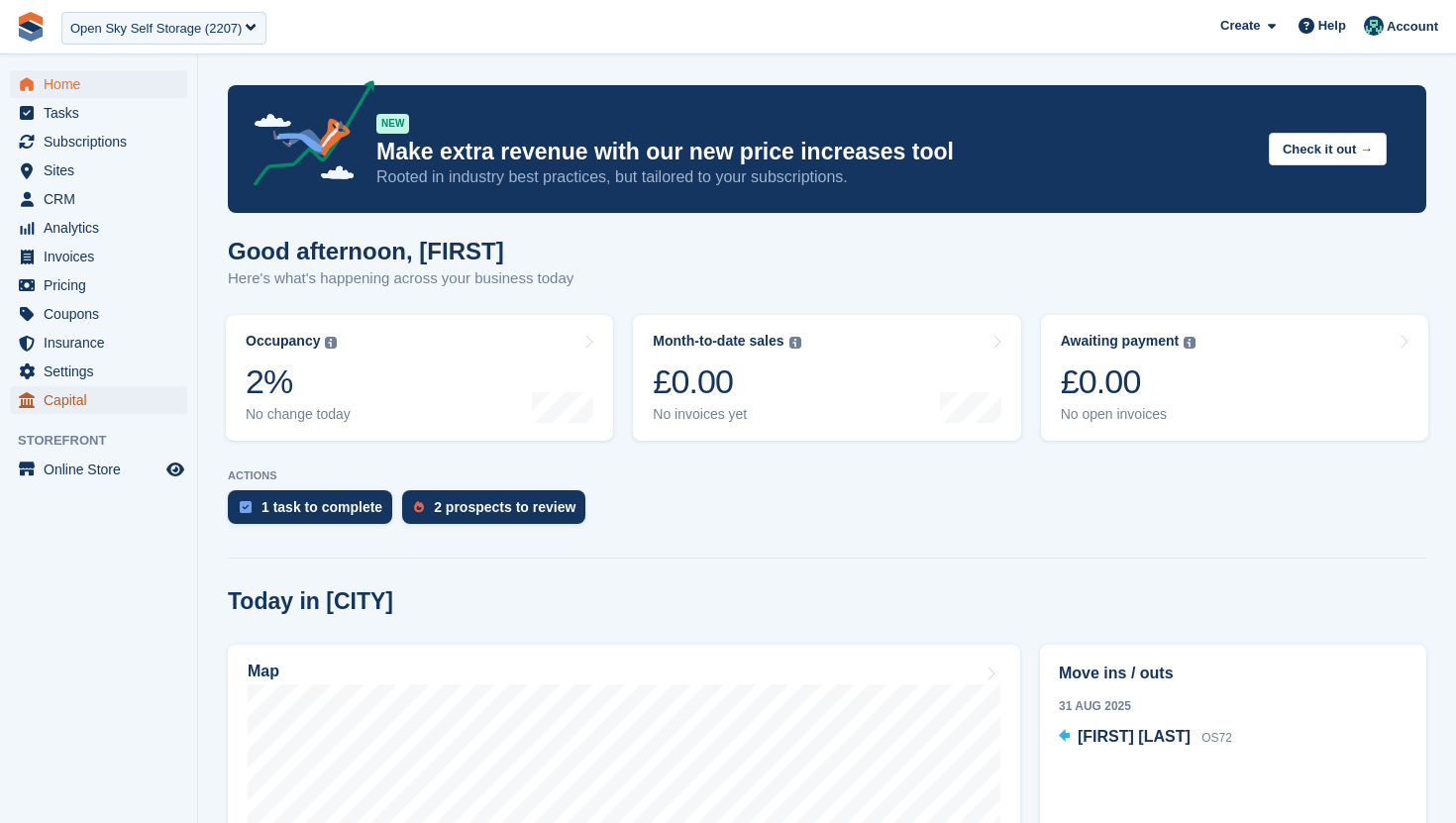 click on "Capital" at bounding box center [103, 400] 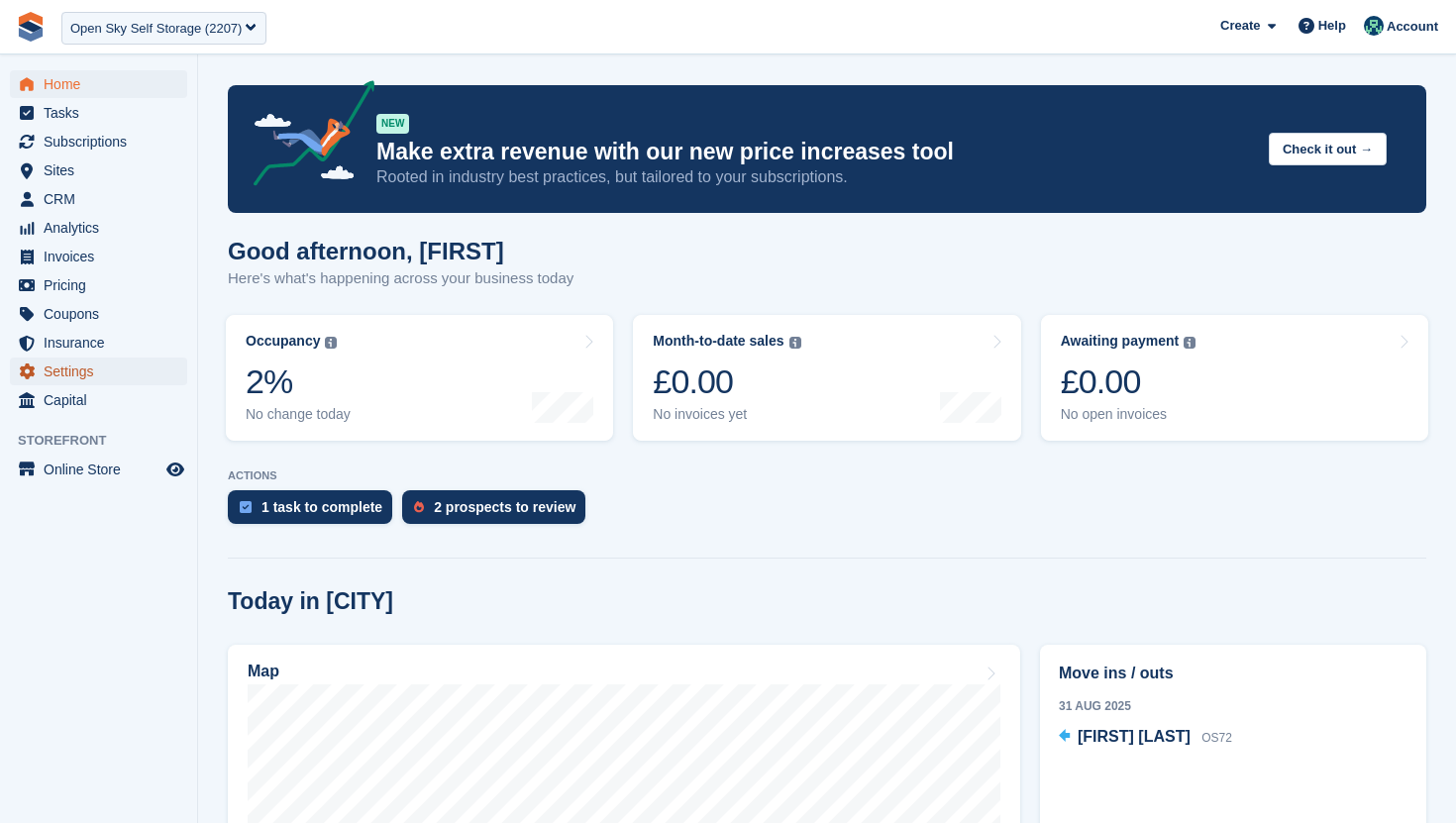 click on "Settings" at bounding box center (103, 371) 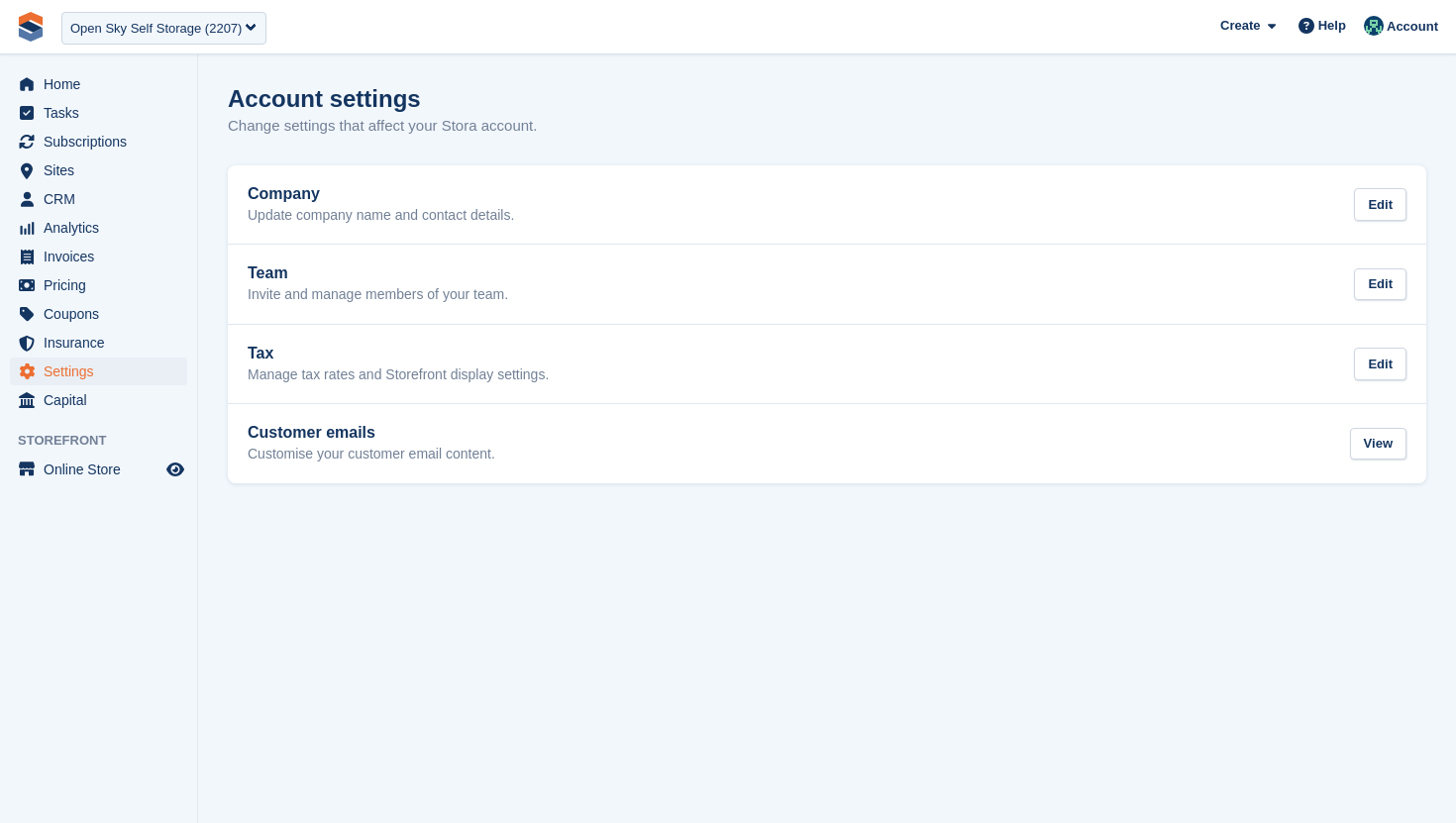scroll, scrollTop: 0, scrollLeft: 0, axis: both 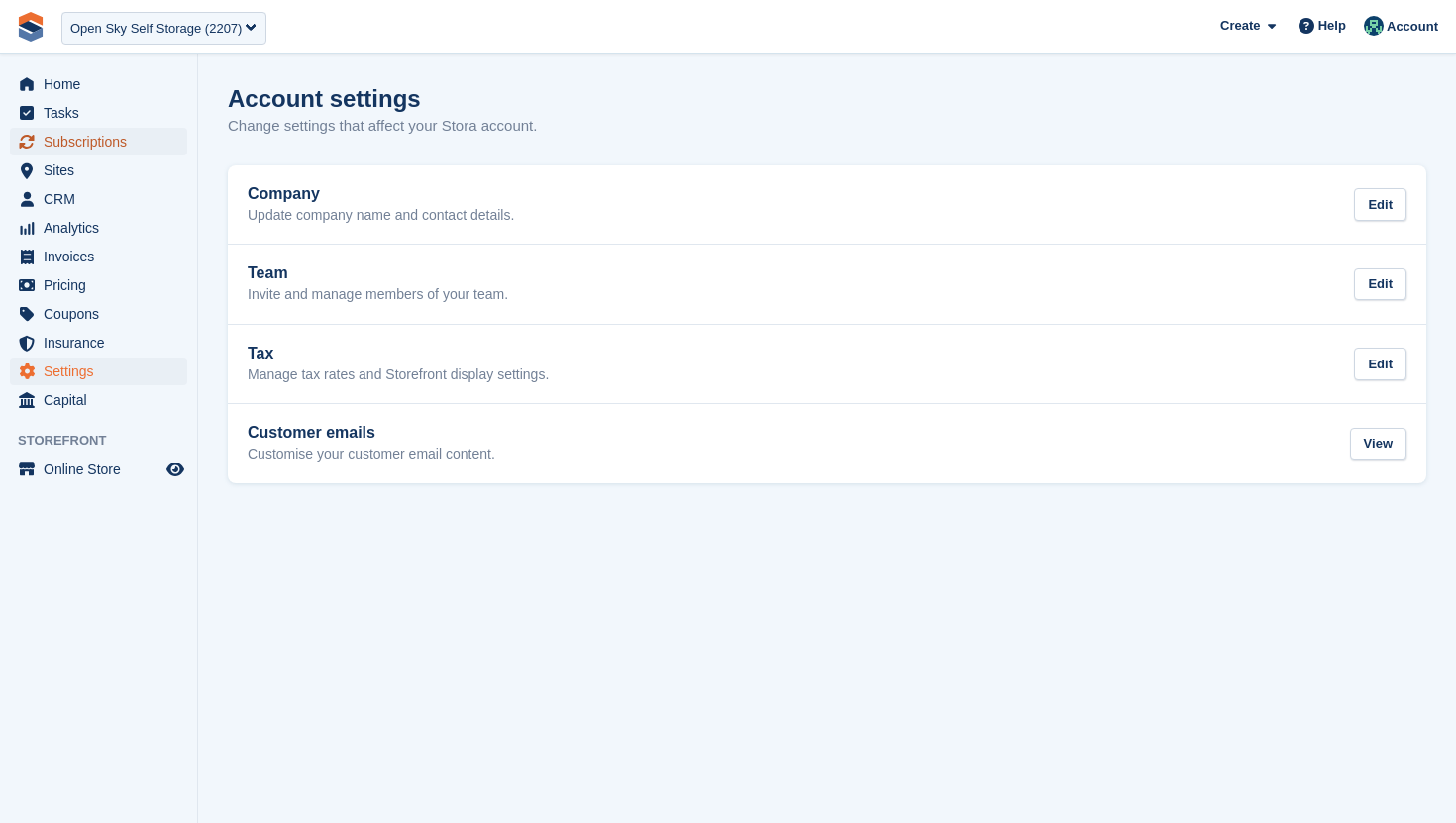 click on "Subscriptions" at bounding box center [103, 142] 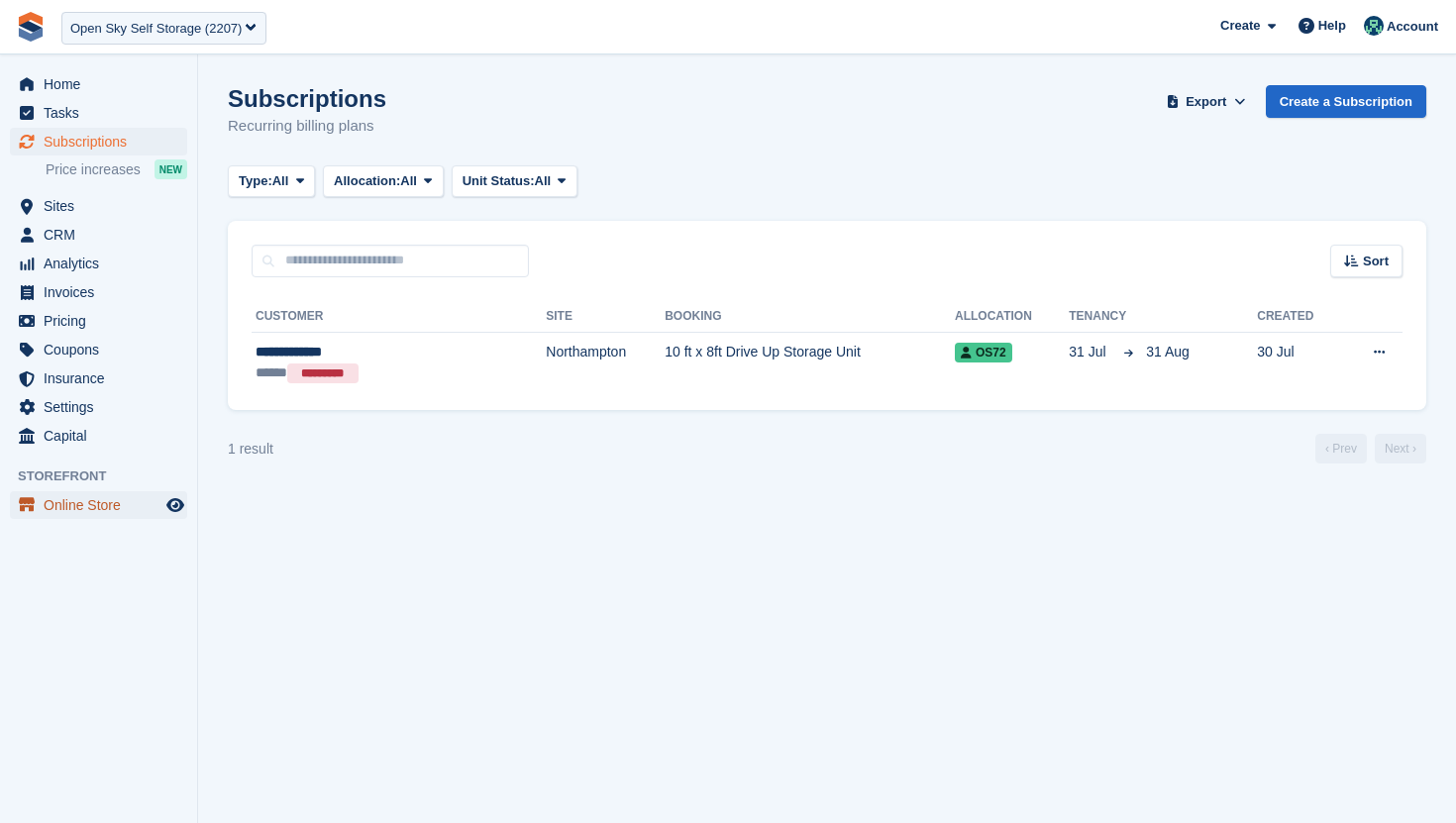 click on "Online Store" at bounding box center [103, 505] 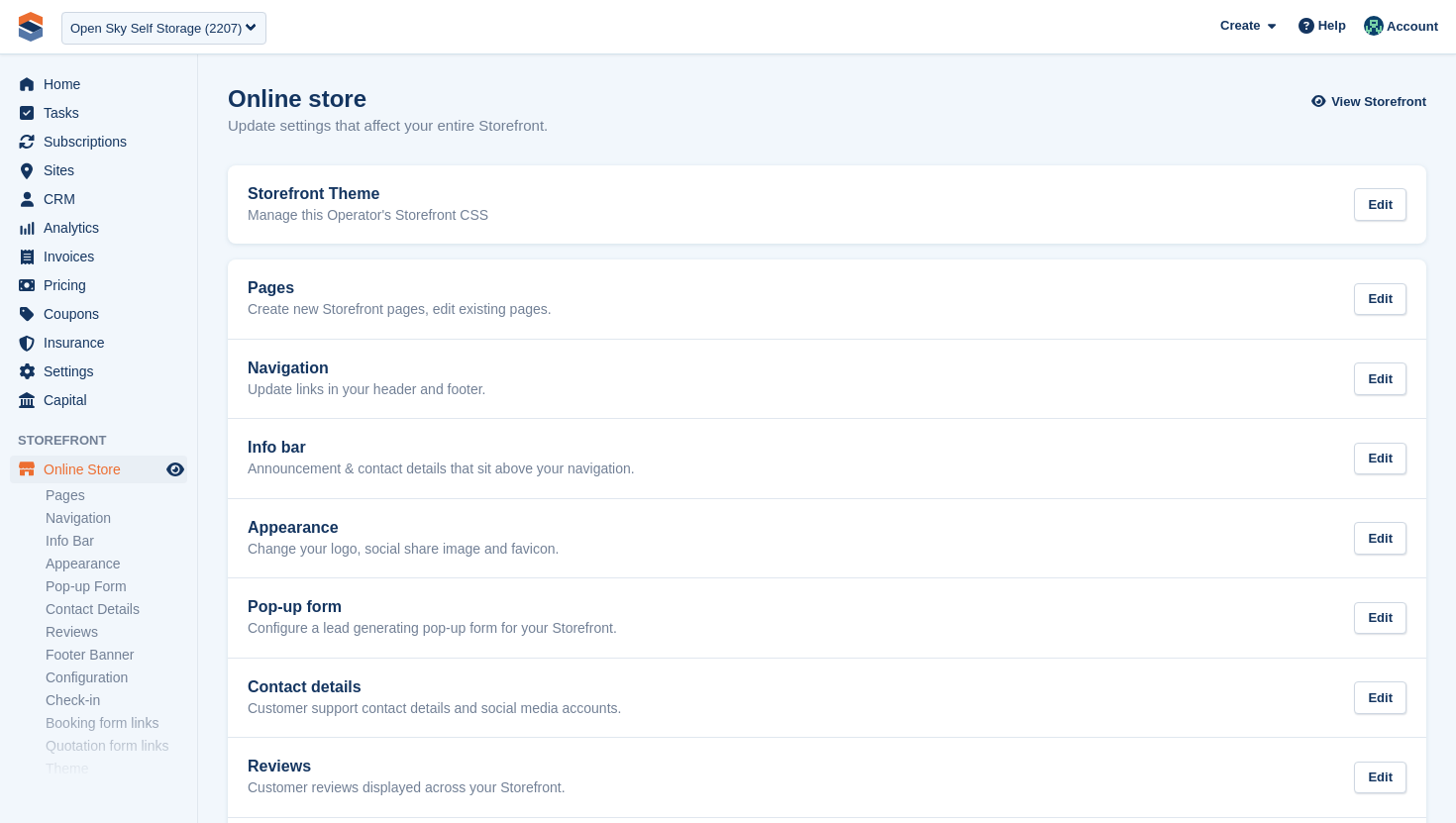 scroll, scrollTop: 74, scrollLeft: 0, axis: vertical 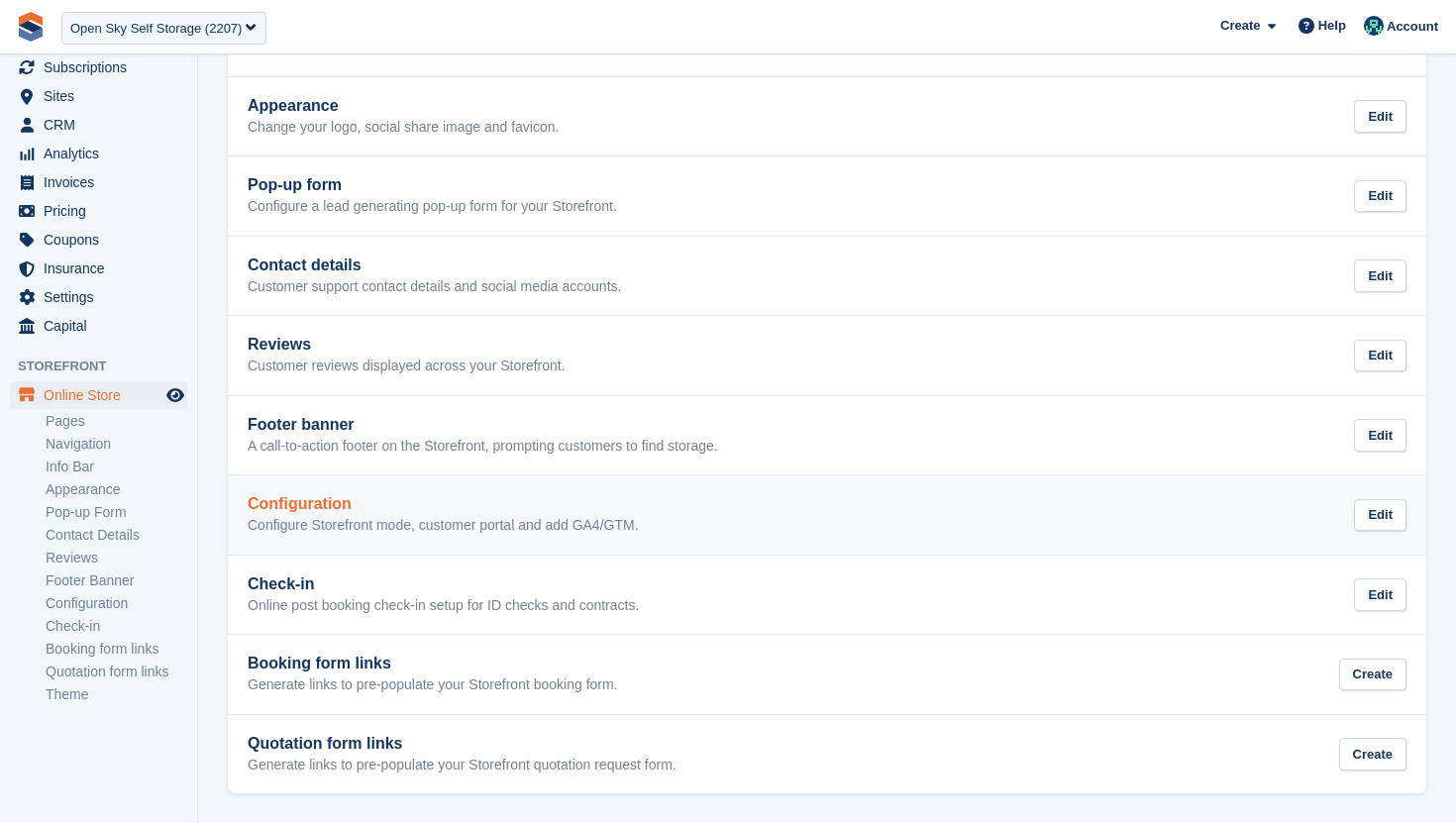 click on "Configuration
Configure Storefront mode, customer portal and add GA4/GTM.
Edit" at bounding box center (827, 515) 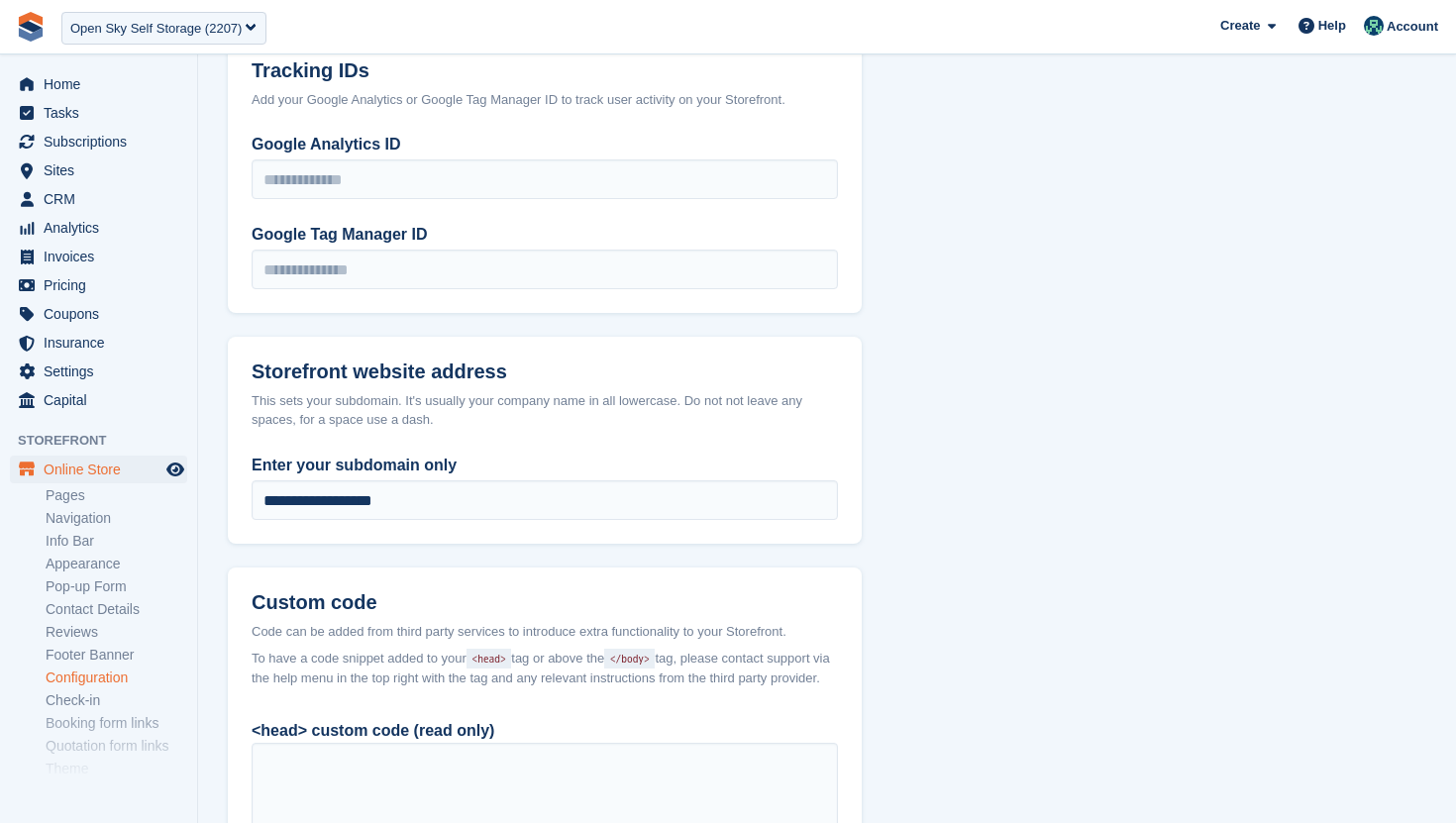 scroll, scrollTop: 1354, scrollLeft: 0, axis: vertical 